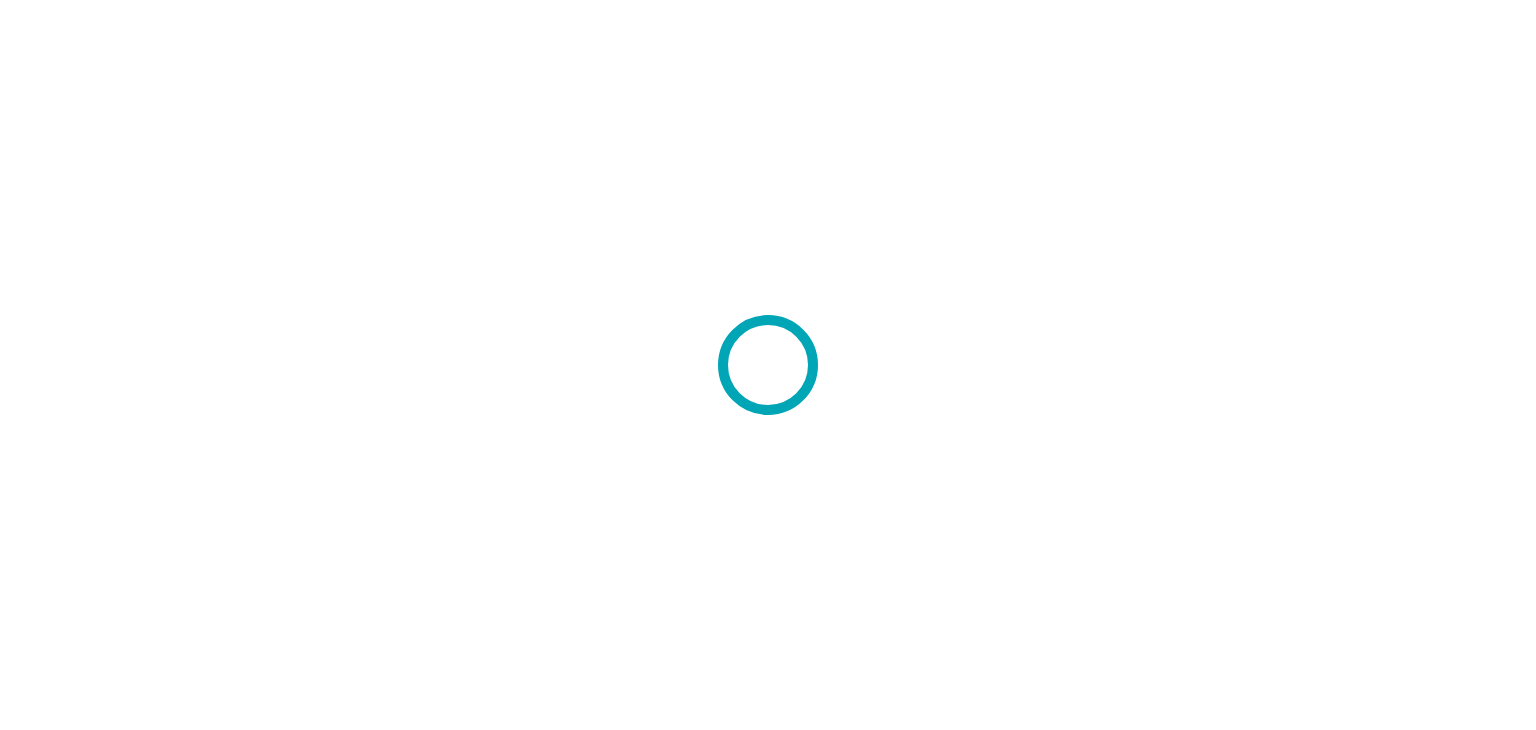 scroll, scrollTop: 0, scrollLeft: 0, axis: both 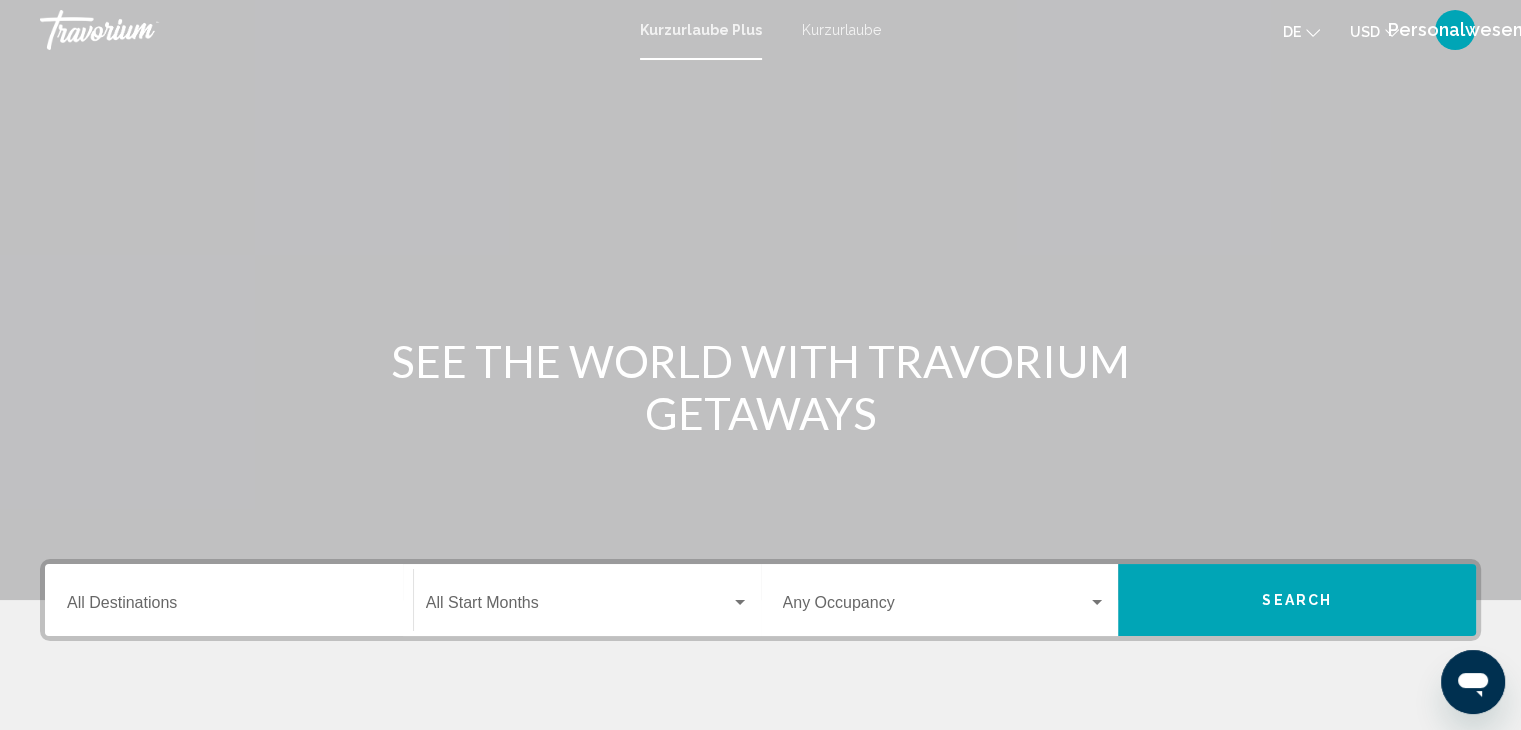 click on "Kurzurlaube Plus" at bounding box center (701, 30) 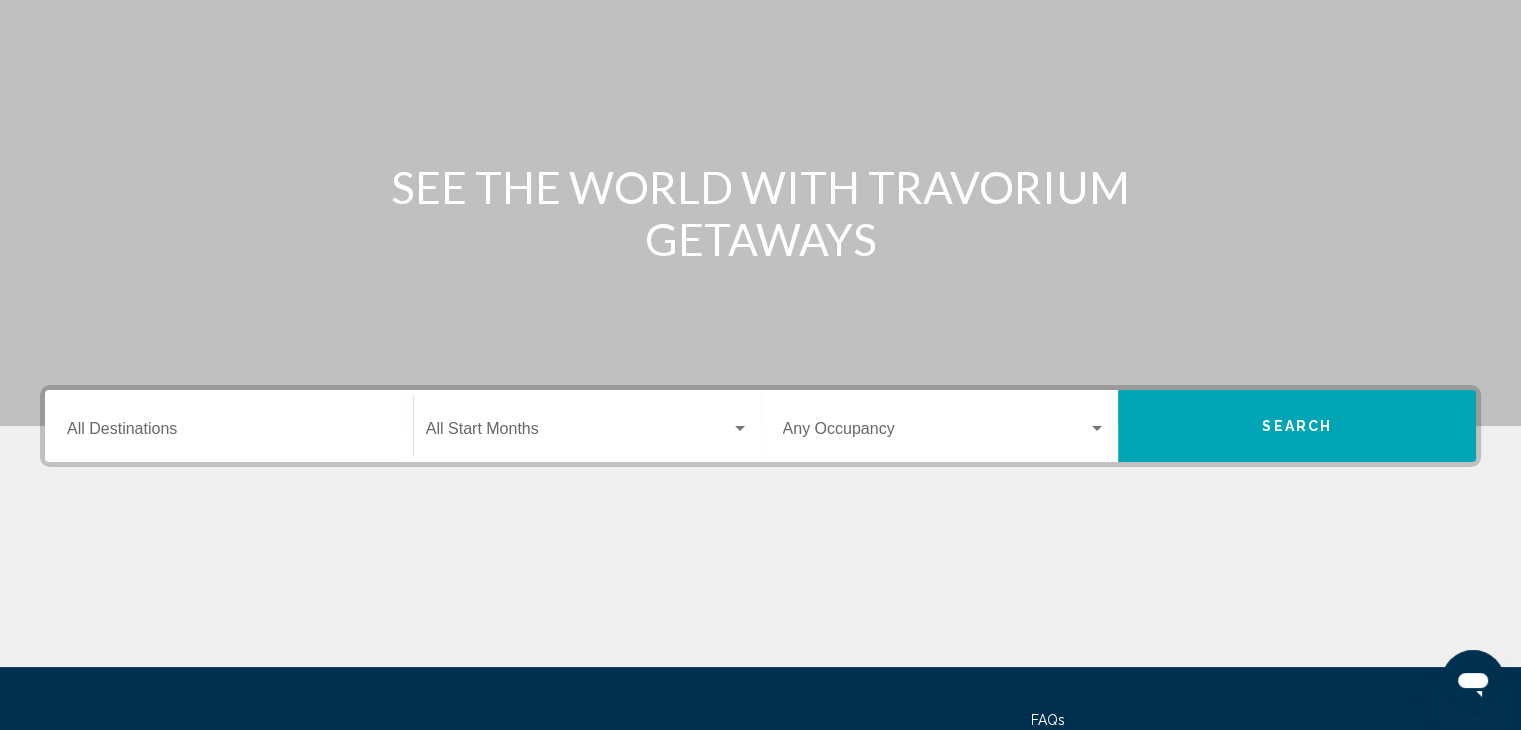 scroll, scrollTop: 0, scrollLeft: 0, axis: both 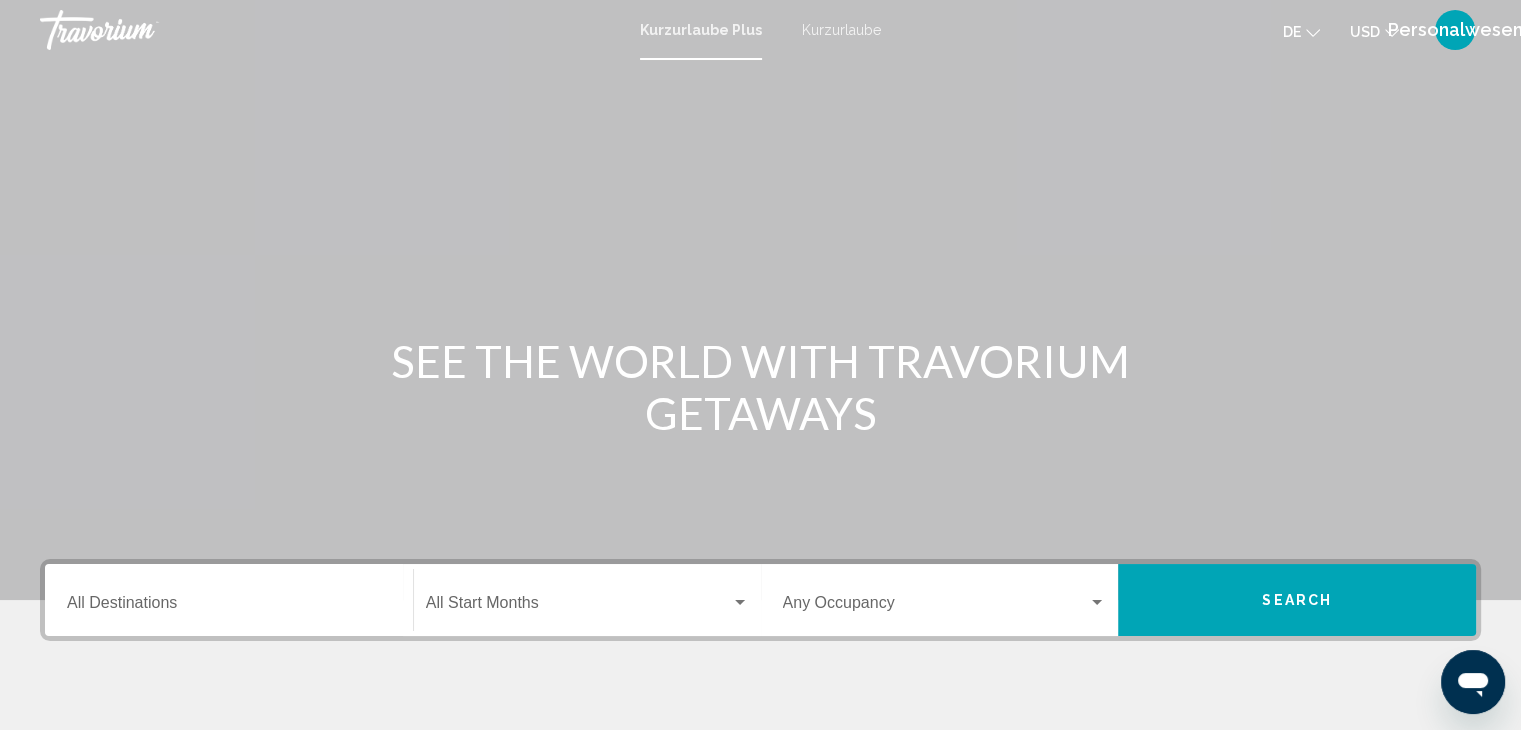 click on "Kurzurlaube Plus" at bounding box center [701, 30] 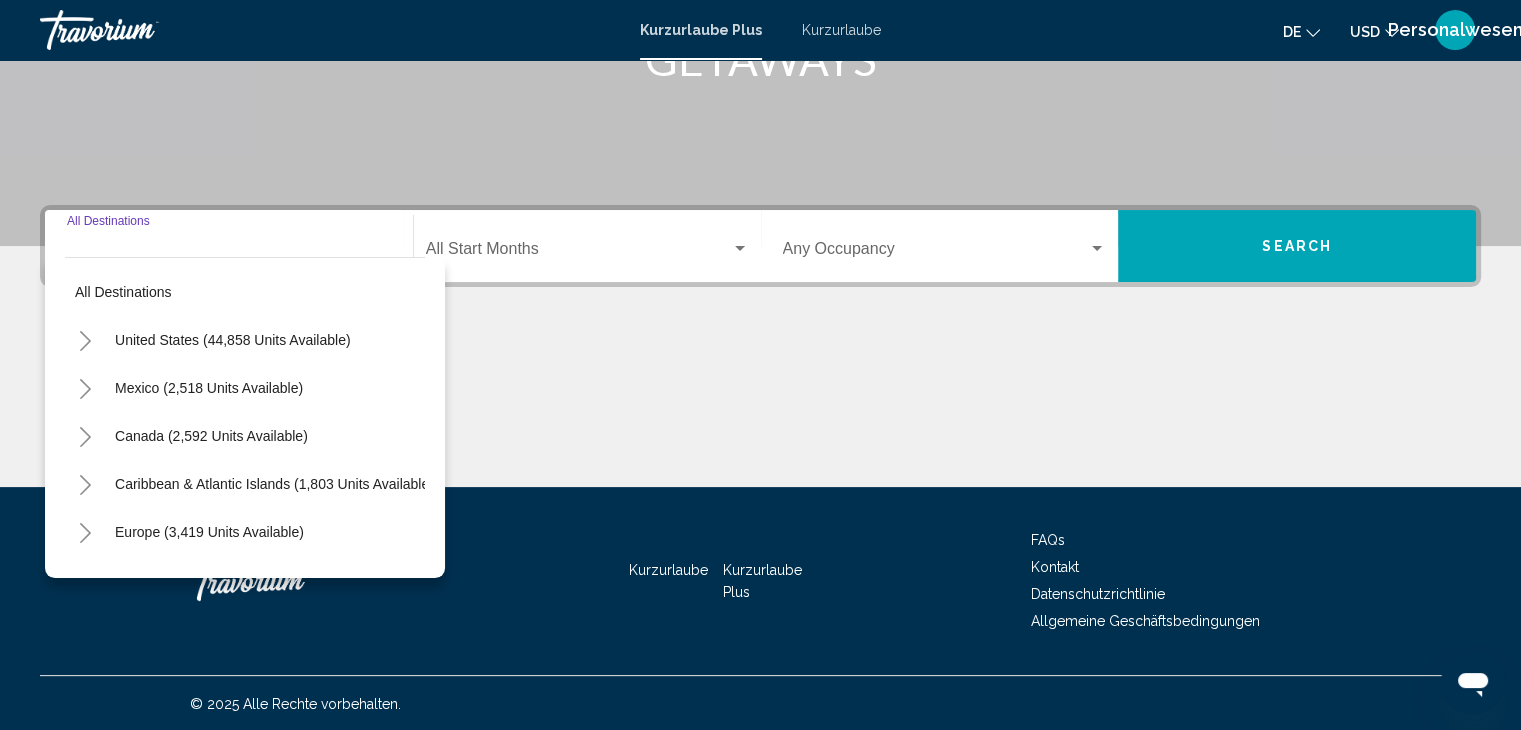 scroll, scrollTop: 356, scrollLeft: 0, axis: vertical 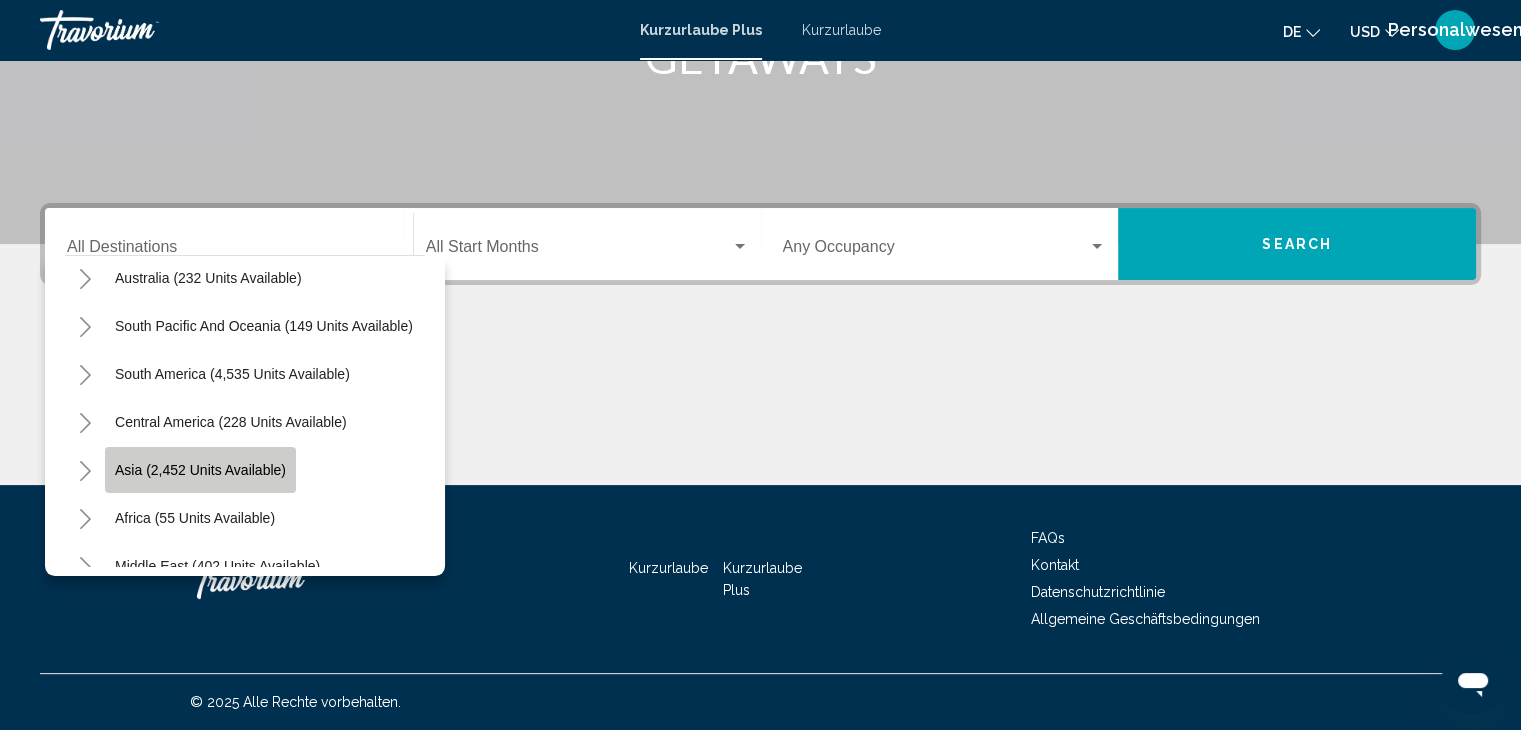 click on "Asia (2,452 units available)" 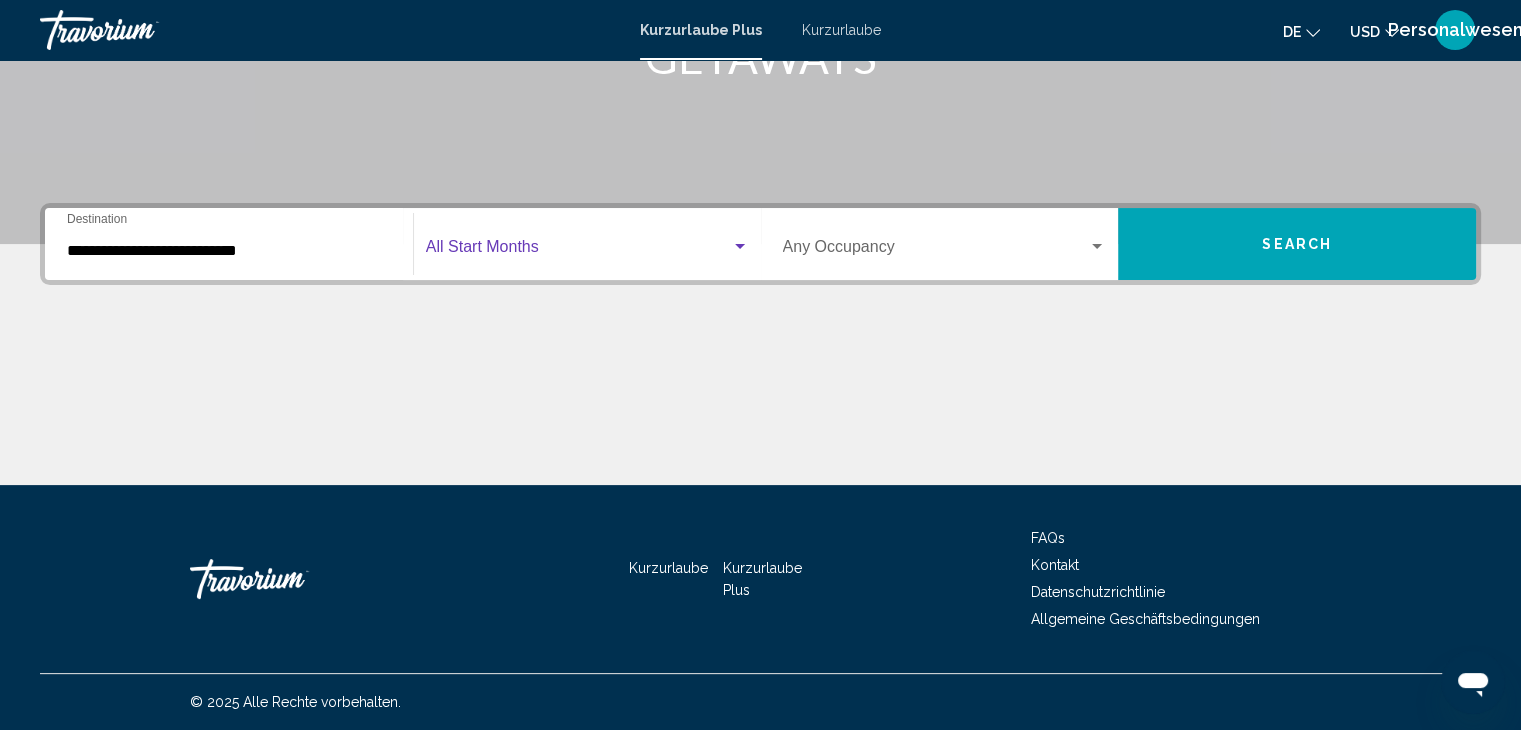 click at bounding box center [740, 247] 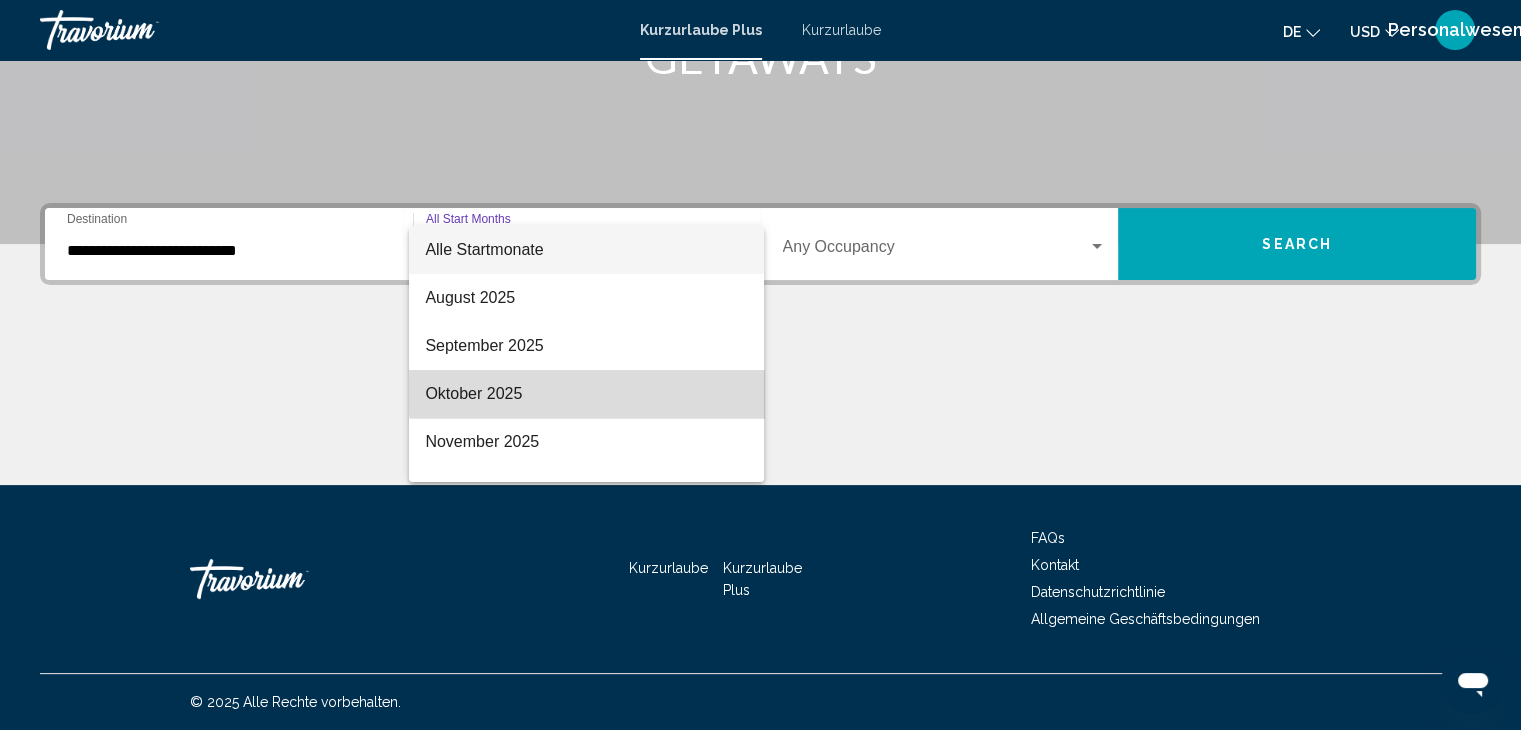 click on "Oktober 2025" at bounding box center (586, 394) 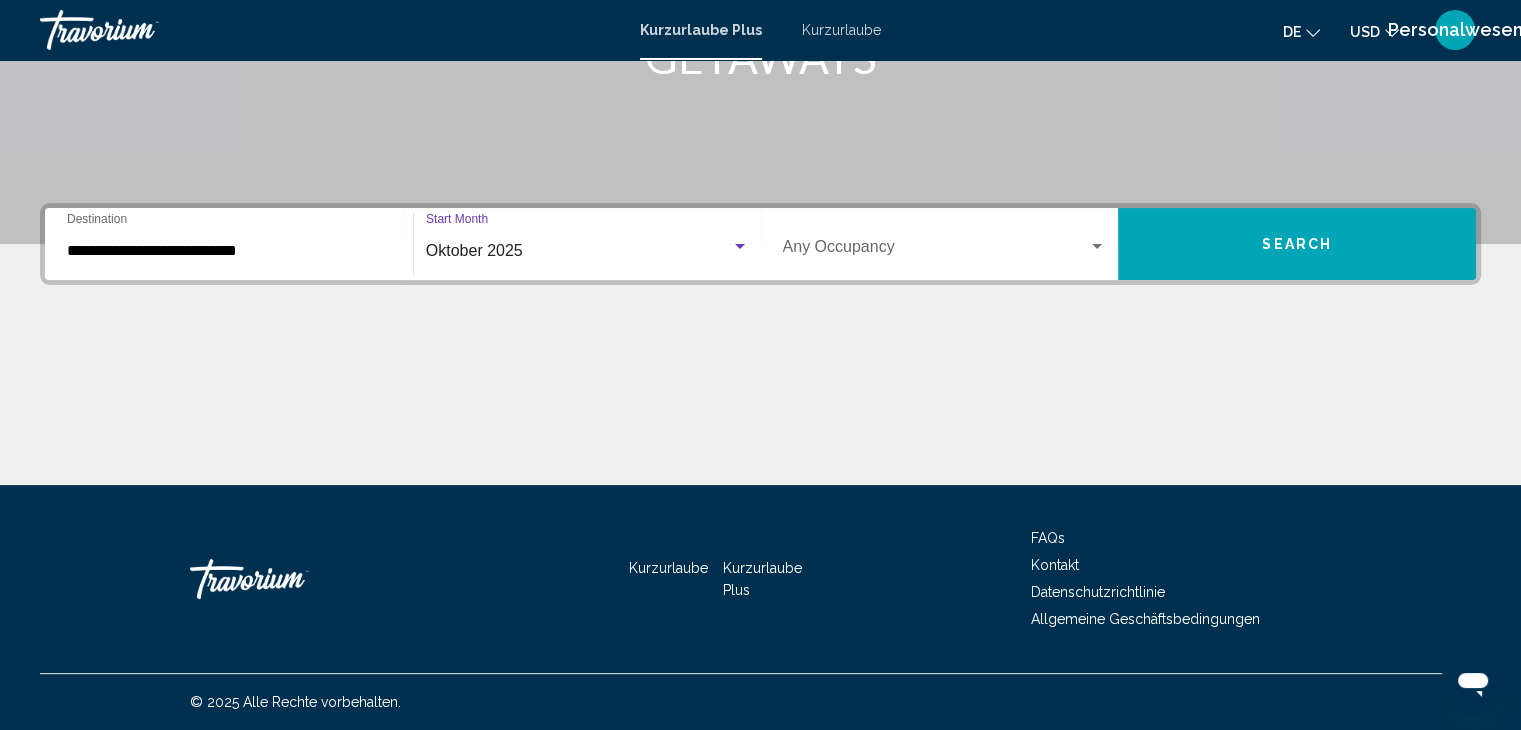 click at bounding box center (1097, 246) 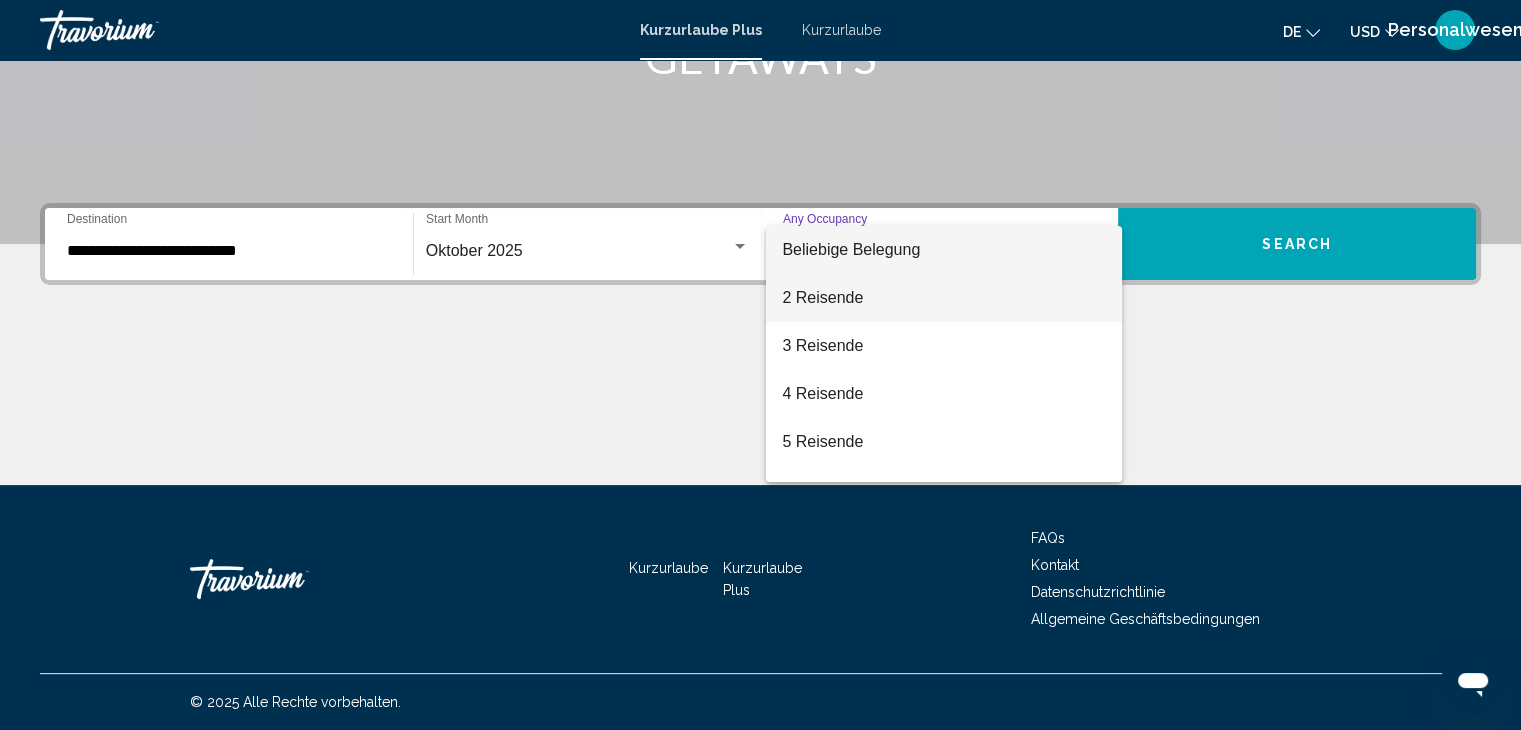 click on "2 Reisende" at bounding box center (944, 298) 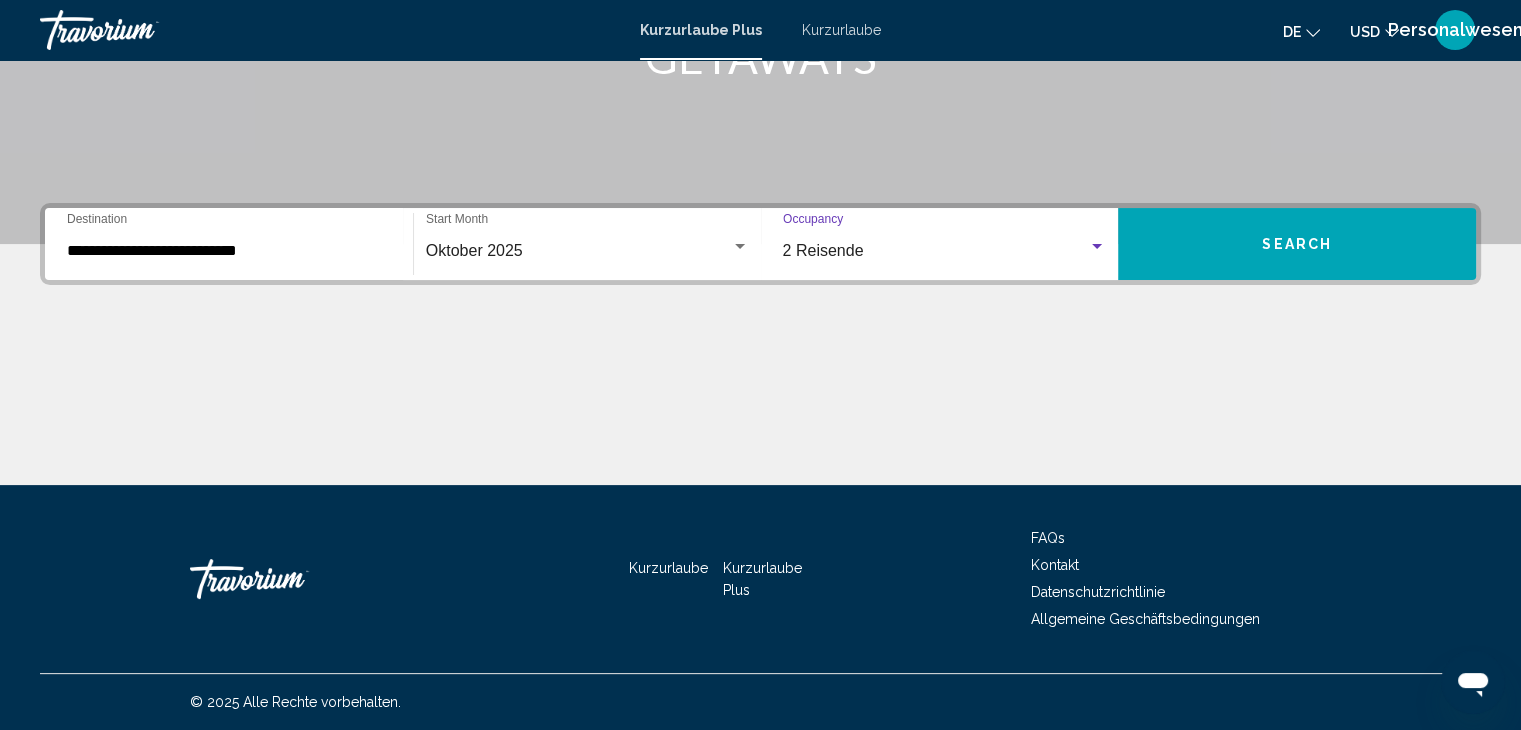click on "Search" at bounding box center [1297, 244] 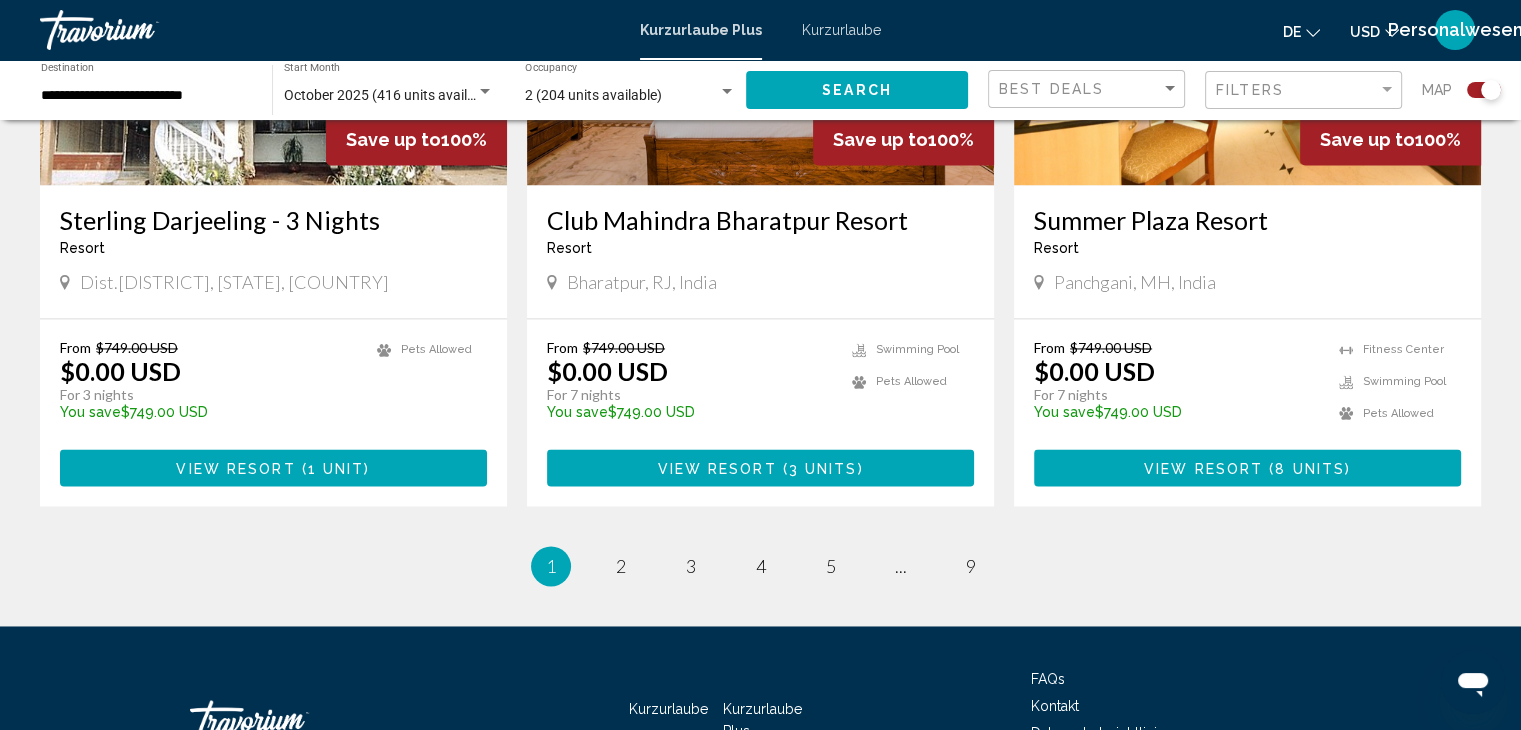 scroll, scrollTop: 3147, scrollLeft: 0, axis: vertical 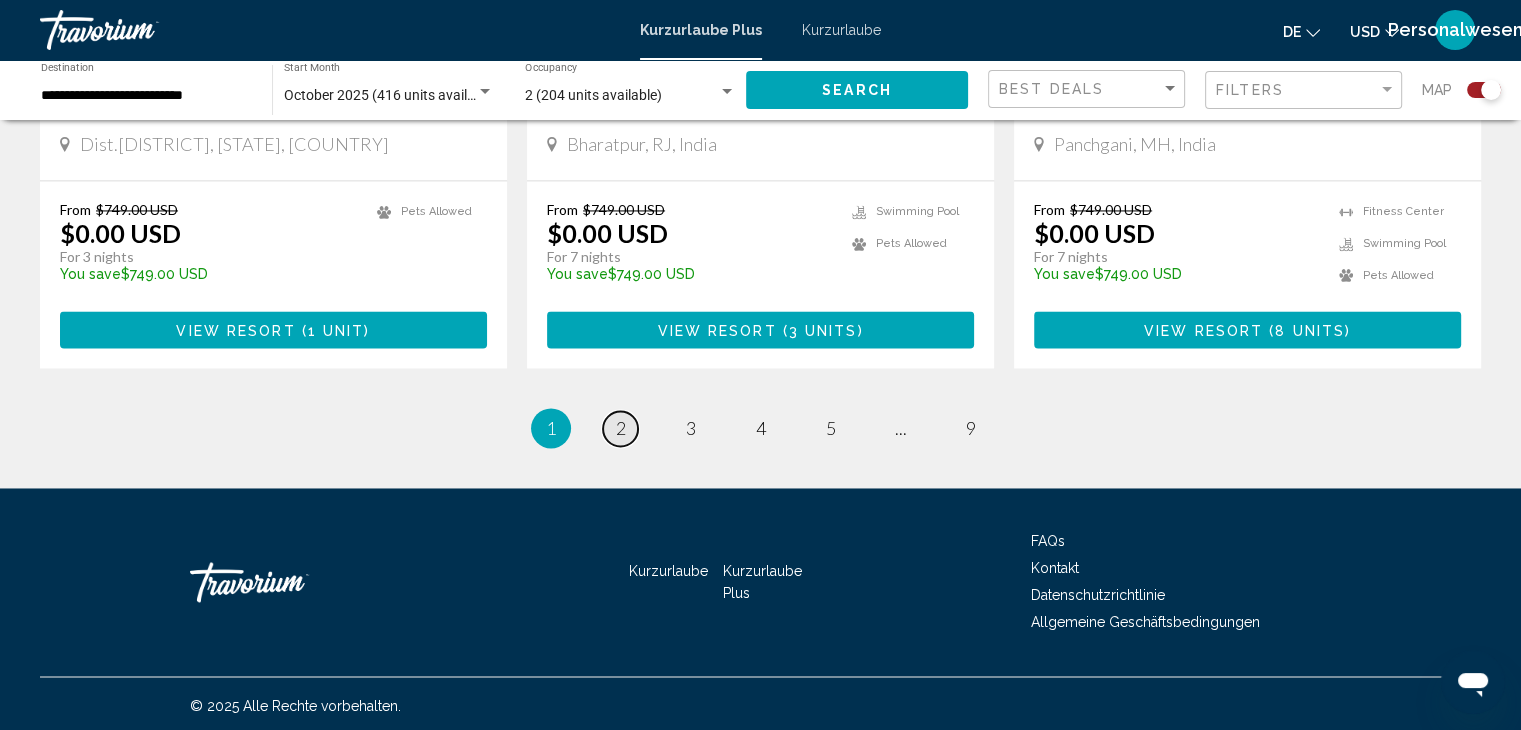 click on "2" at bounding box center (621, 428) 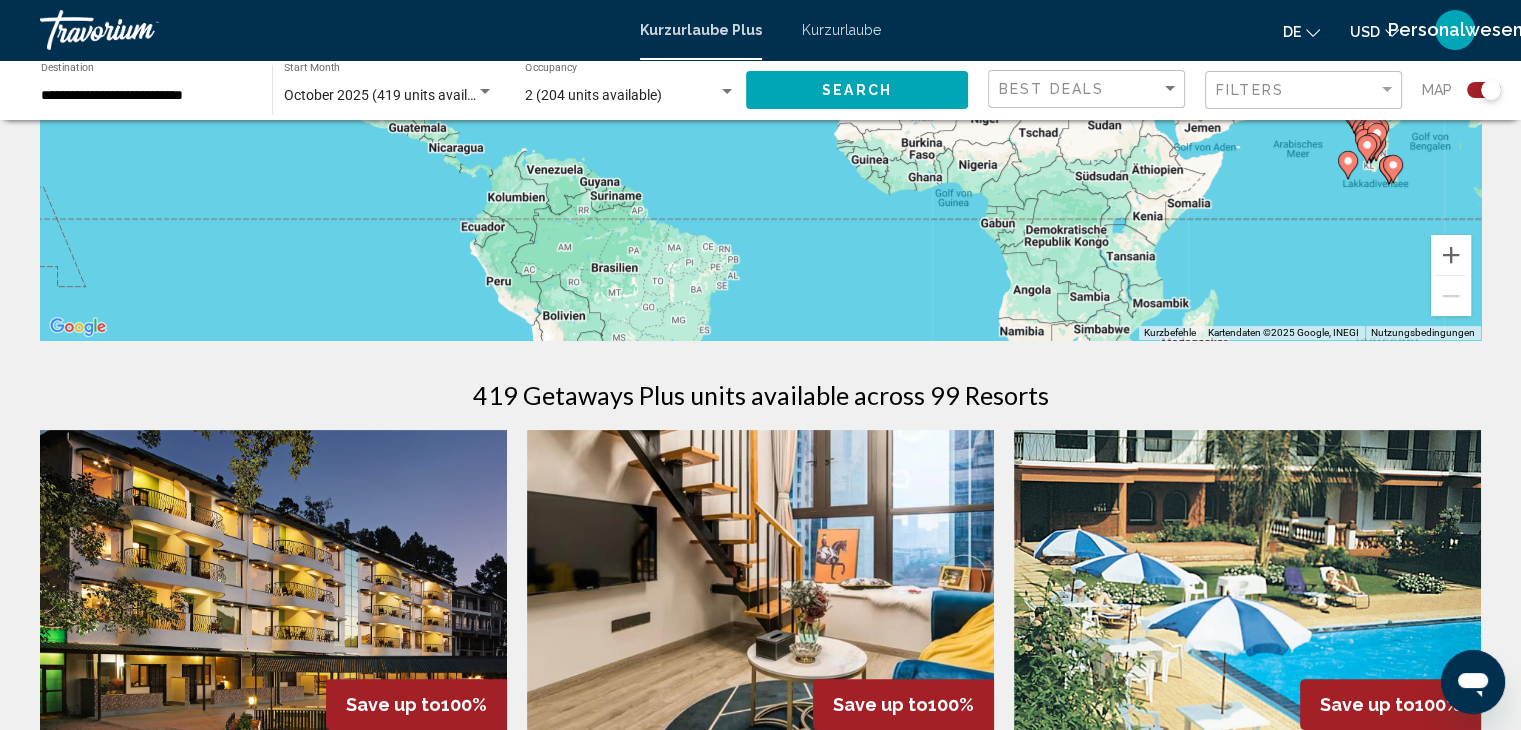 scroll, scrollTop: 600, scrollLeft: 0, axis: vertical 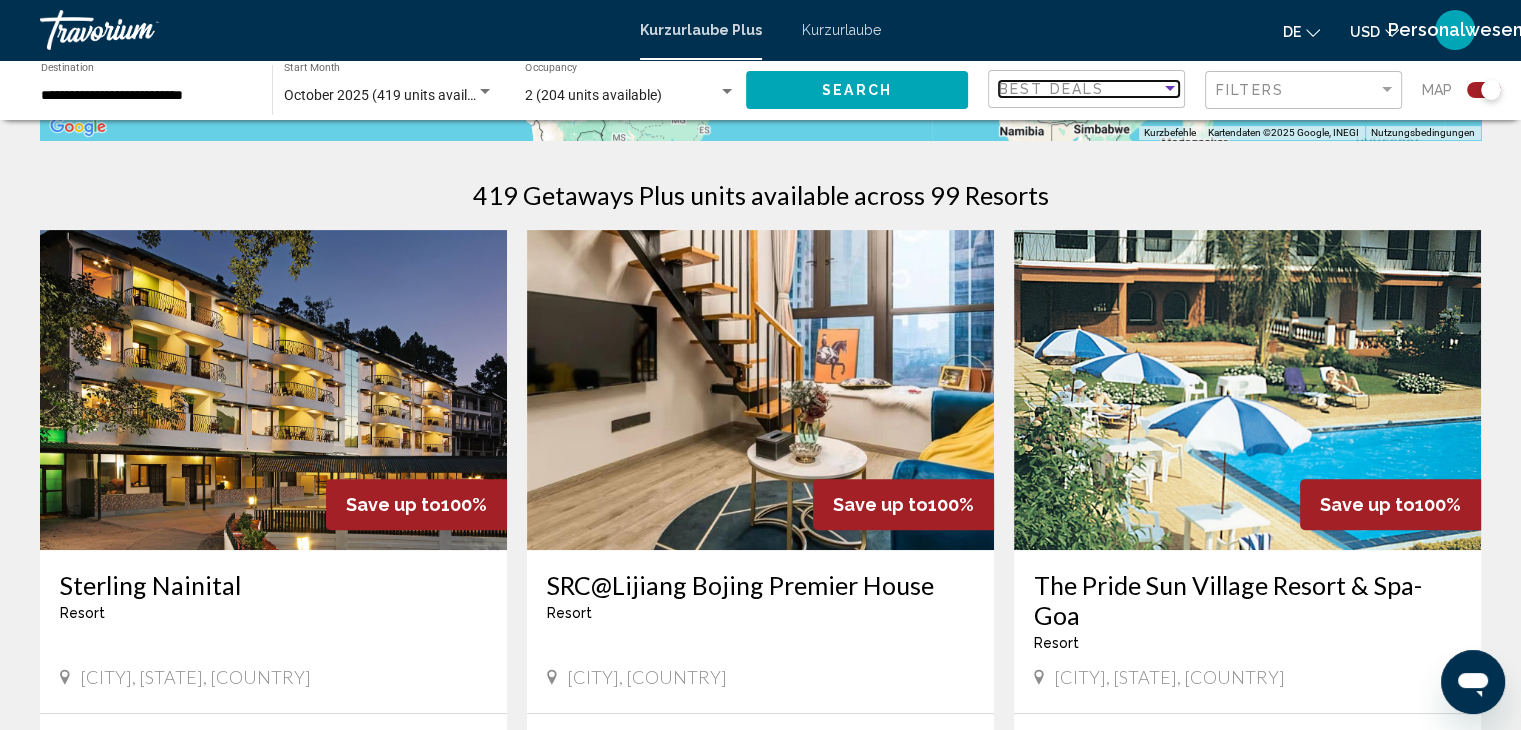 click at bounding box center (1170, 89) 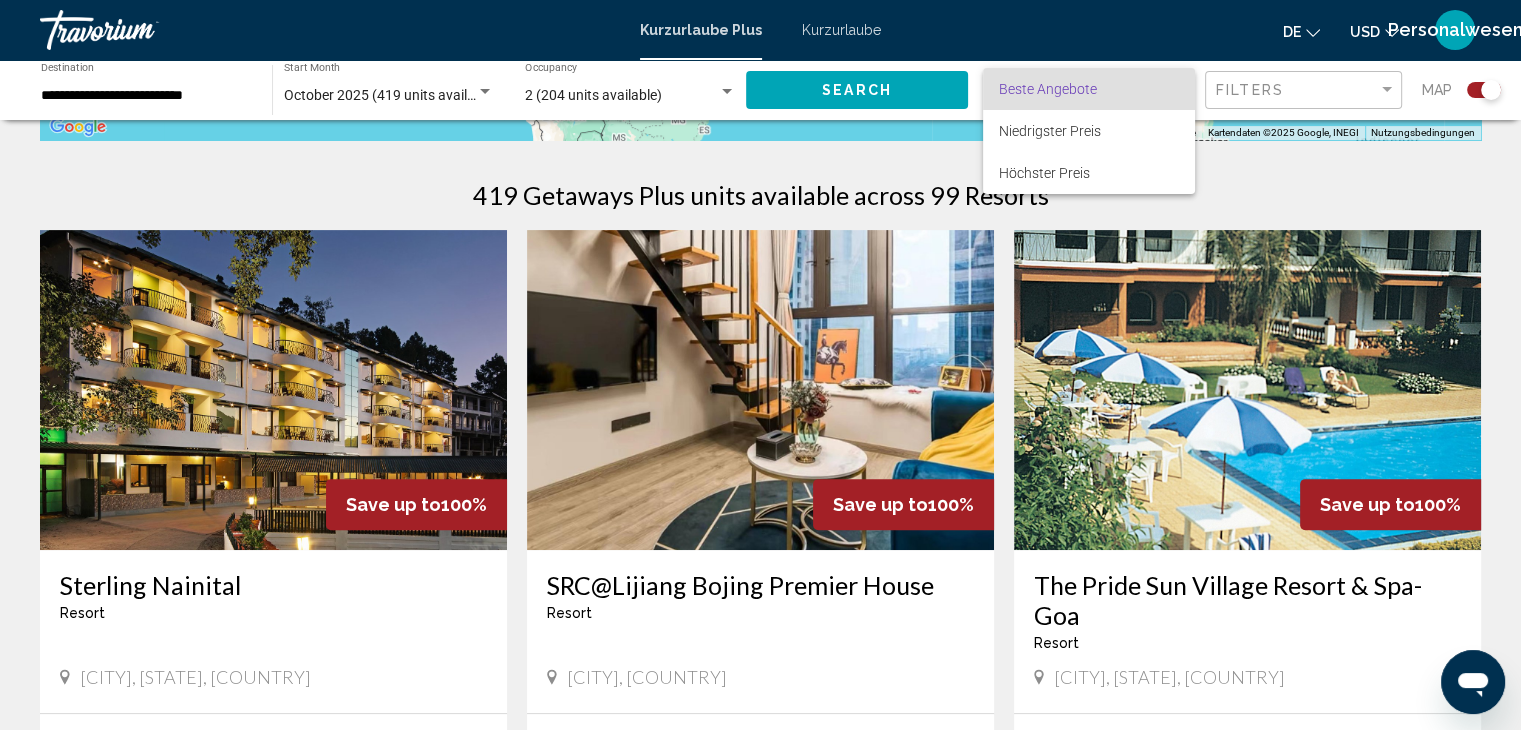 click at bounding box center [760, 365] 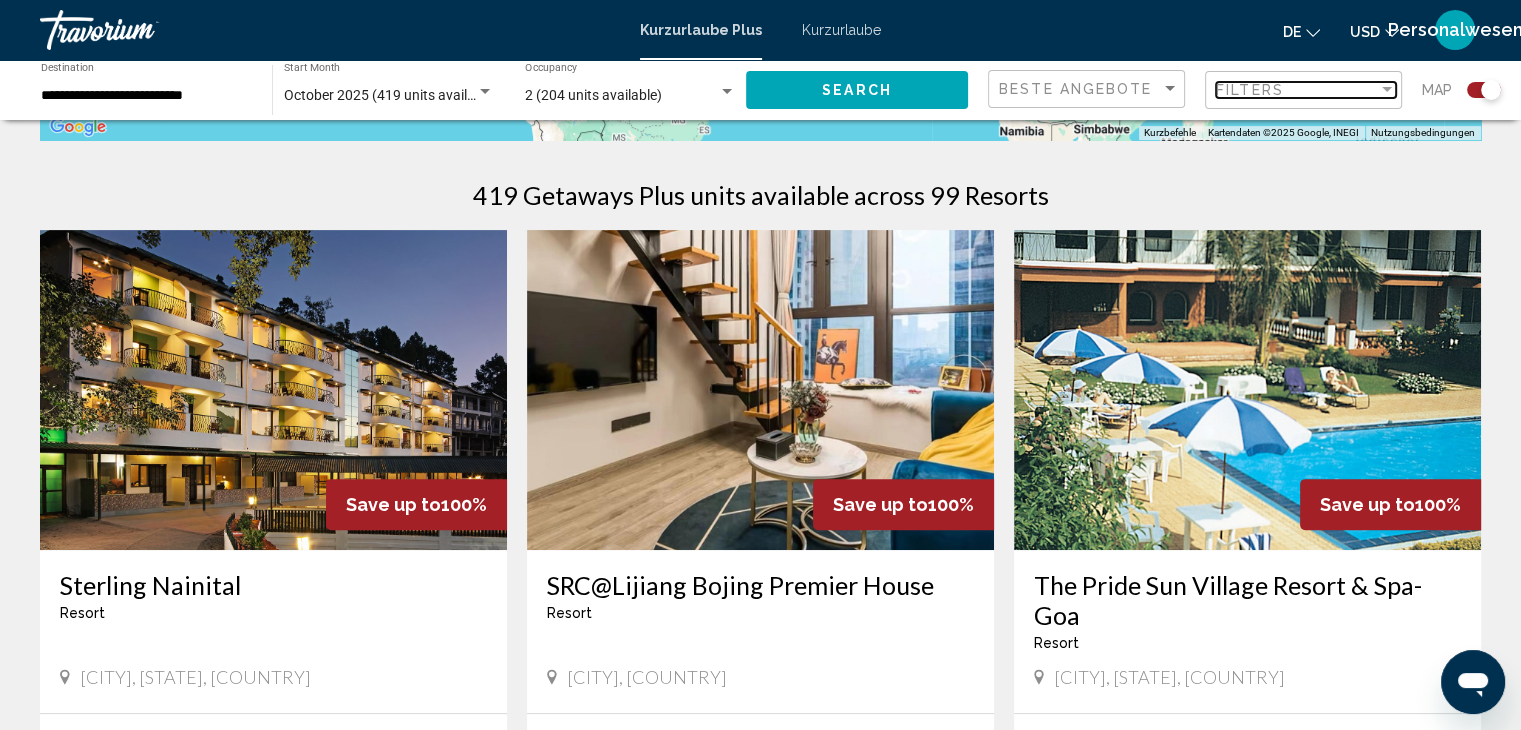 click on "Filters" at bounding box center [1297, 90] 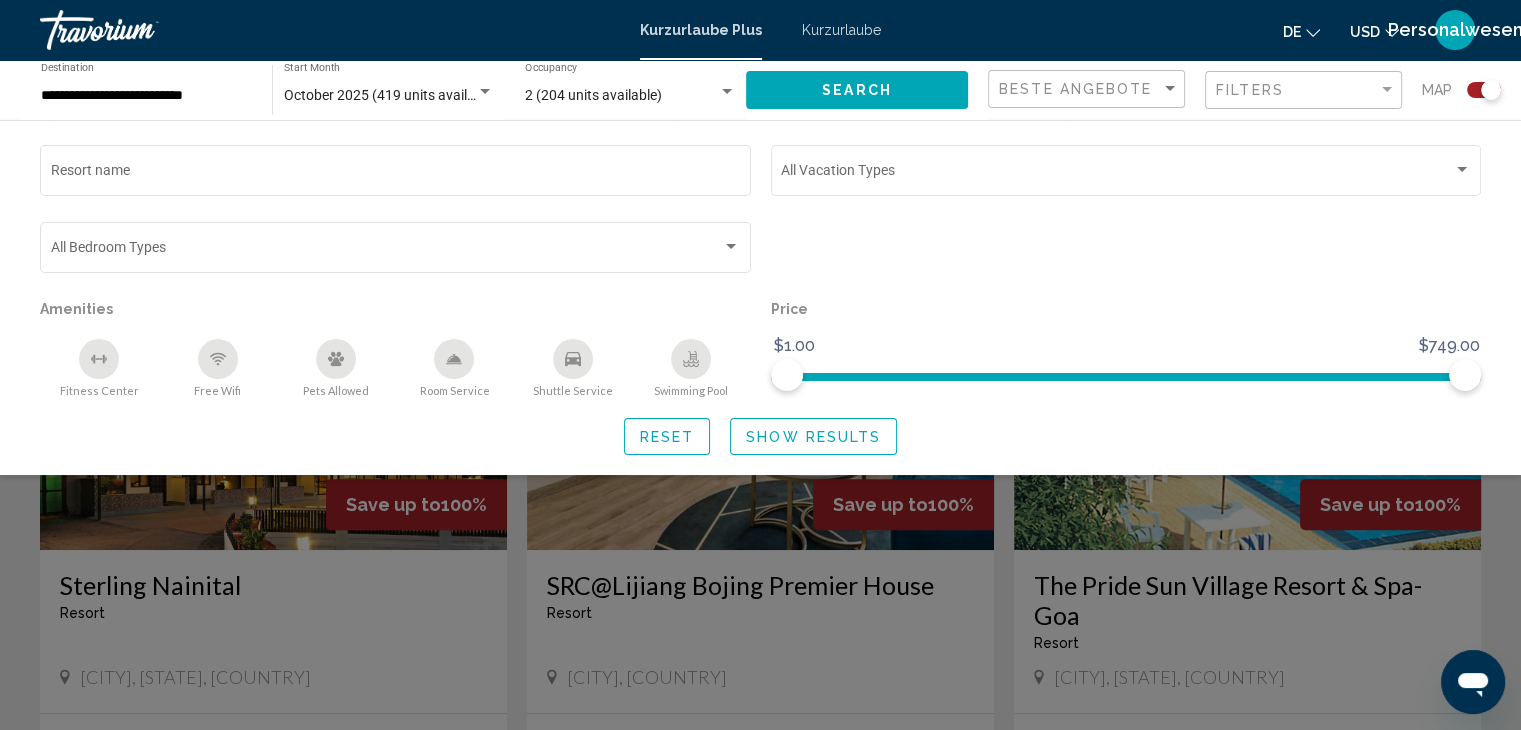 click 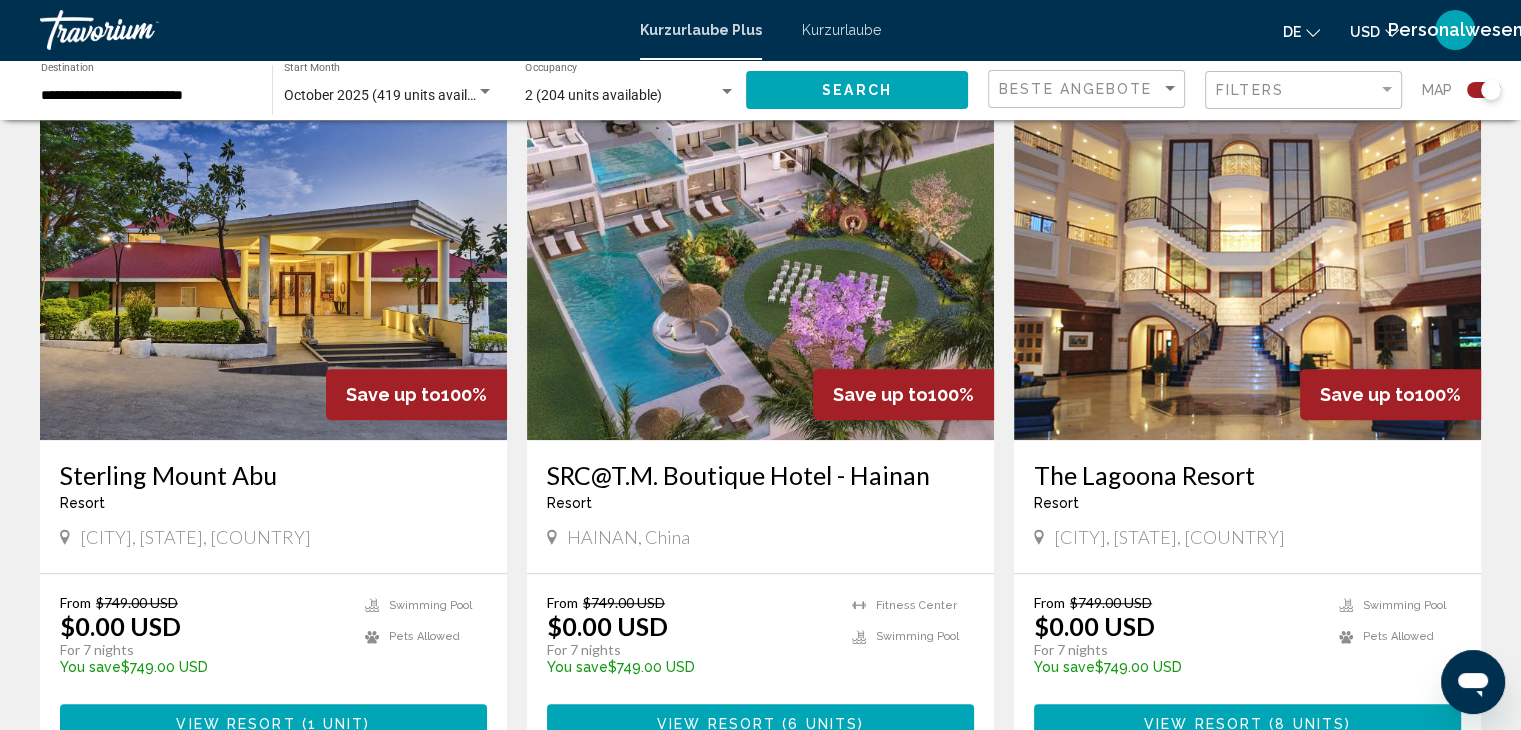 scroll, scrollTop: 1500, scrollLeft: 0, axis: vertical 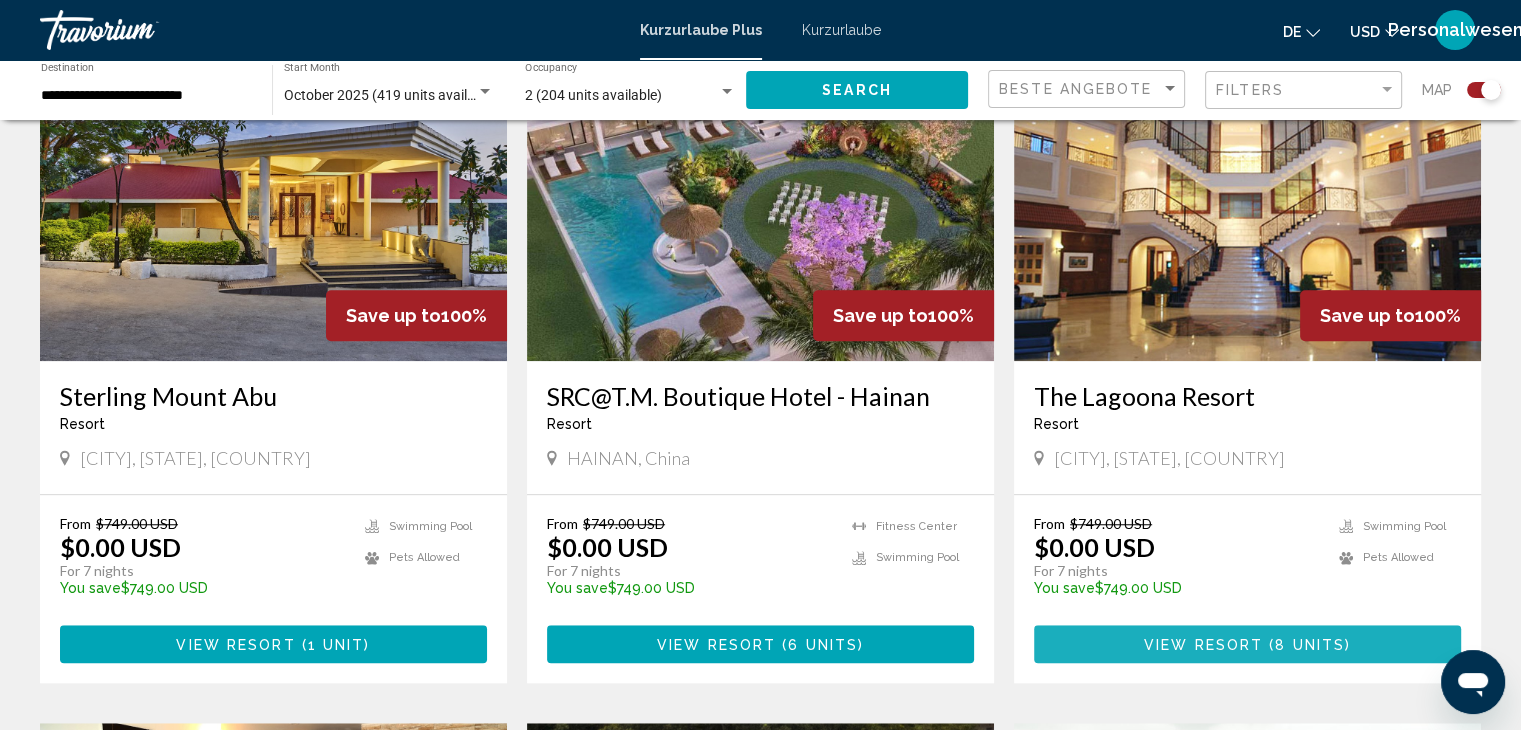 click on "View Resort" at bounding box center (1203, 645) 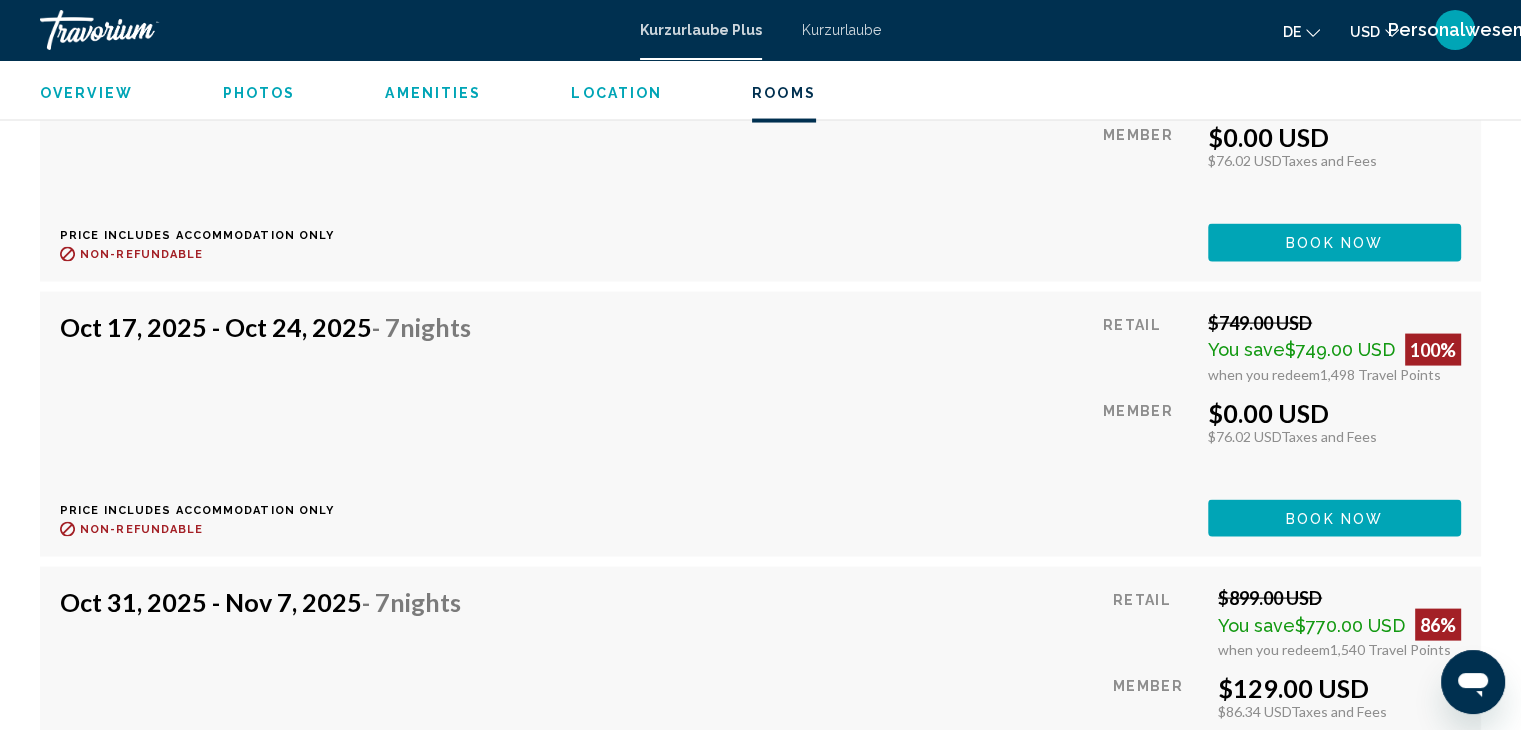 scroll, scrollTop: 4000, scrollLeft: 0, axis: vertical 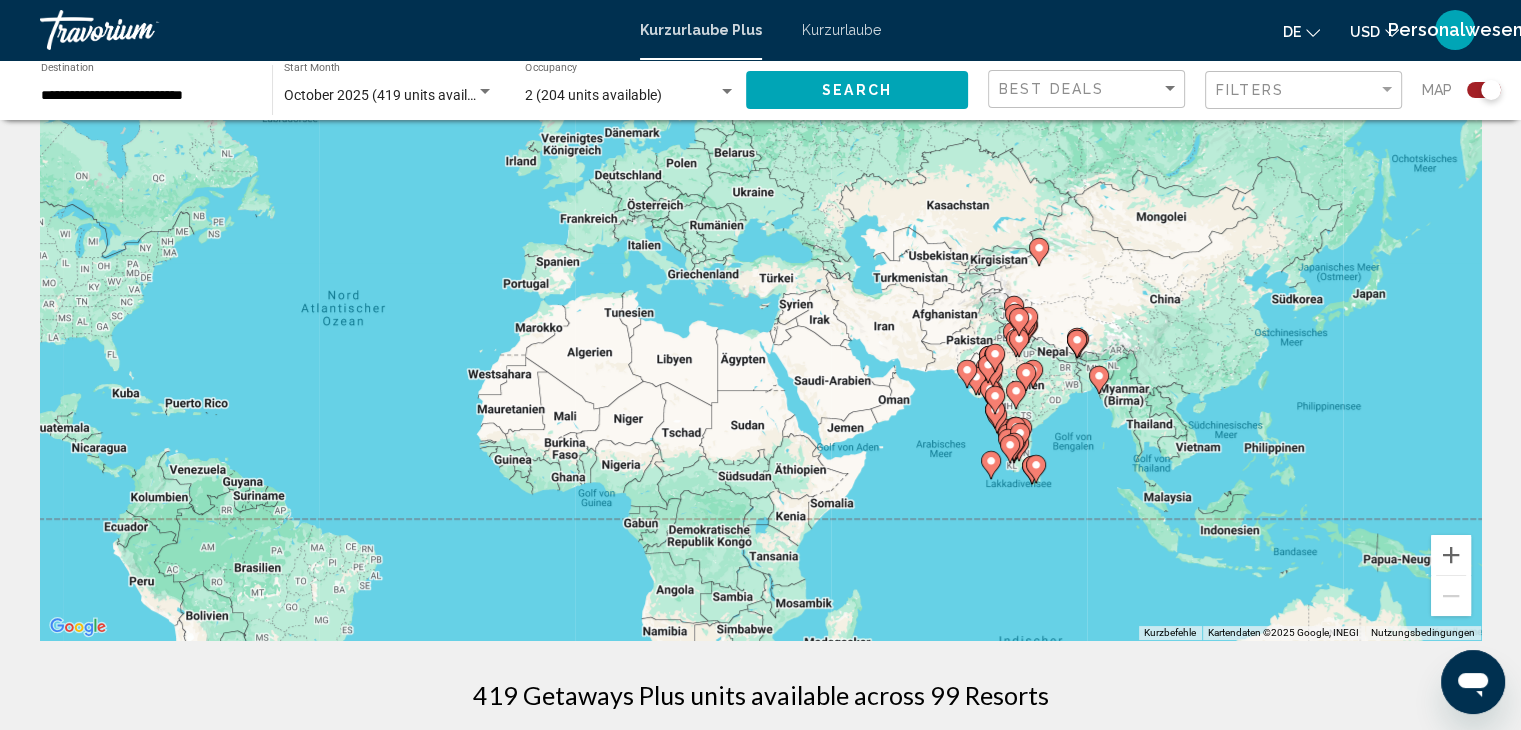 drag, startPoint x: 1440, startPoint y: 409, endPoint x: 1072, endPoint y: 407, distance: 368.00543 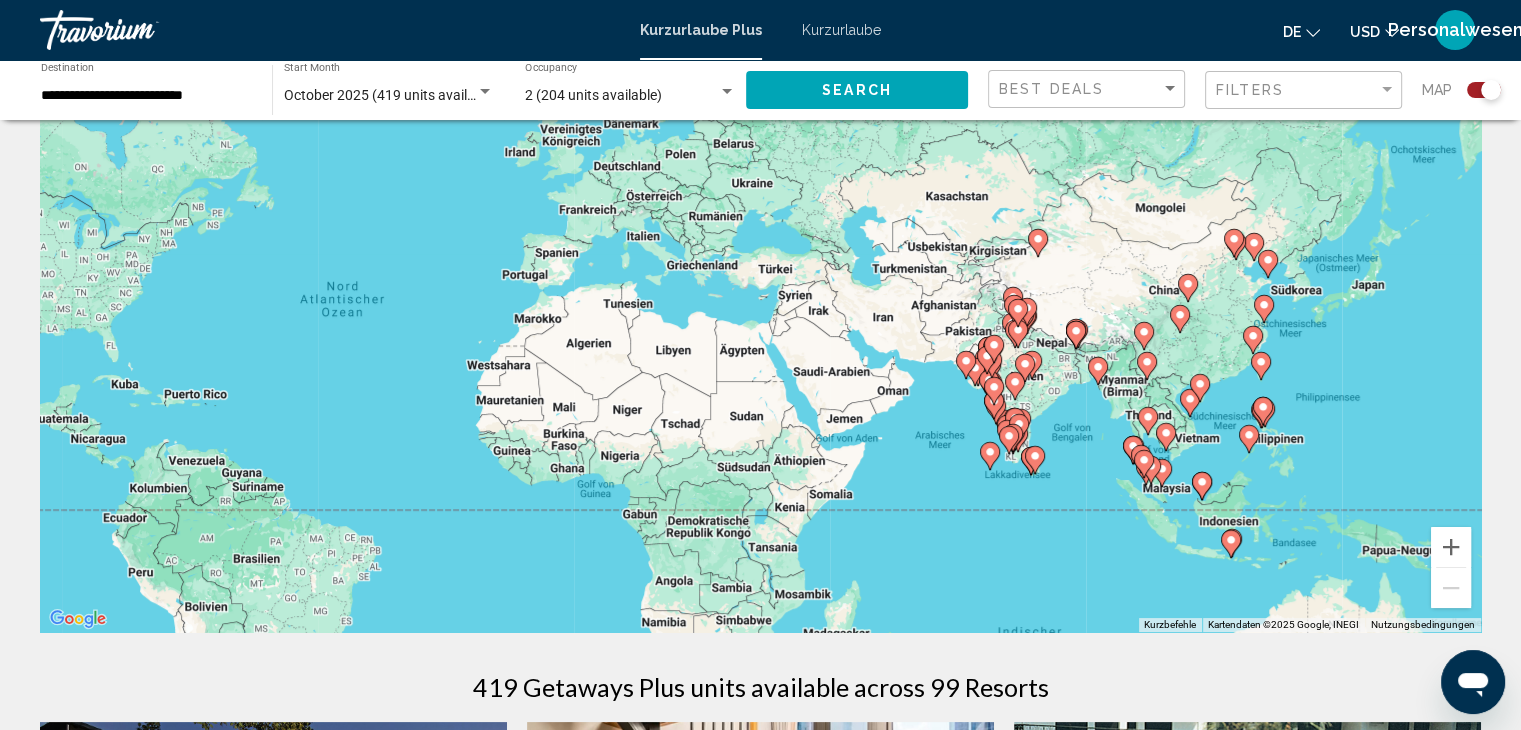 scroll, scrollTop: 200, scrollLeft: 0, axis: vertical 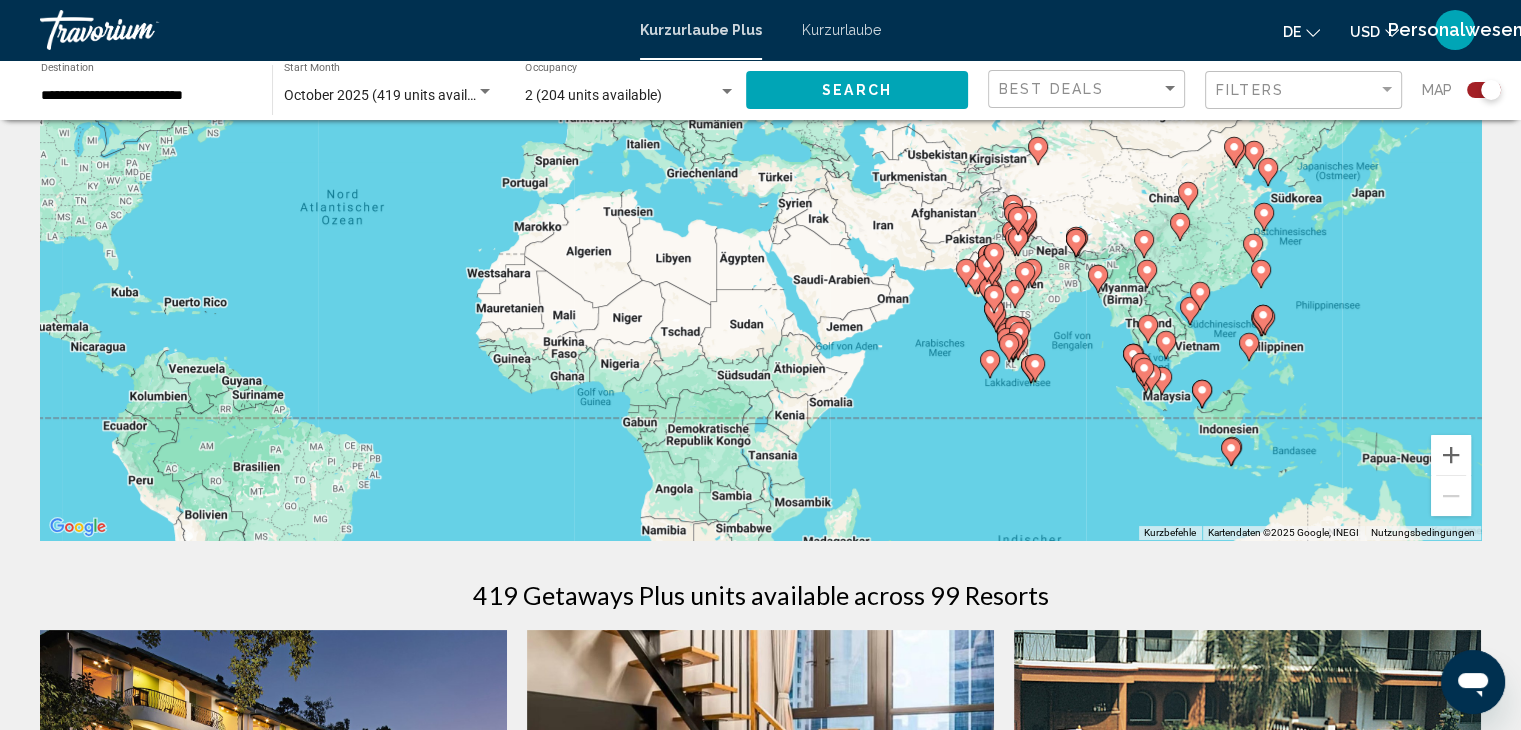 click on "Um den Modus zum Ziehen mit der Tastatur zu aktivieren, drückst du Alt + Eingabetaste. Wenn du den Modus aktiviert hast, kannst du die Markierung mit den Pfeiltasten verschieben. Nachdem du sie an die gewünschte Stelle gezogen bzw. verschoben hast, drückst du einfach die Eingabetaste. Durch Drücken der Esc-Taste kannst du den Vorgang abbrechen." at bounding box center (760, 240) 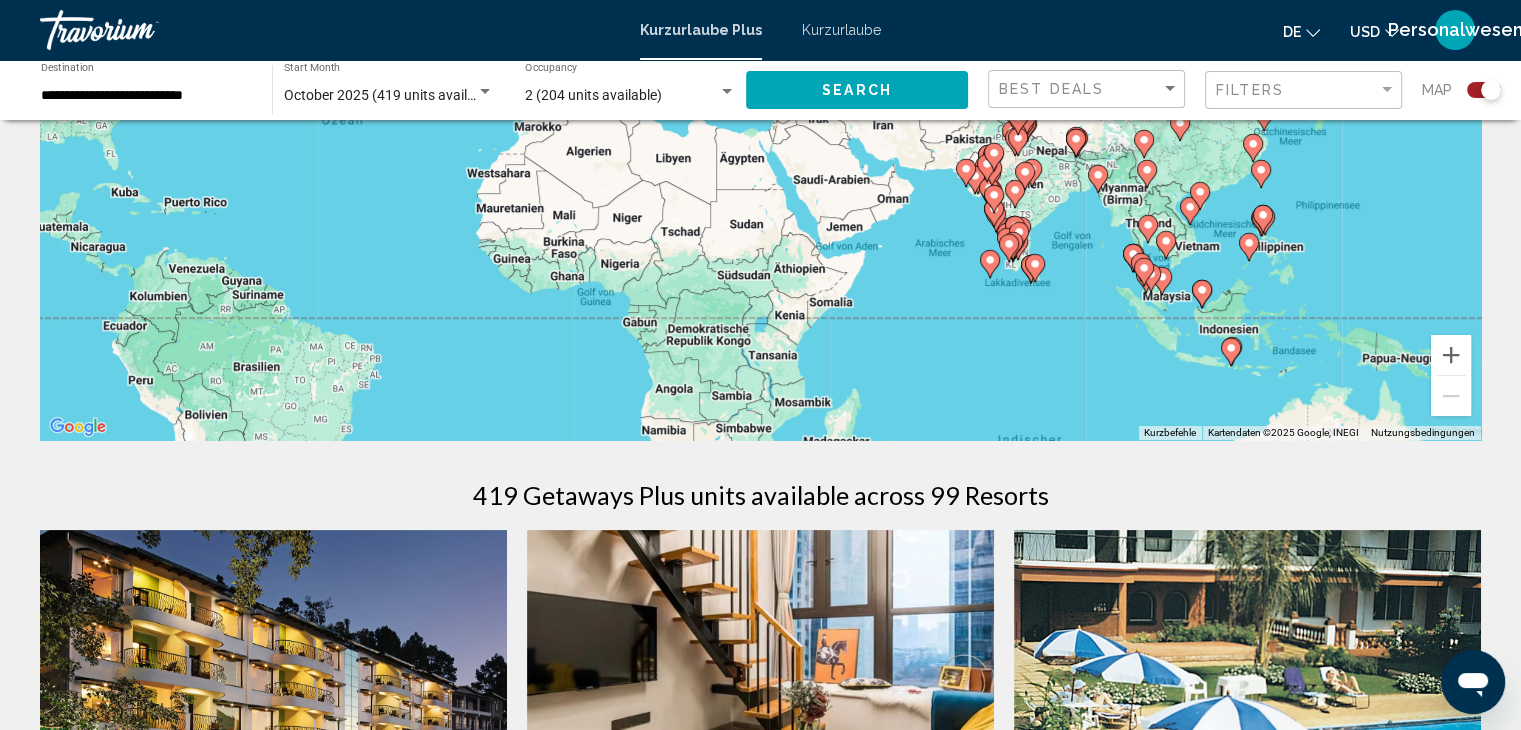scroll, scrollTop: 300, scrollLeft: 0, axis: vertical 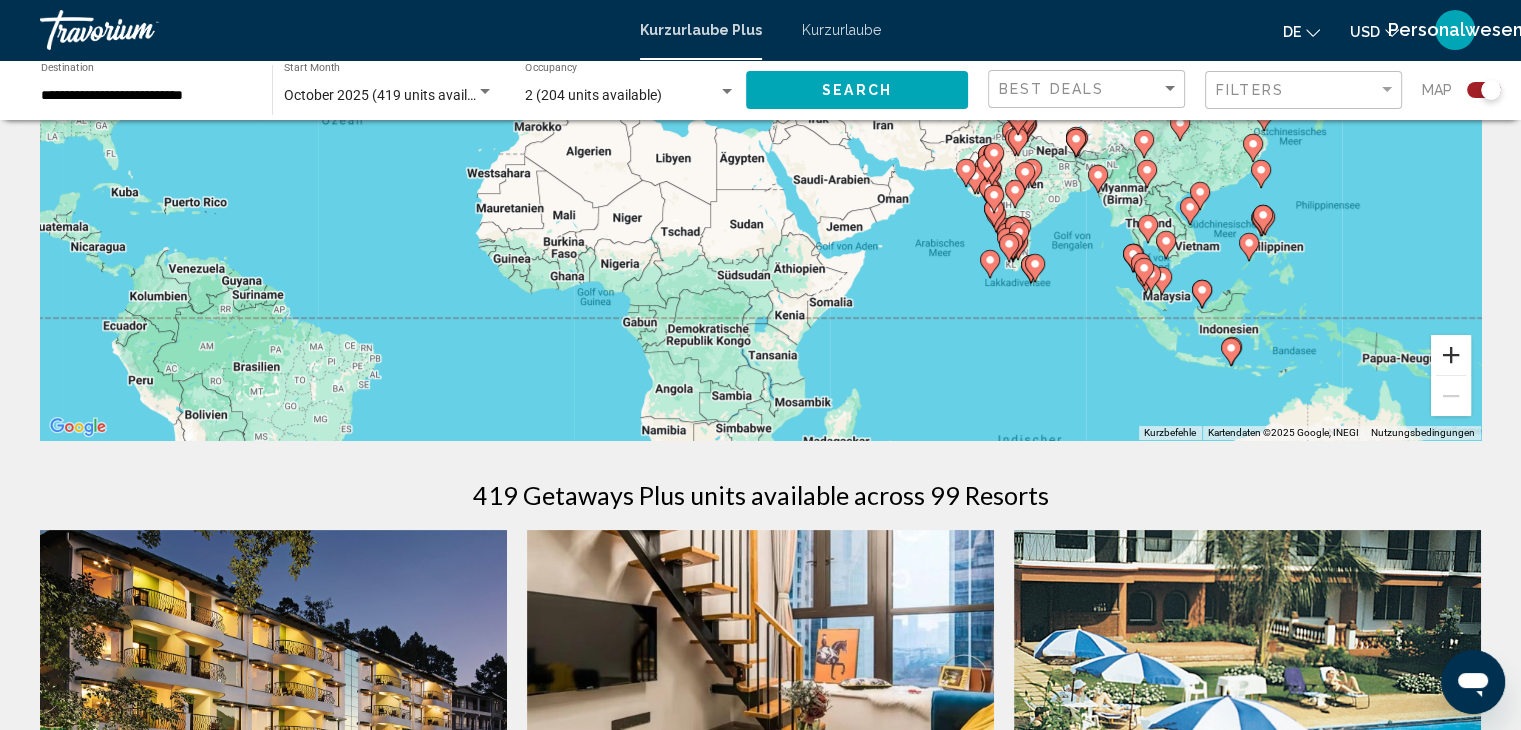 click at bounding box center (1451, 355) 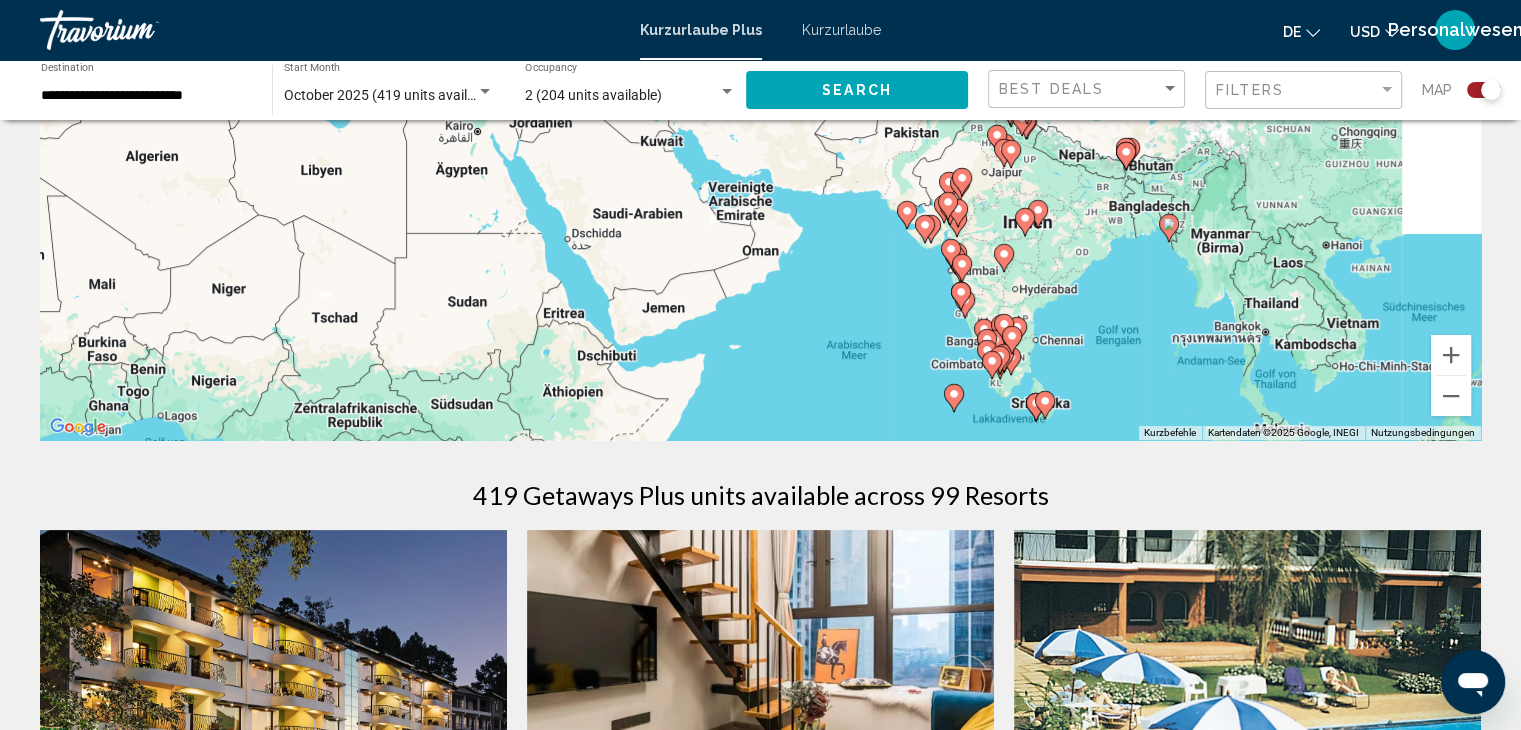 drag, startPoint x: 1297, startPoint y: 341, endPoint x: 937, endPoint y: 294, distance: 363.05508 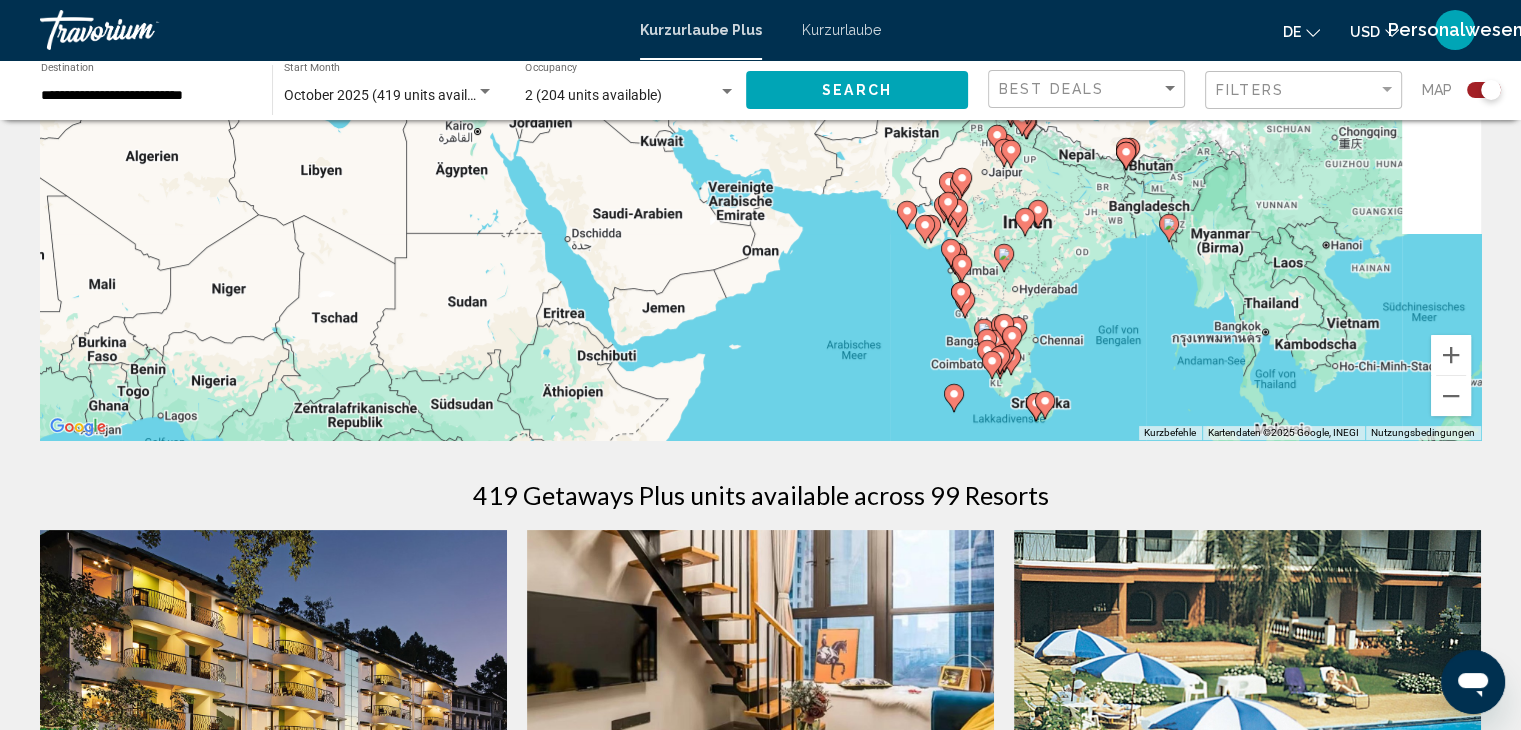 click on "Um den Modus zum Ziehen mit der Tastatur zu aktivieren, drückst du Alt + Eingabetaste. Wenn du den Modus aktiviert hast, kannst du die Markierung mit den Pfeiltasten verschieben. Nachdem du sie an die gewünschte Stelle gezogen bzw. verschoben hast, drückst du einfach die Eingabetaste. Durch Drücken der Esc-Taste kannst du den Vorgang abbrechen." at bounding box center (760, 140) 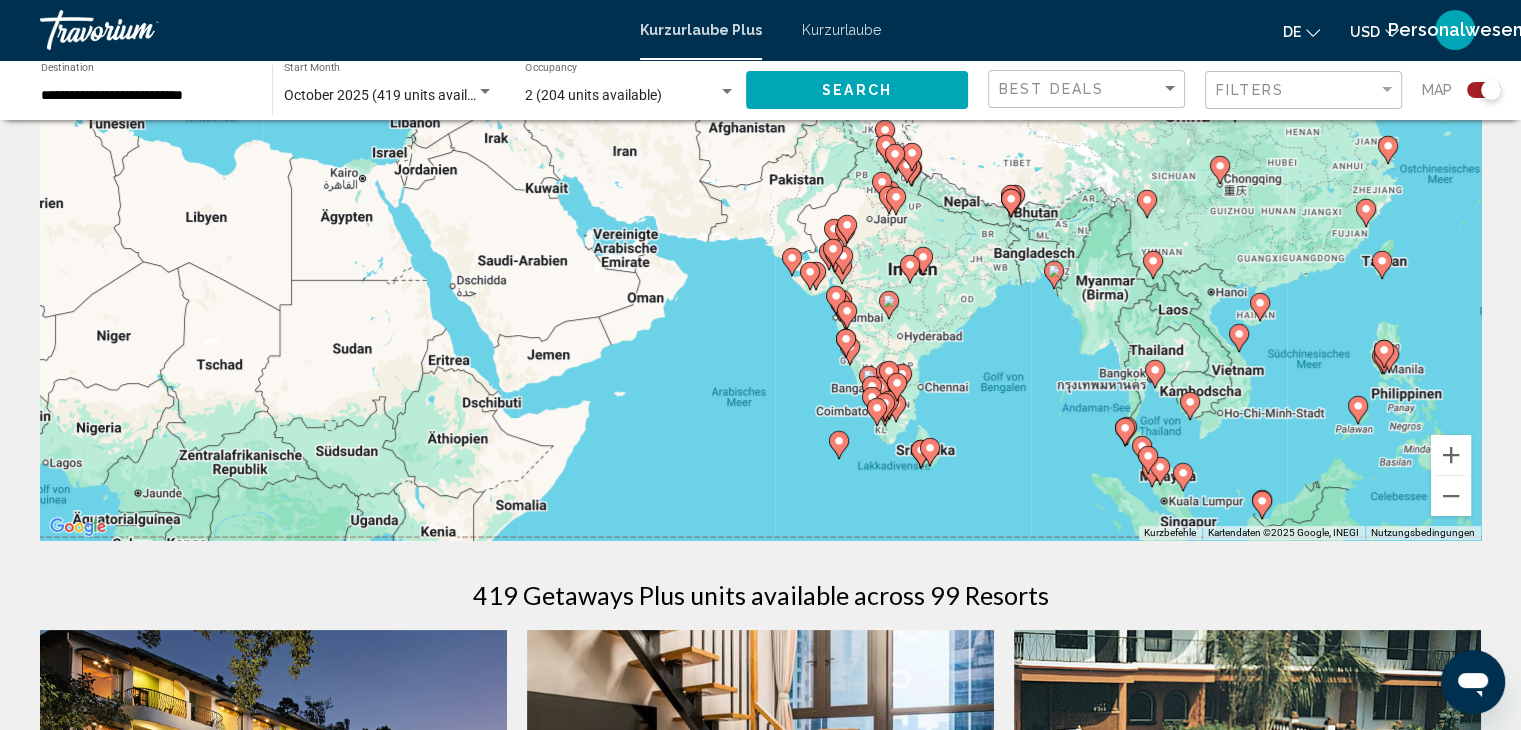 scroll, scrollTop: 100, scrollLeft: 0, axis: vertical 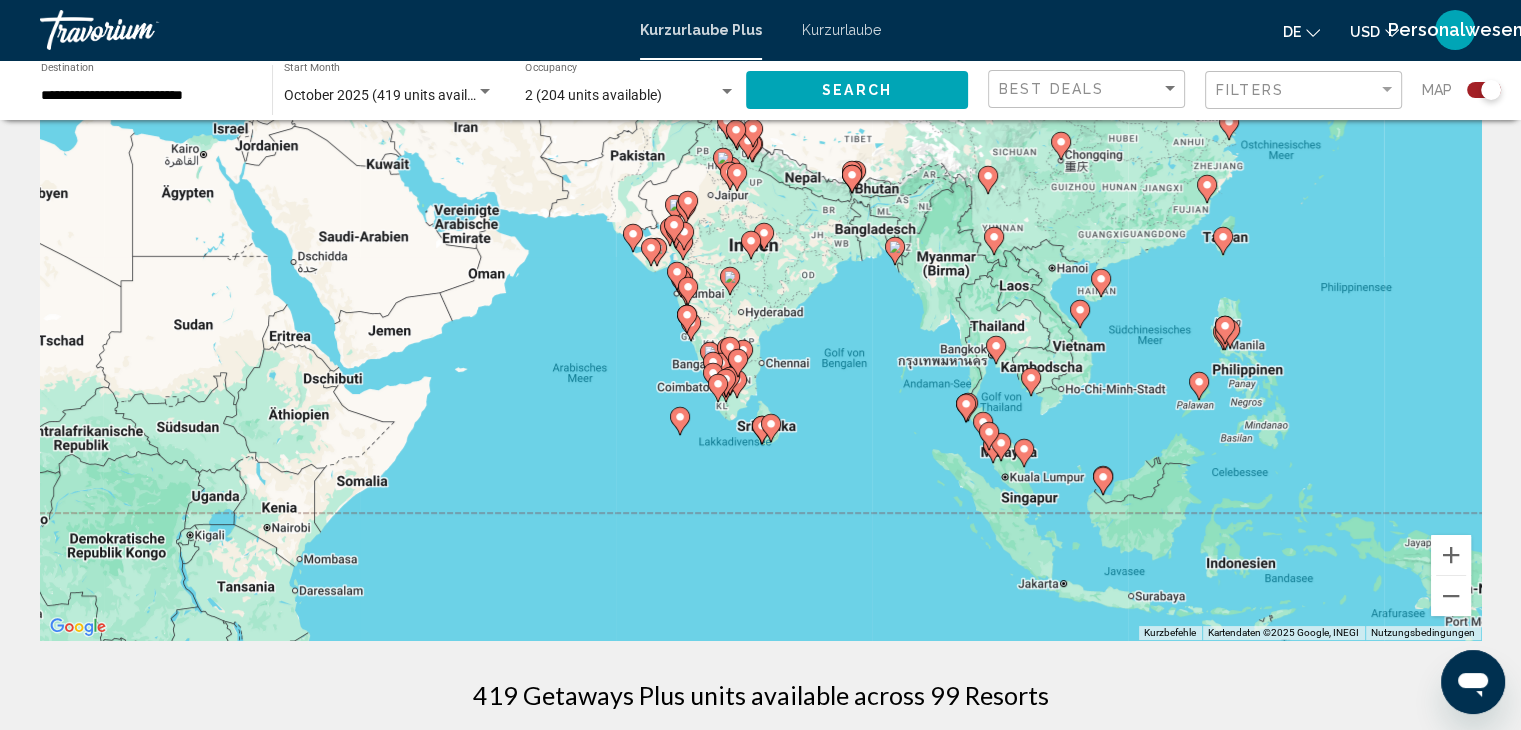 drag, startPoint x: 954, startPoint y: 303, endPoint x: 808, endPoint y: 197, distance: 180.42172 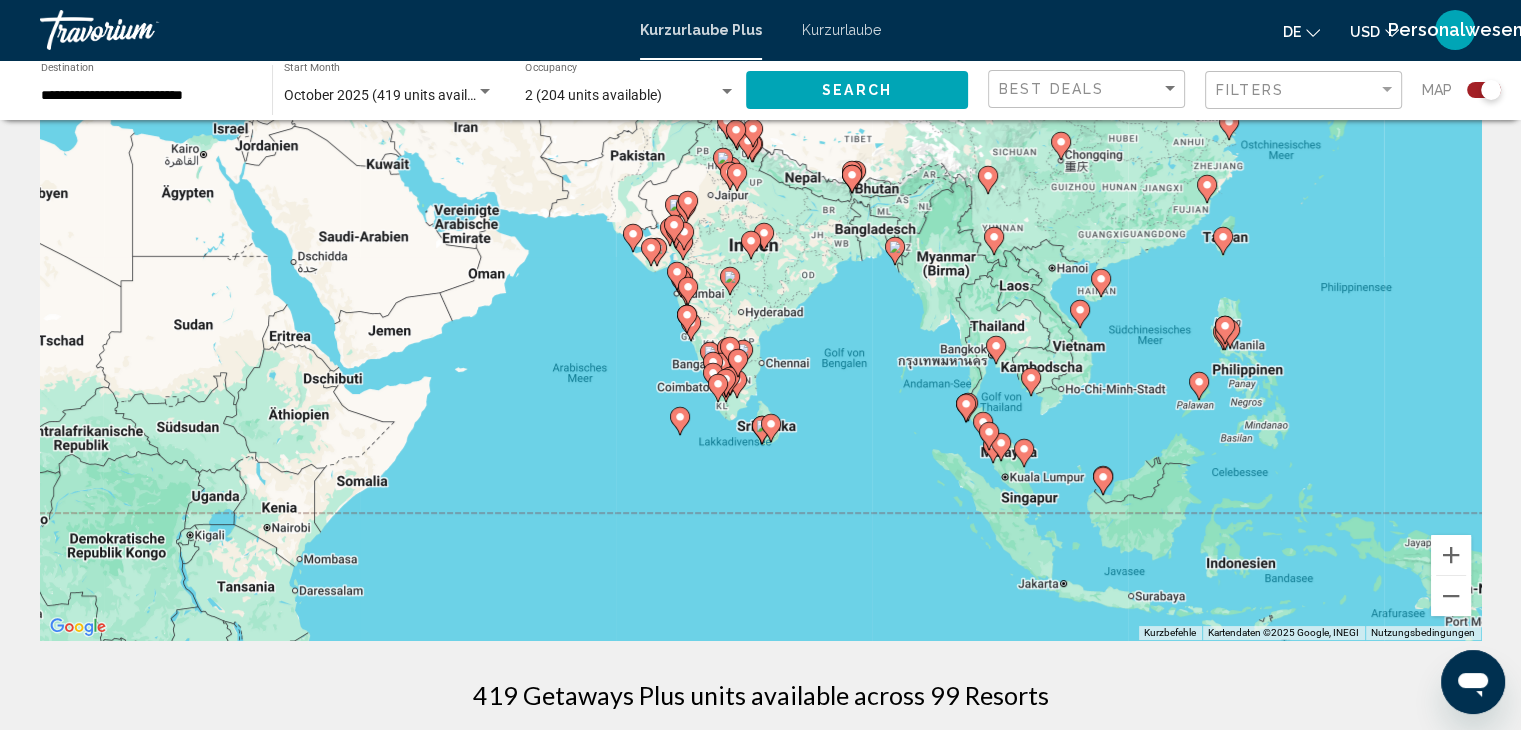 click on "Um den Modus zum Ziehen mit der Tastatur zu aktivieren, drückst du Alt + Eingabetaste. Wenn du den Modus aktiviert hast, kannst du die Markierung mit den Pfeiltasten verschieben. Nachdem du sie an die gewünschte Stelle gezogen bzw. verschoben hast, drückst du einfach die Eingabetaste. Durch Drücken der Esc-Taste kannst du den Vorgang abbrechen." at bounding box center [760, 340] 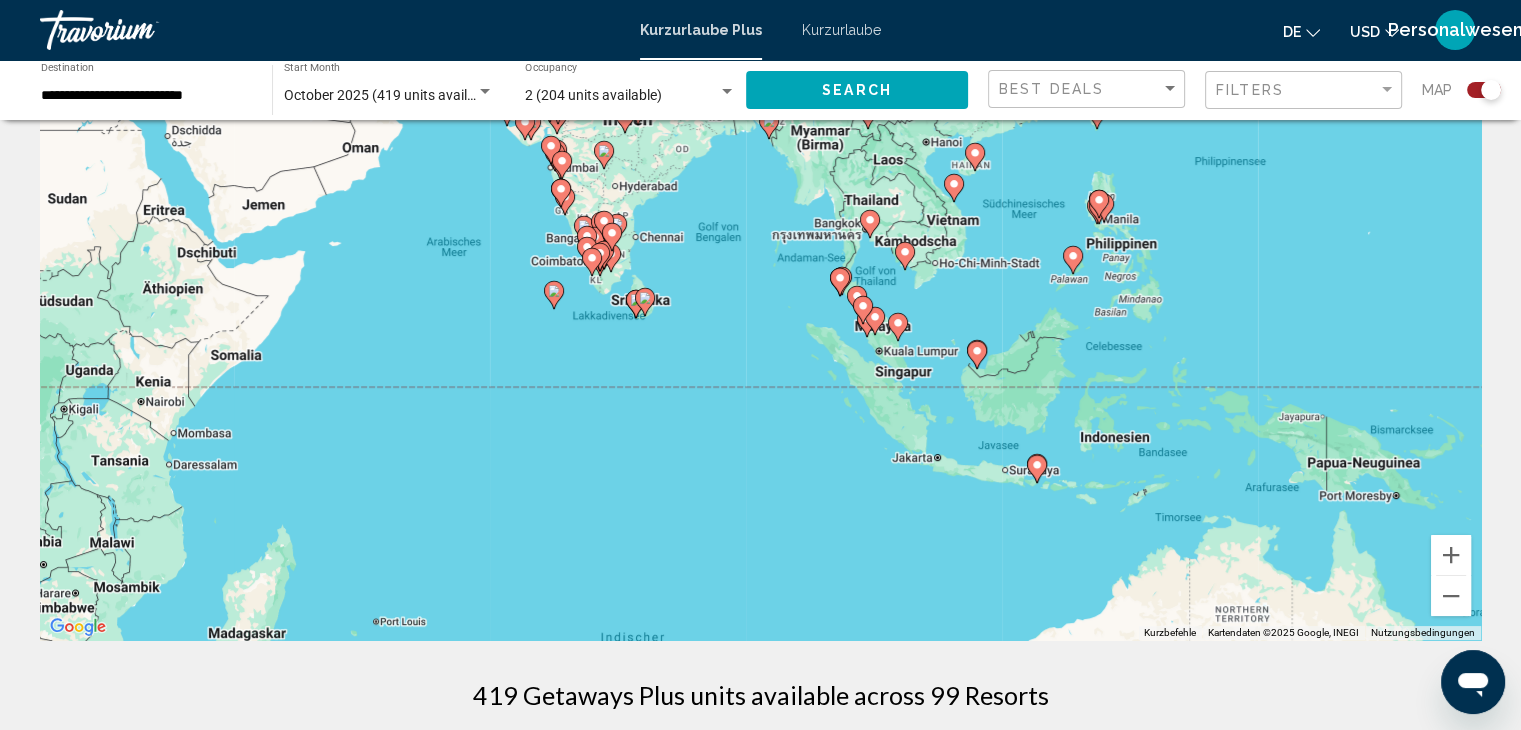 drag, startPoint x: 968, startPoint y: 342, endPoint x: 868, endPoint y: 241, distance: 142.13022 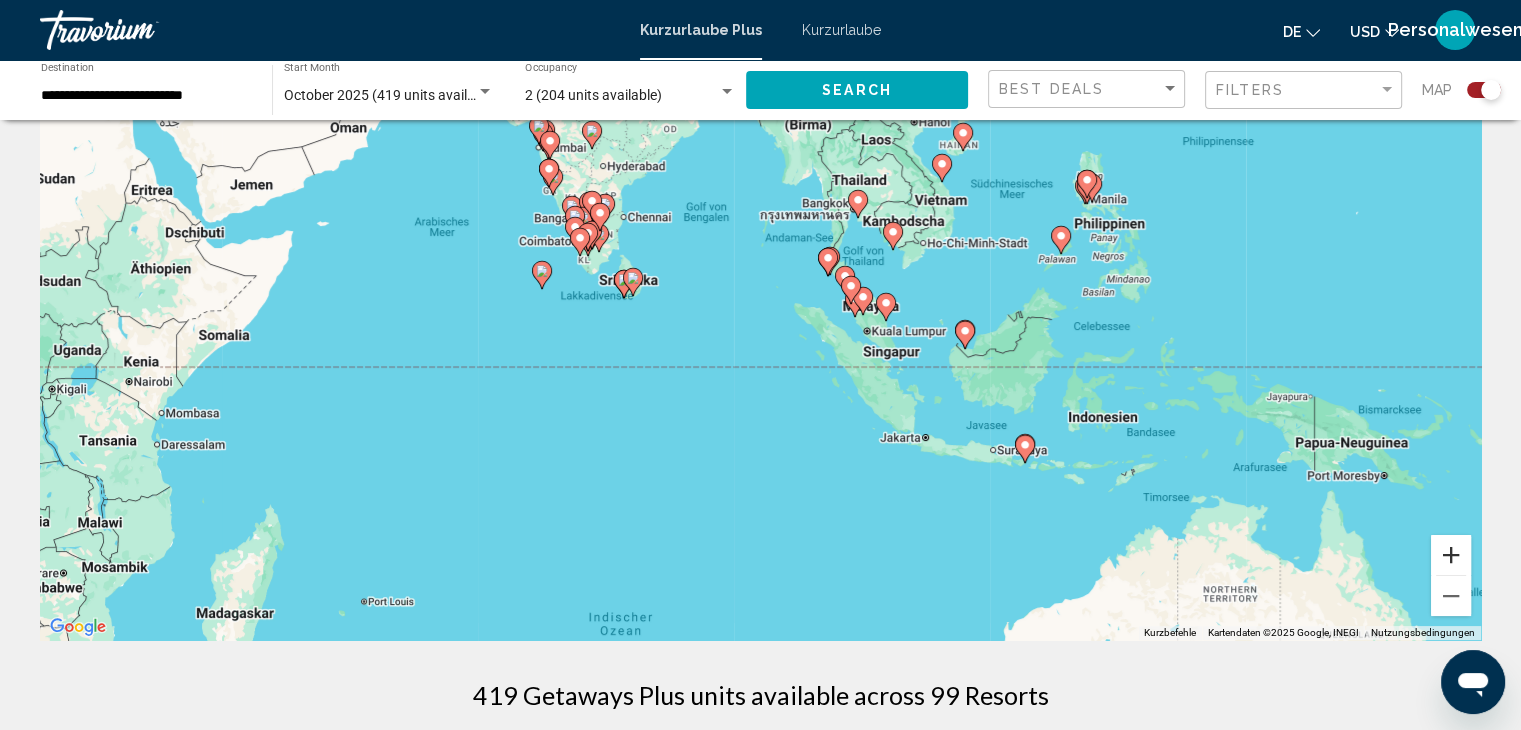 click at bounding box center [1451, 555] 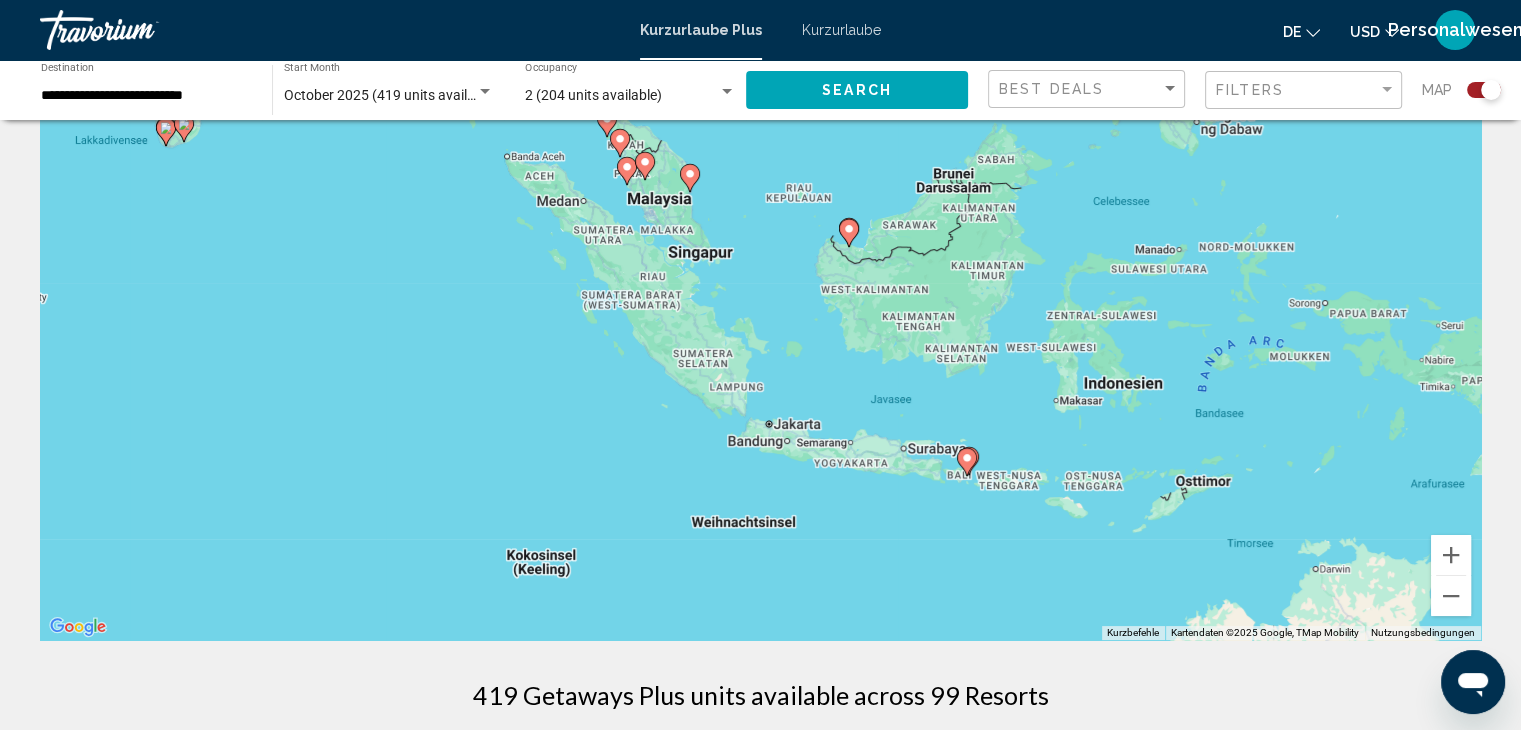 drag, startPoint x: 1201, startPoint y: 490, endPoint x: 870, endPoint y: 373, distance: 351.0698 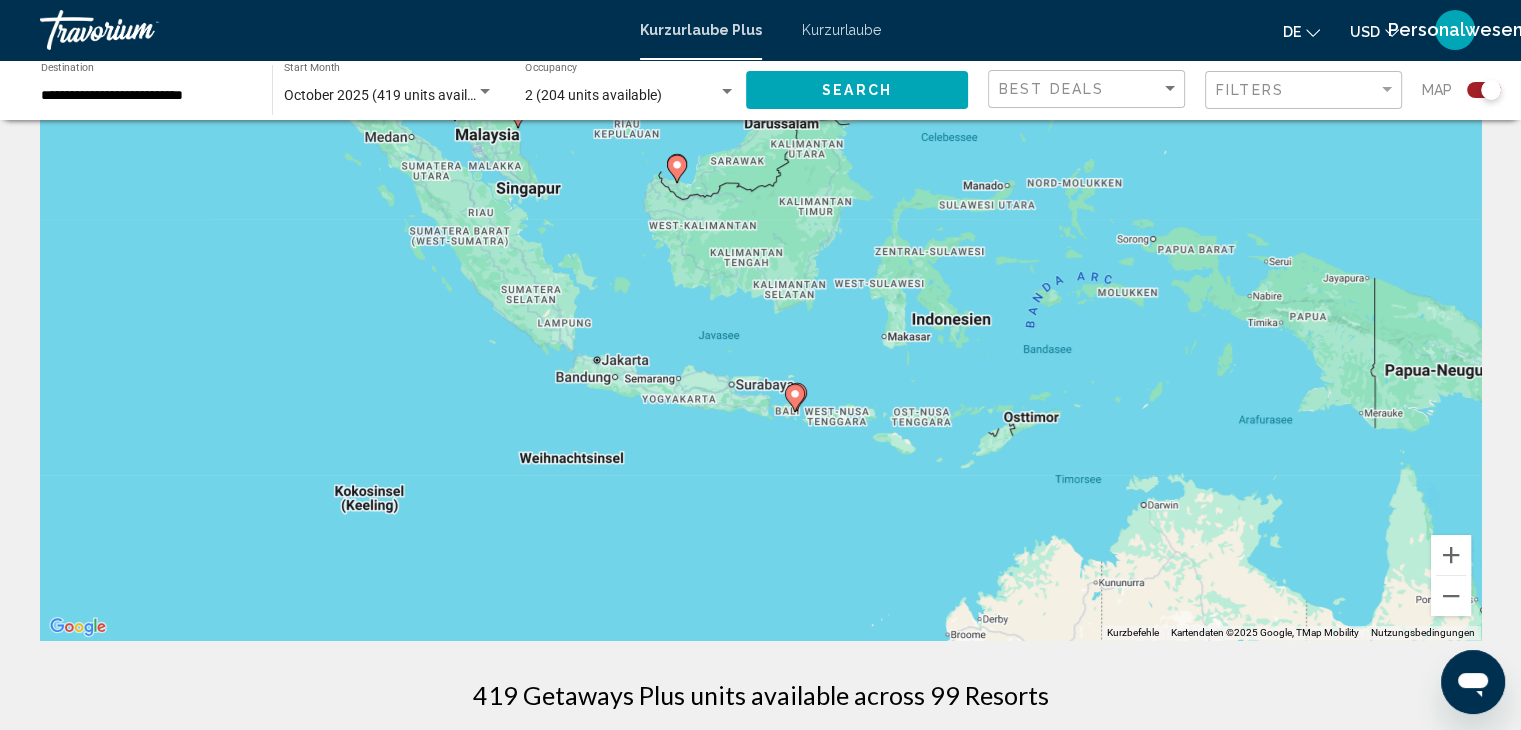 drag, startPoint x: 1183, startPoint y: 464, endPoint x: 1018, endPoint y: 408, distance: 174.24408 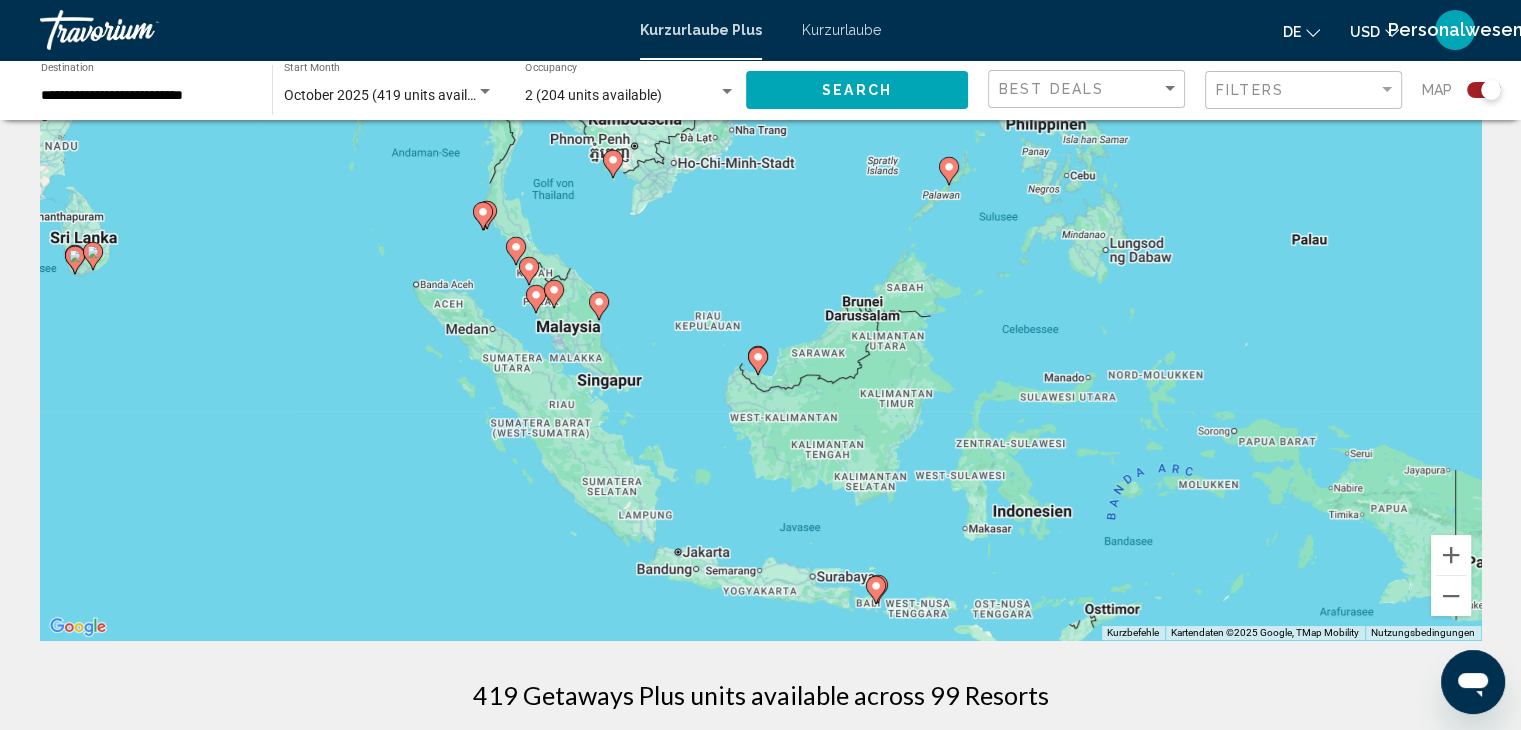 drag, startPoint x: 926, startPoint y: 360, endPoint x: 1009, endPoint y: 553, distance: 210.09045 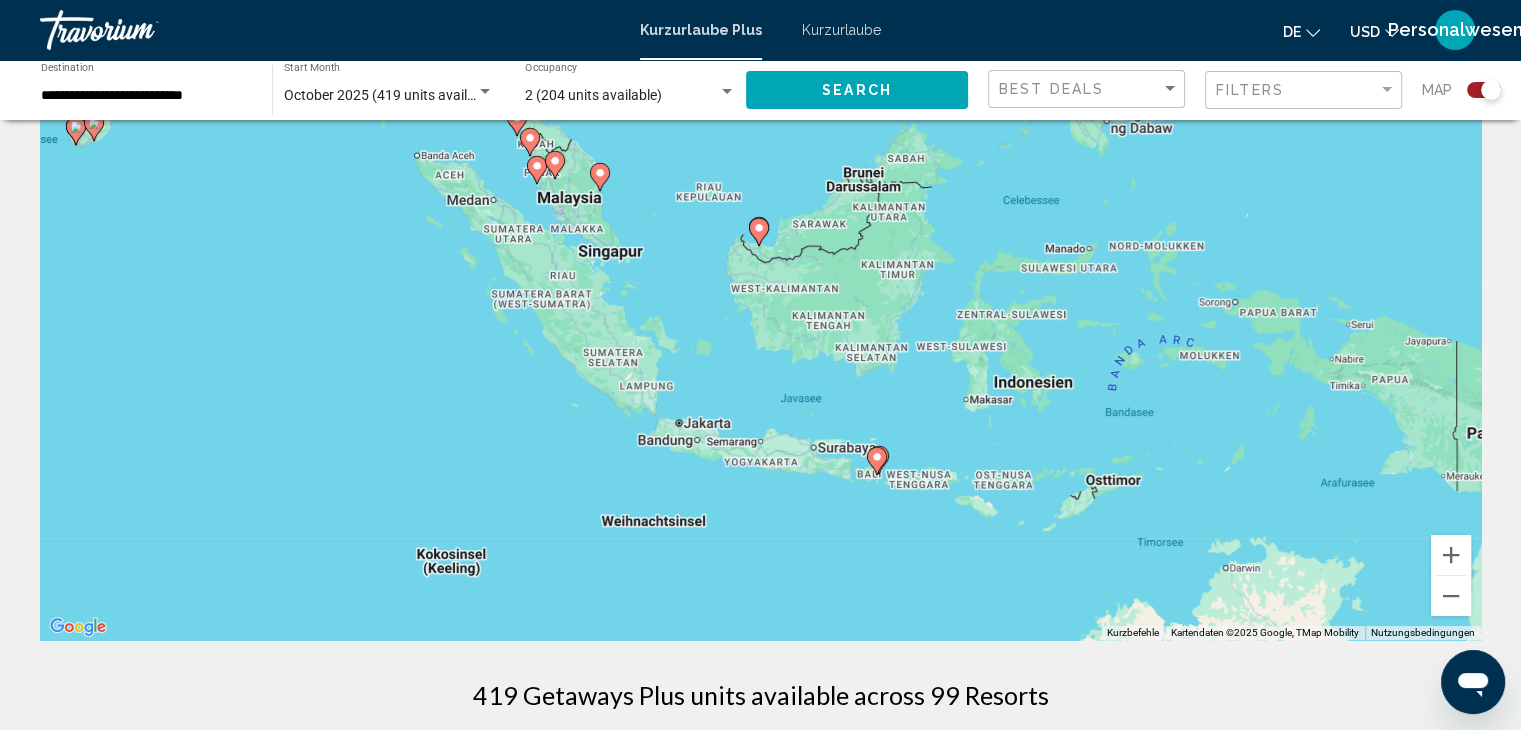 drag, startPoint x: 879, startPoint y: 589, endPoint x: 877, endPoint y: 453, distance: 136.01471 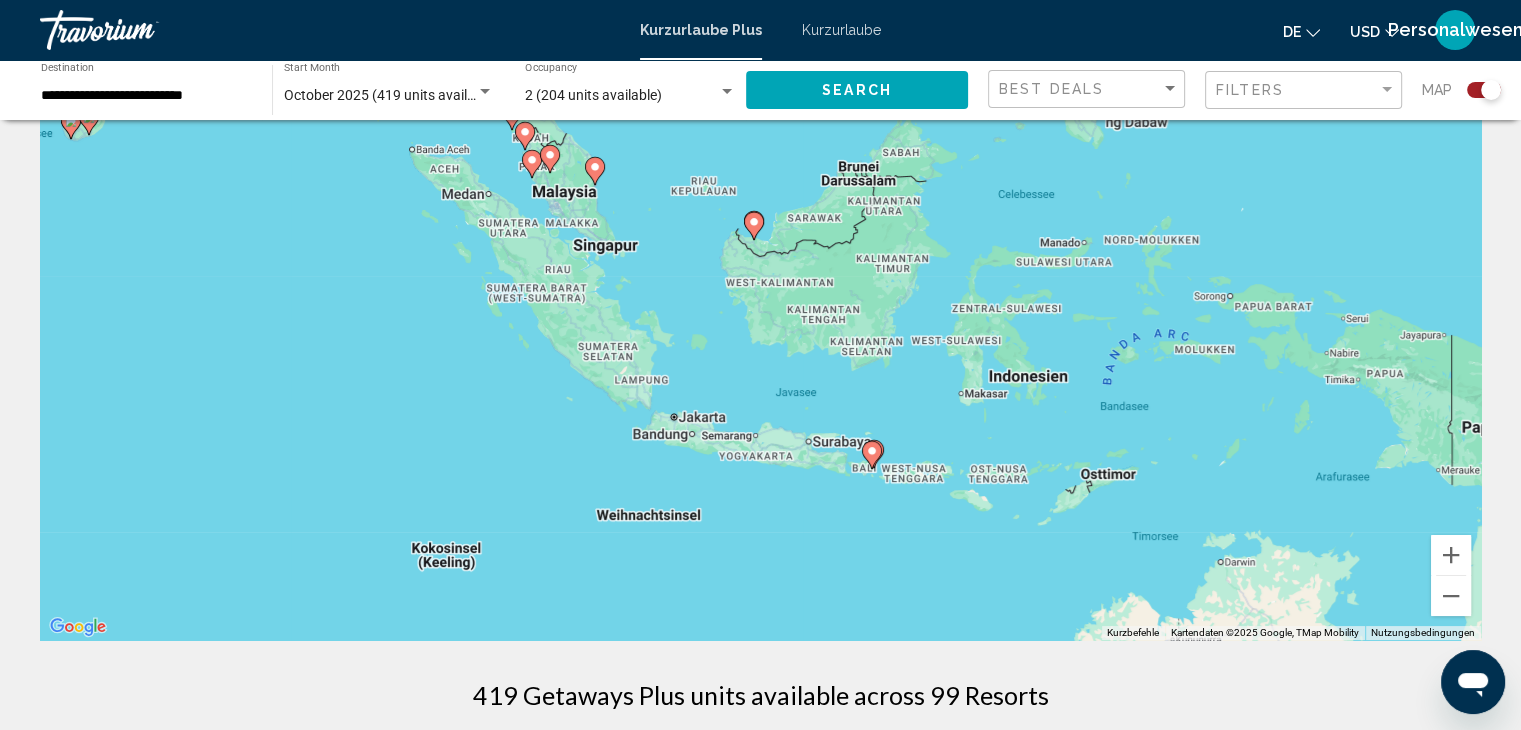 click at bounding box center [872, 455] 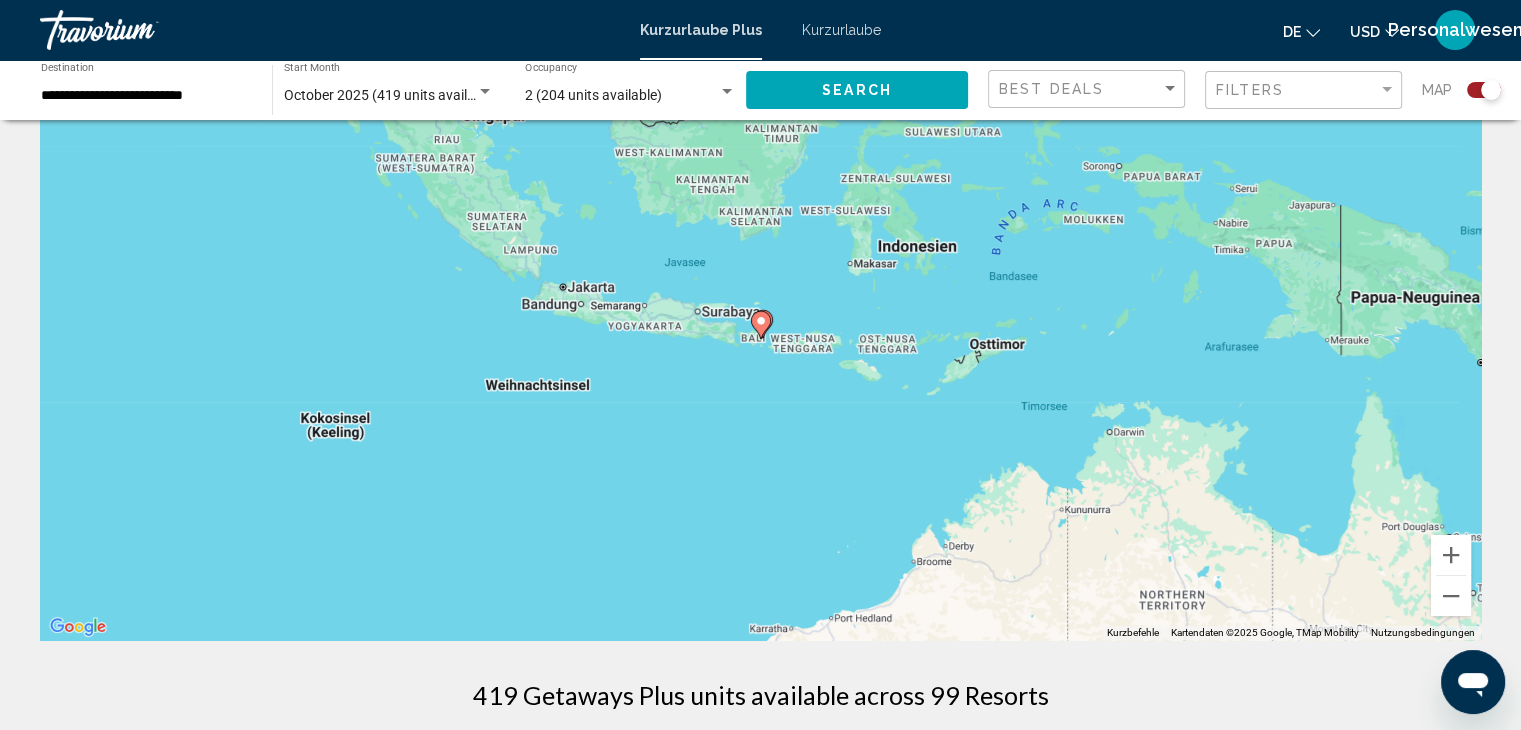 click 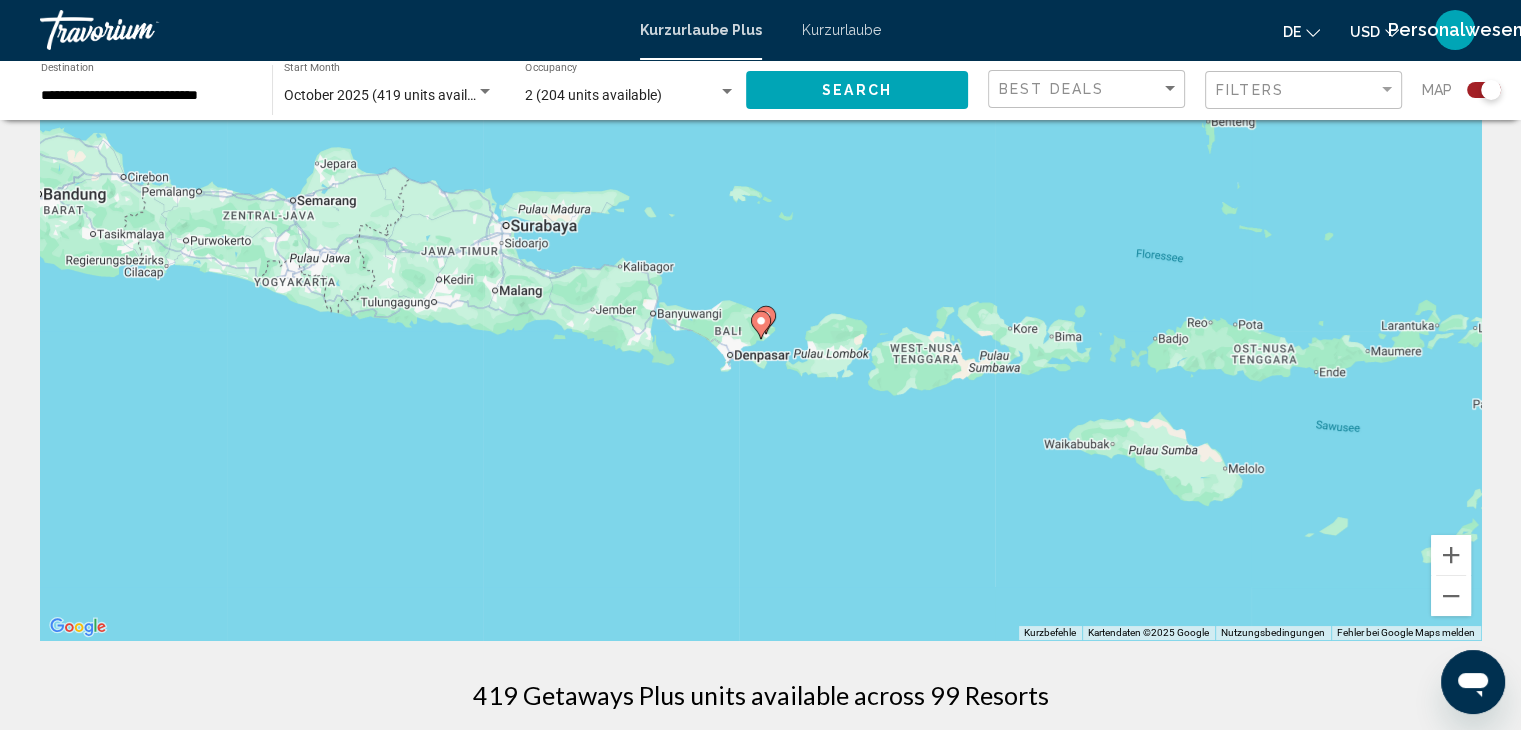 click 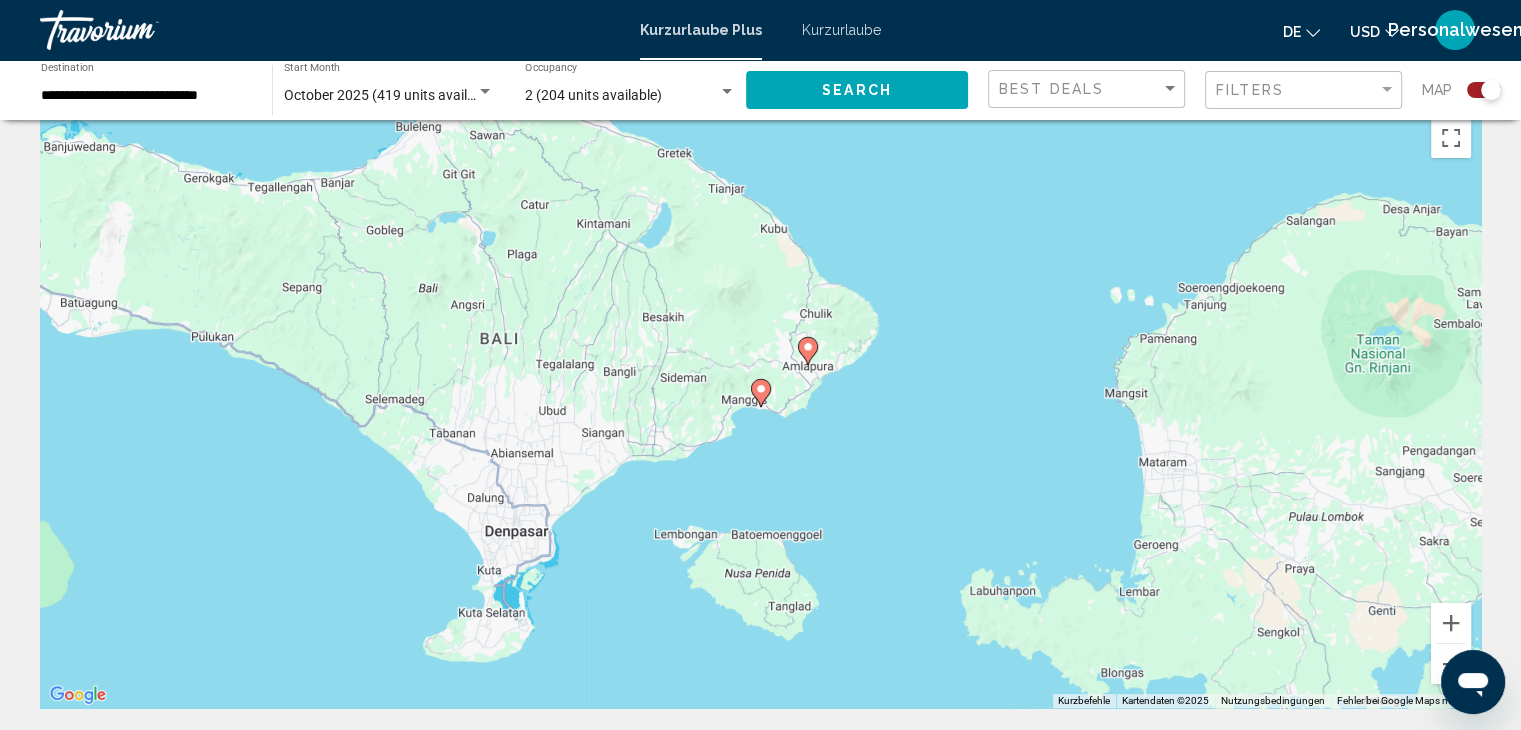 scroll, scrollTop: 0, scrollLeft: 0, axis: both 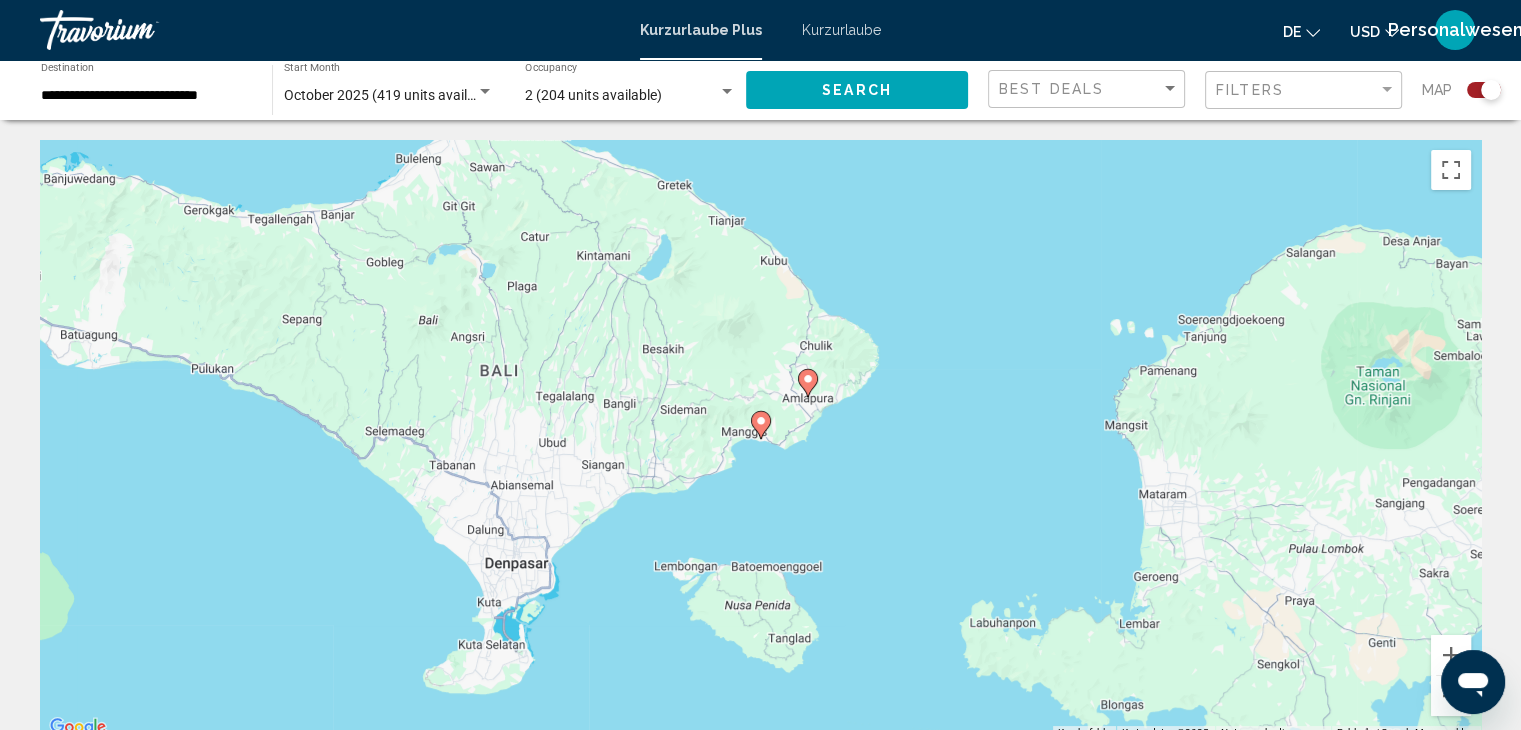 click on "Um von einem Element zum anderen zu gelangen, drückst du die Pfeiltasten entsprechend.  Um den Modus zum Ziehen mit der Tastatur zu aktivieren, drückst du Alt + Eingabetaste. Wenn du den Modus aktiviert hast, kannst du die Markierung mit den Pfeiltasten verschieben. Nachdem du sie an die gewünschte Stelle gezogen bzw. verschoben hast, drückst du einfach die Eingabetaste. Durch Drücken der Esc-Taste kannst du den Vorgang abbrechen." at bounding box center [760, 440] 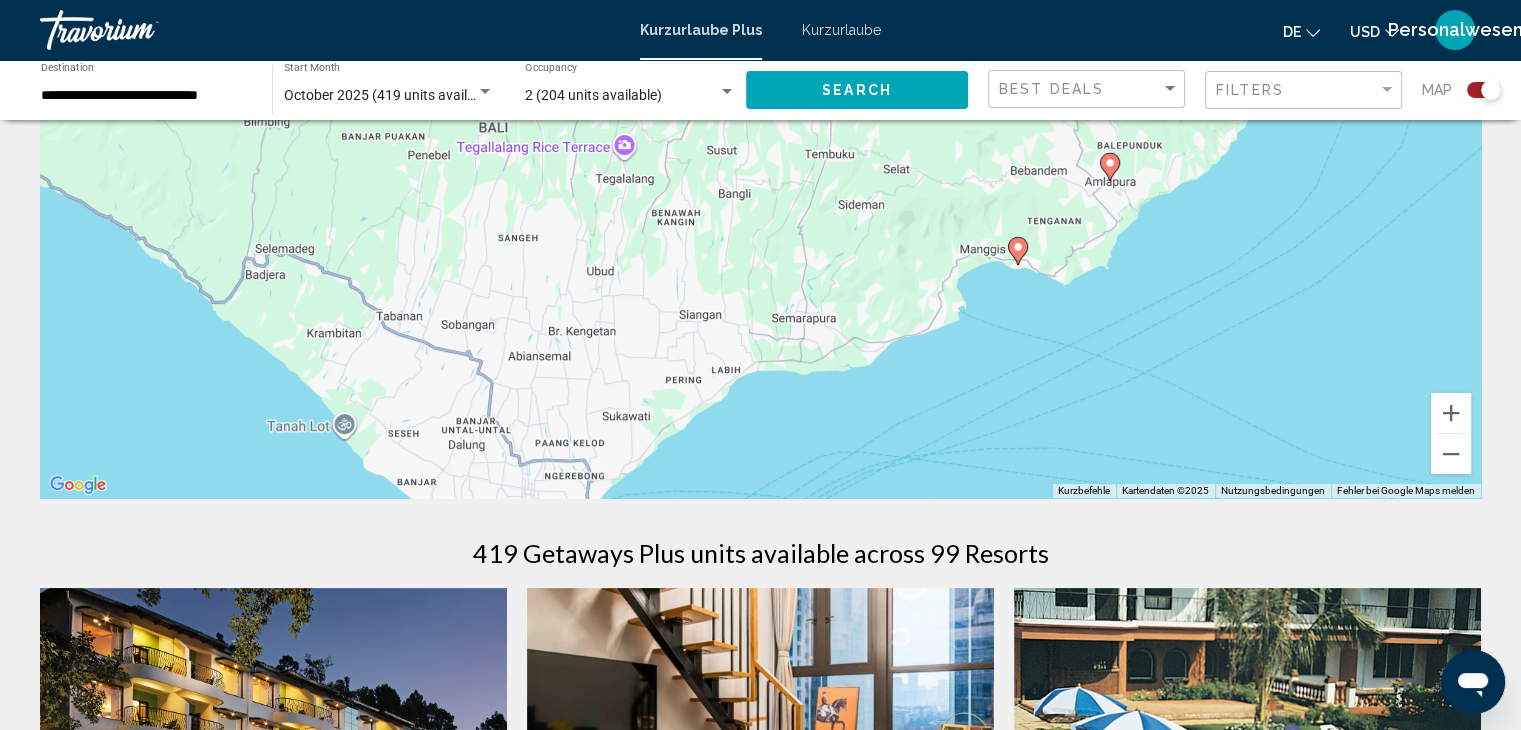 scroll, scrollTop: 200, scrollLeft: 0, axis: vertical 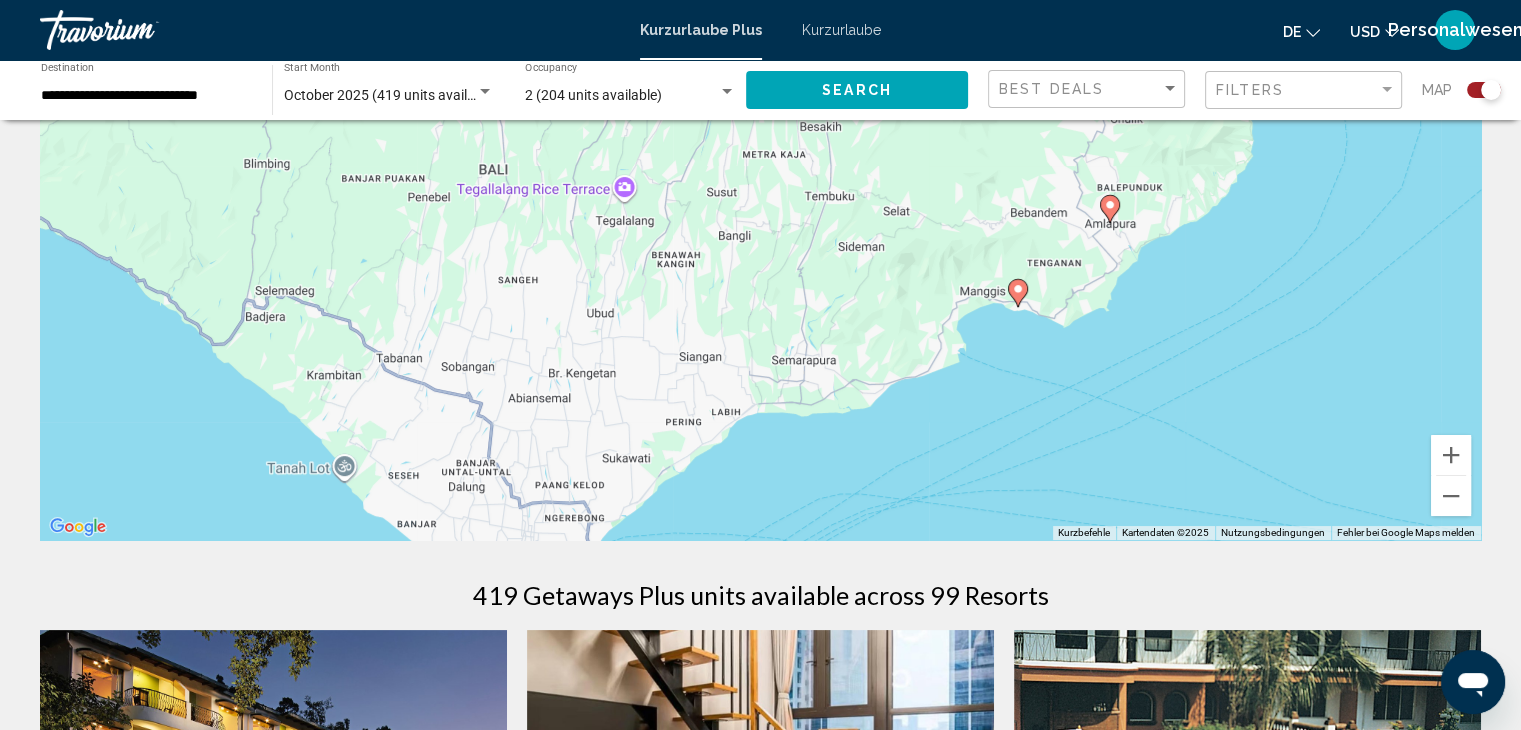 click 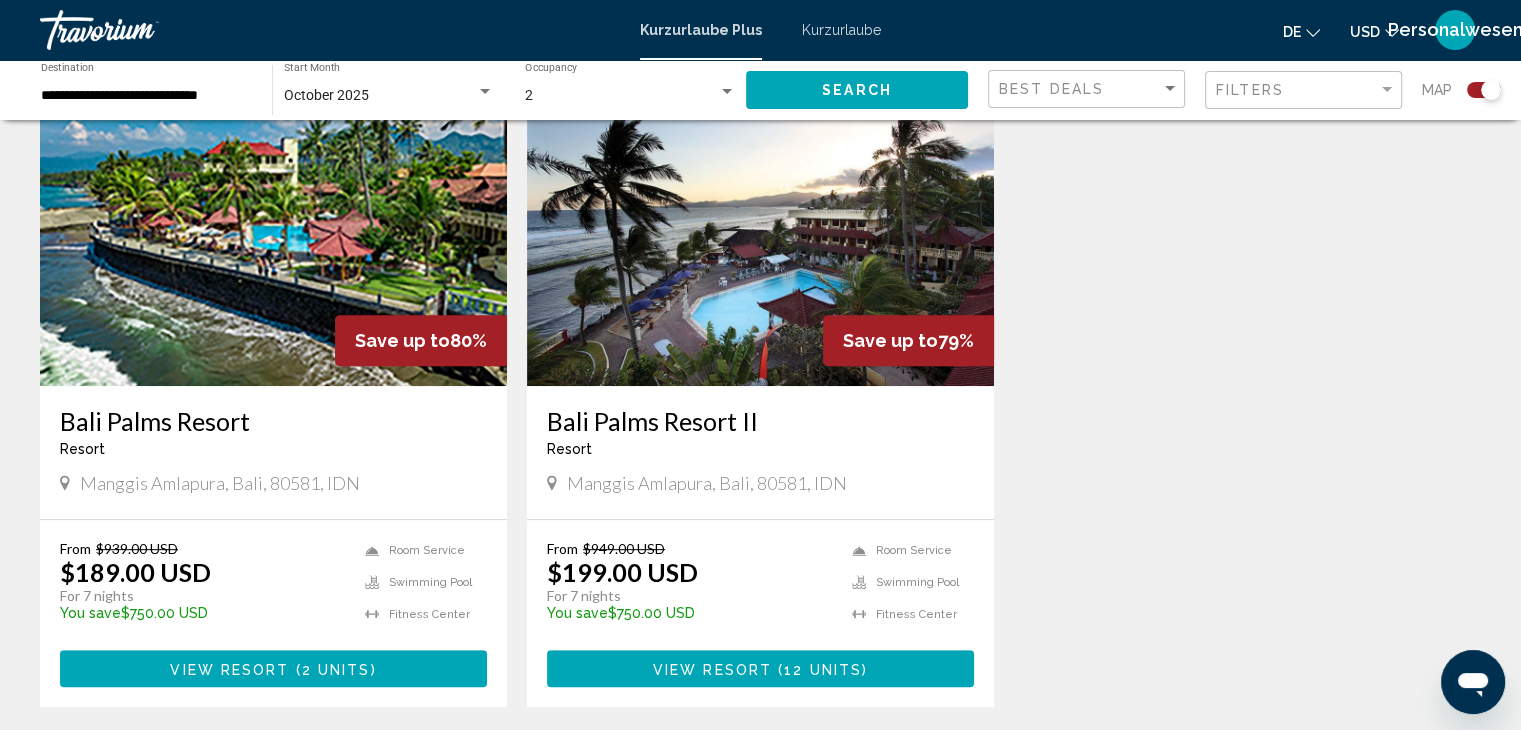 scroll, scrollTop: 800, scrollLeft: 0, axis: vertical 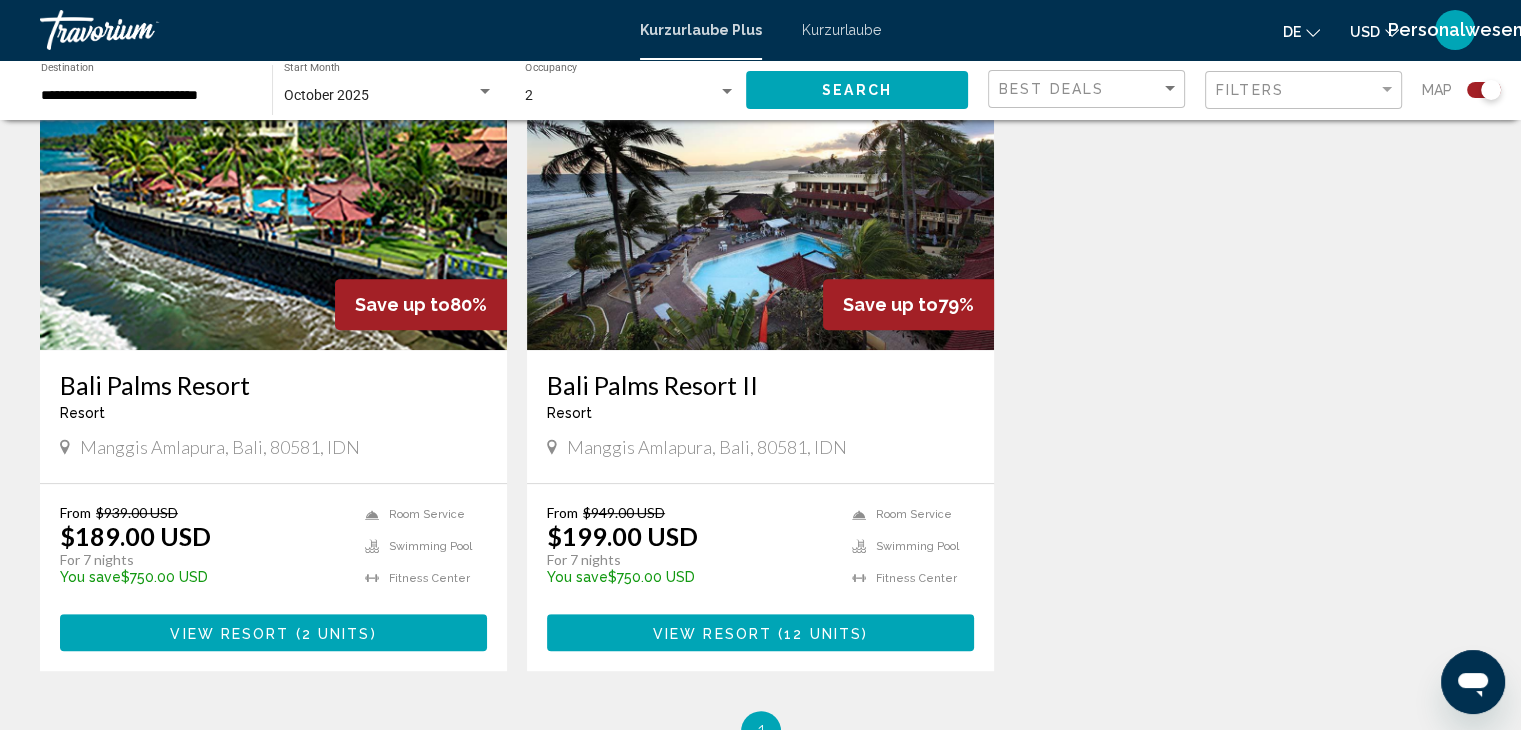 click on "View Resort" at bounding box center [229, 633] 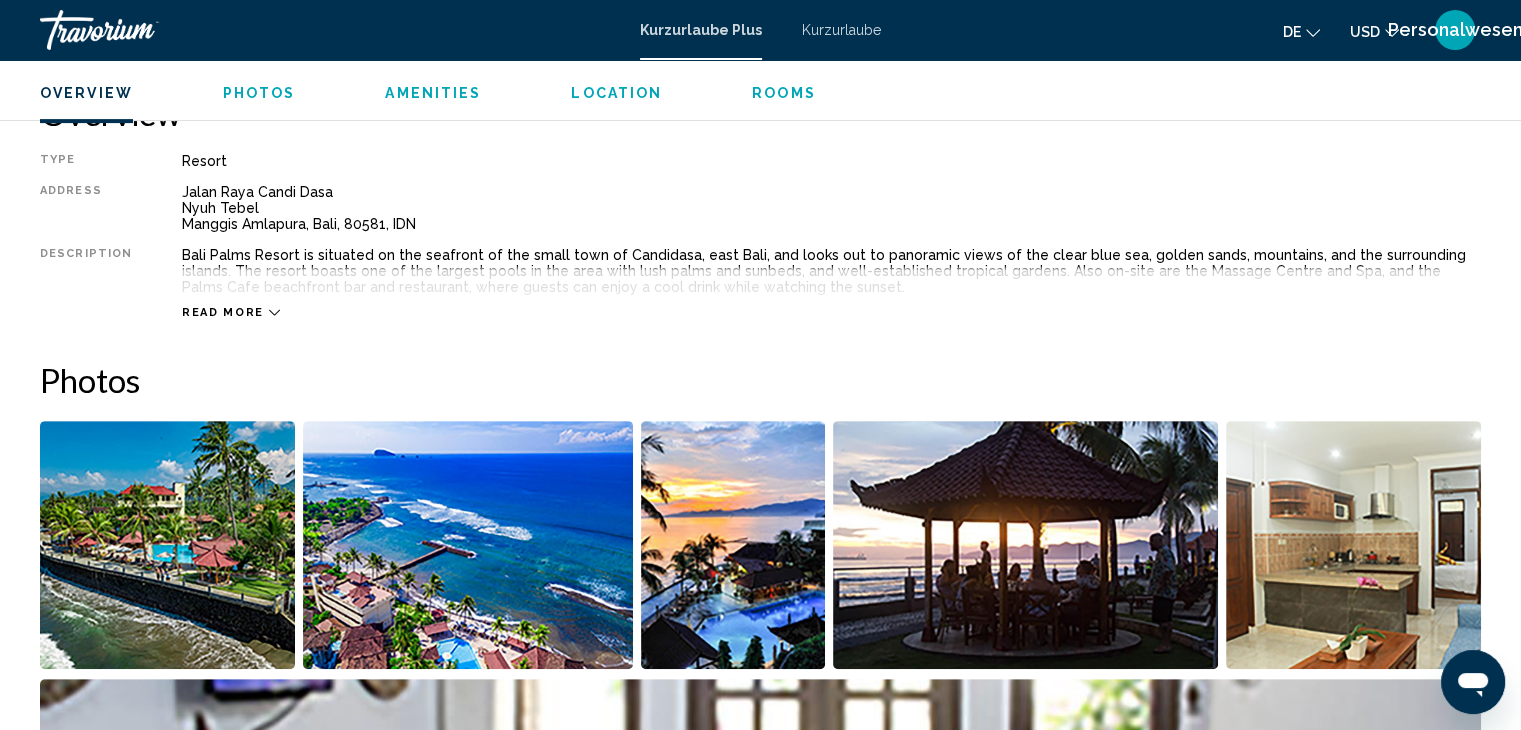 scroll, scrollTop: 662, scrollLeft: 0, axis: vertical 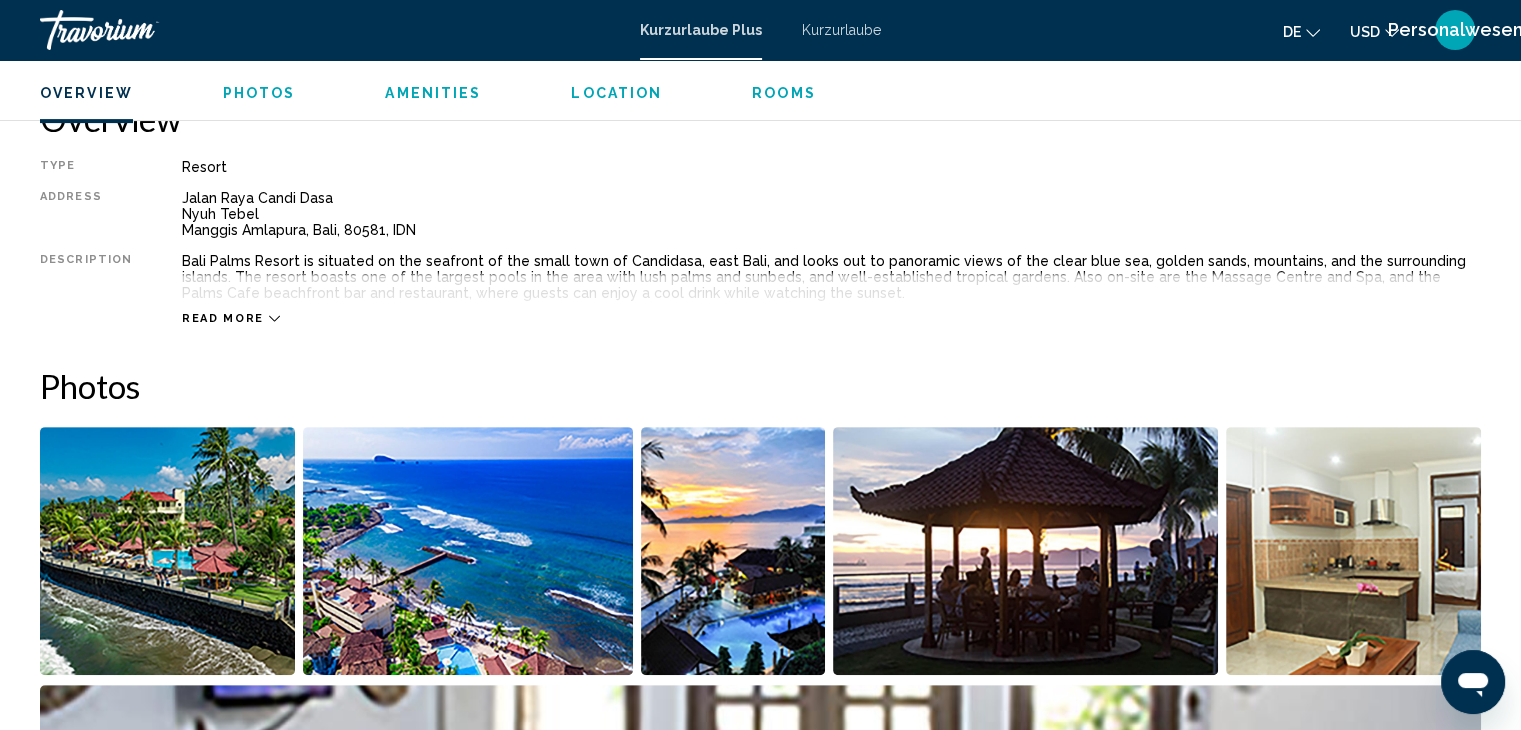 click on "Read more" at bounding box center (831, 298) 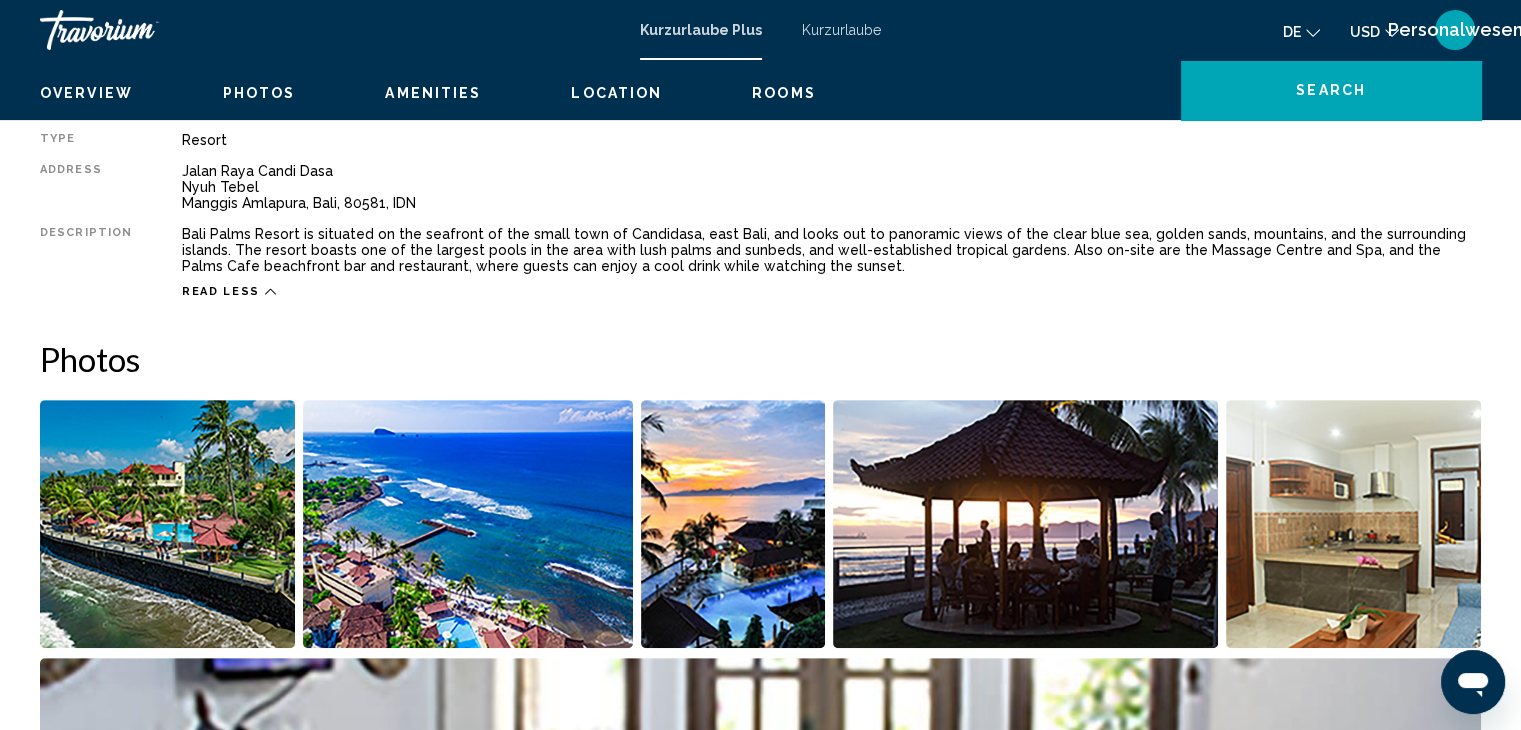 scroll, scrollTop: 462, scrollLeft: 0, axis: vertical 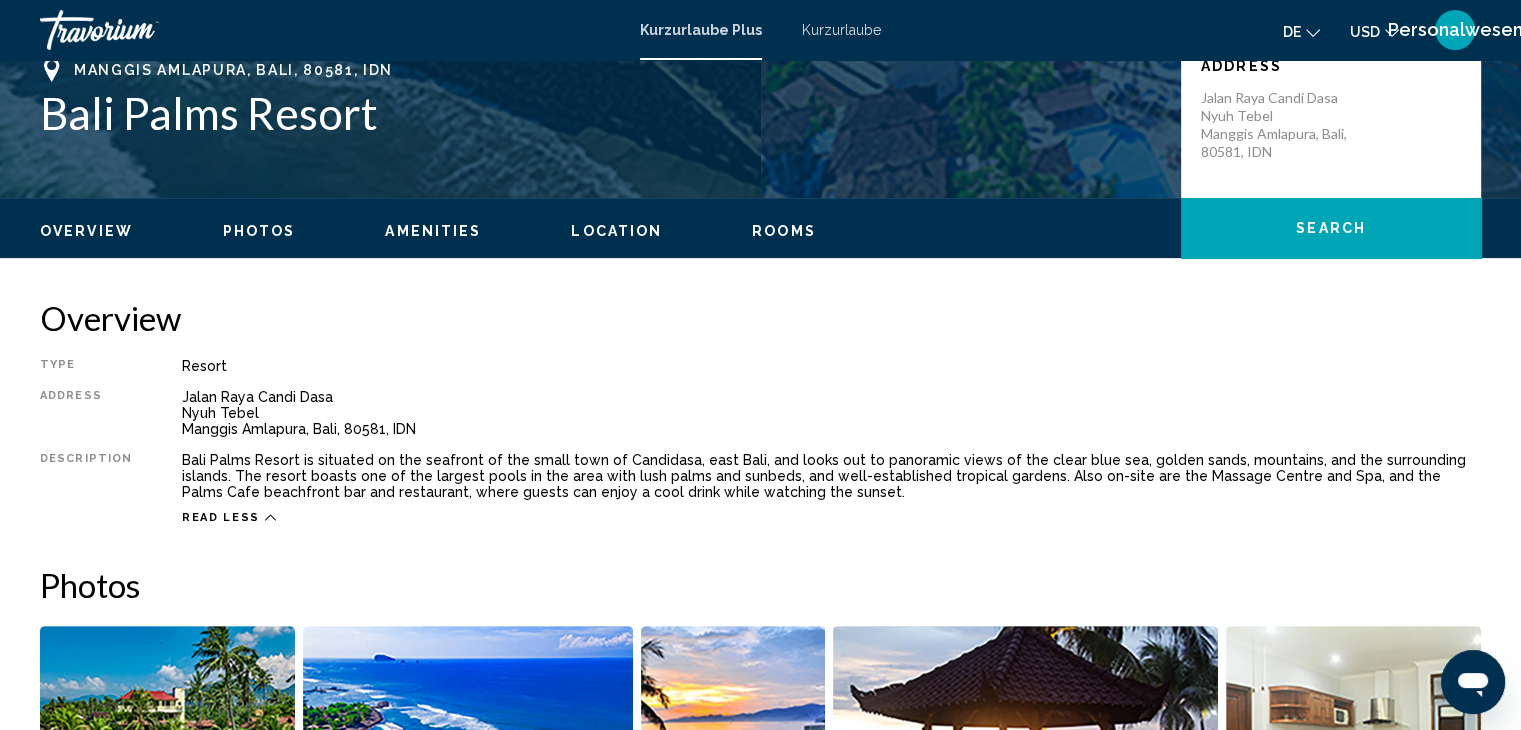 click on "Overview" at bounding box center (760, 318) 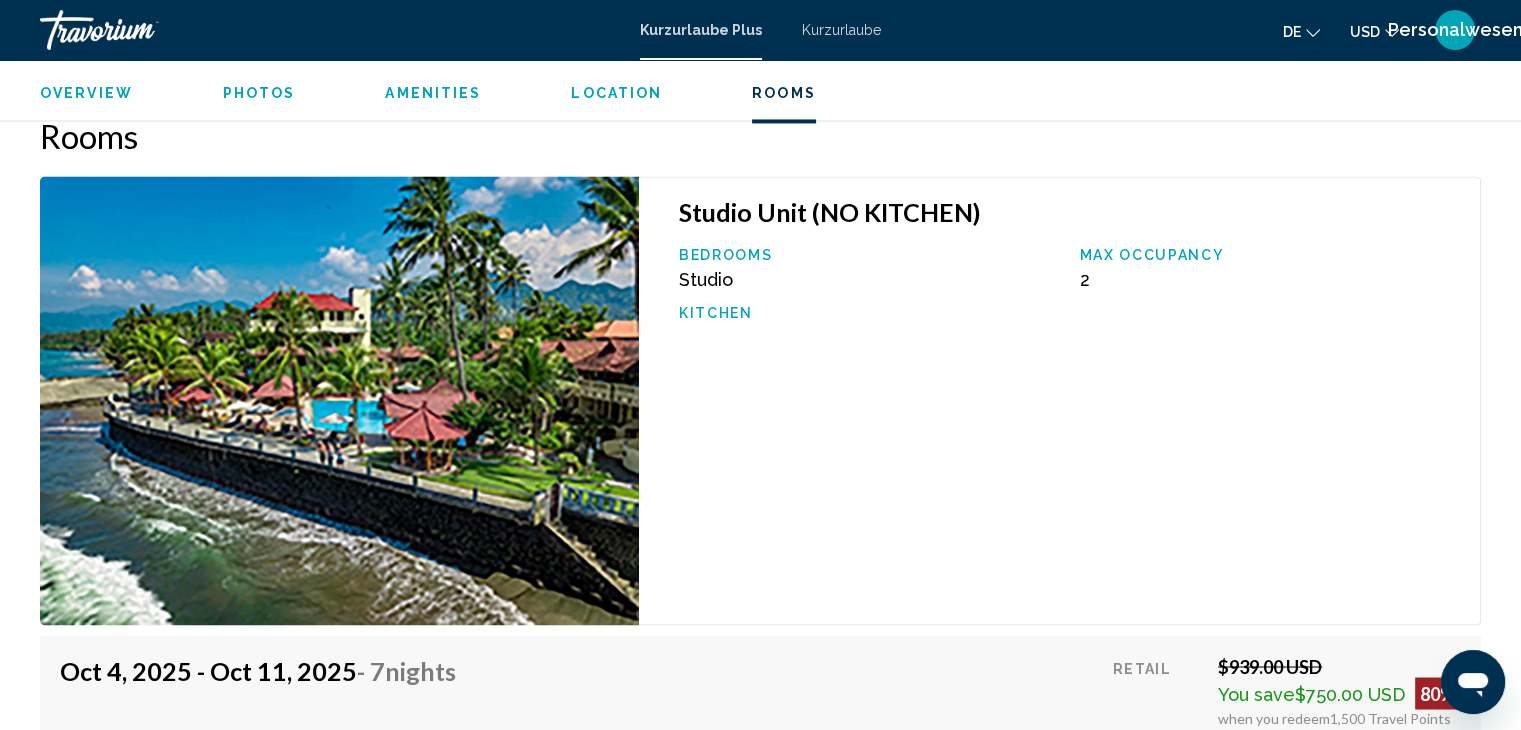 scroll, scrollTop: 3262, scrollLeft: 0, axis: vertical 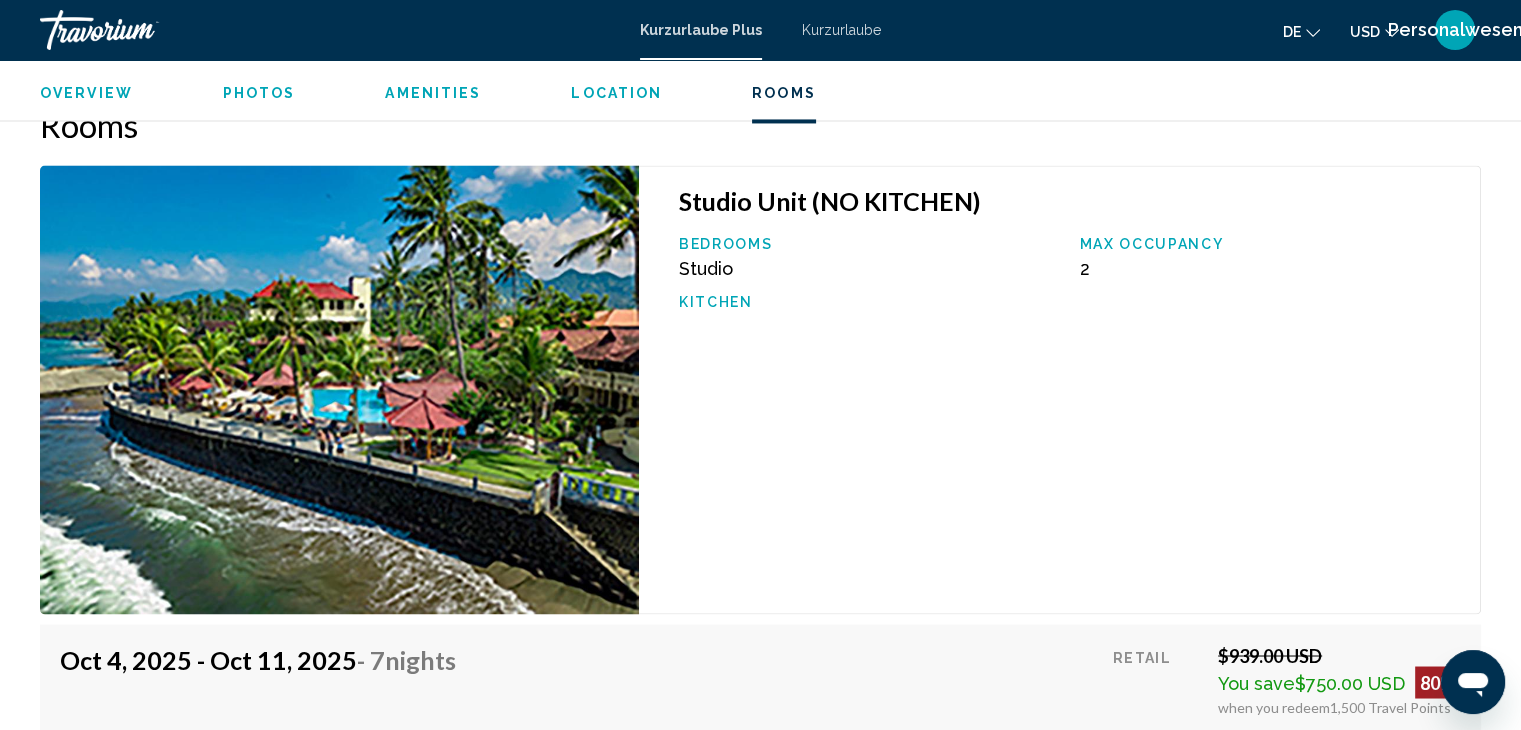 click on "Studio Unit (NO KITCHEN)" at bounding box center [1069, 201] 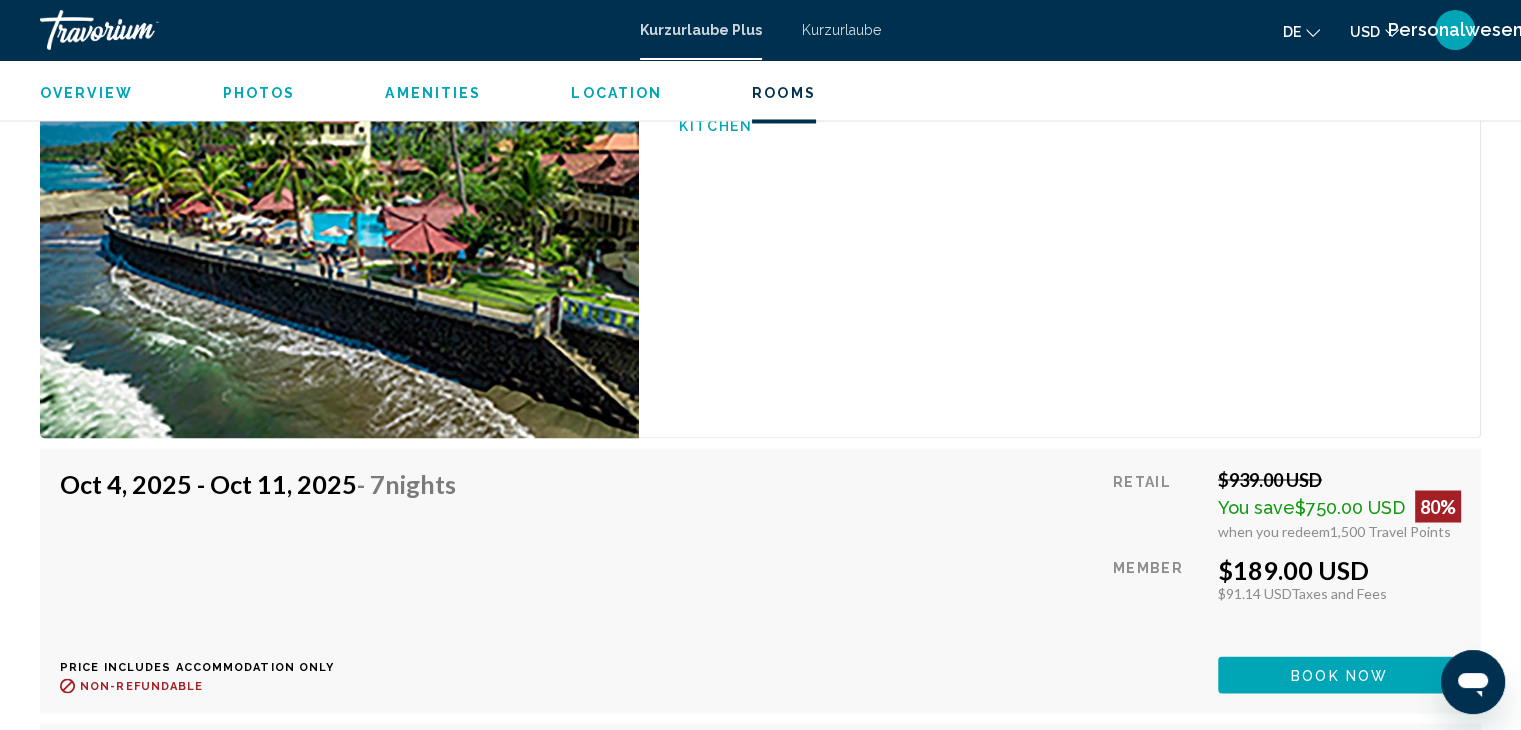 scroll, scrollTop: 3662, scrollLeft: 0, axis: vertical 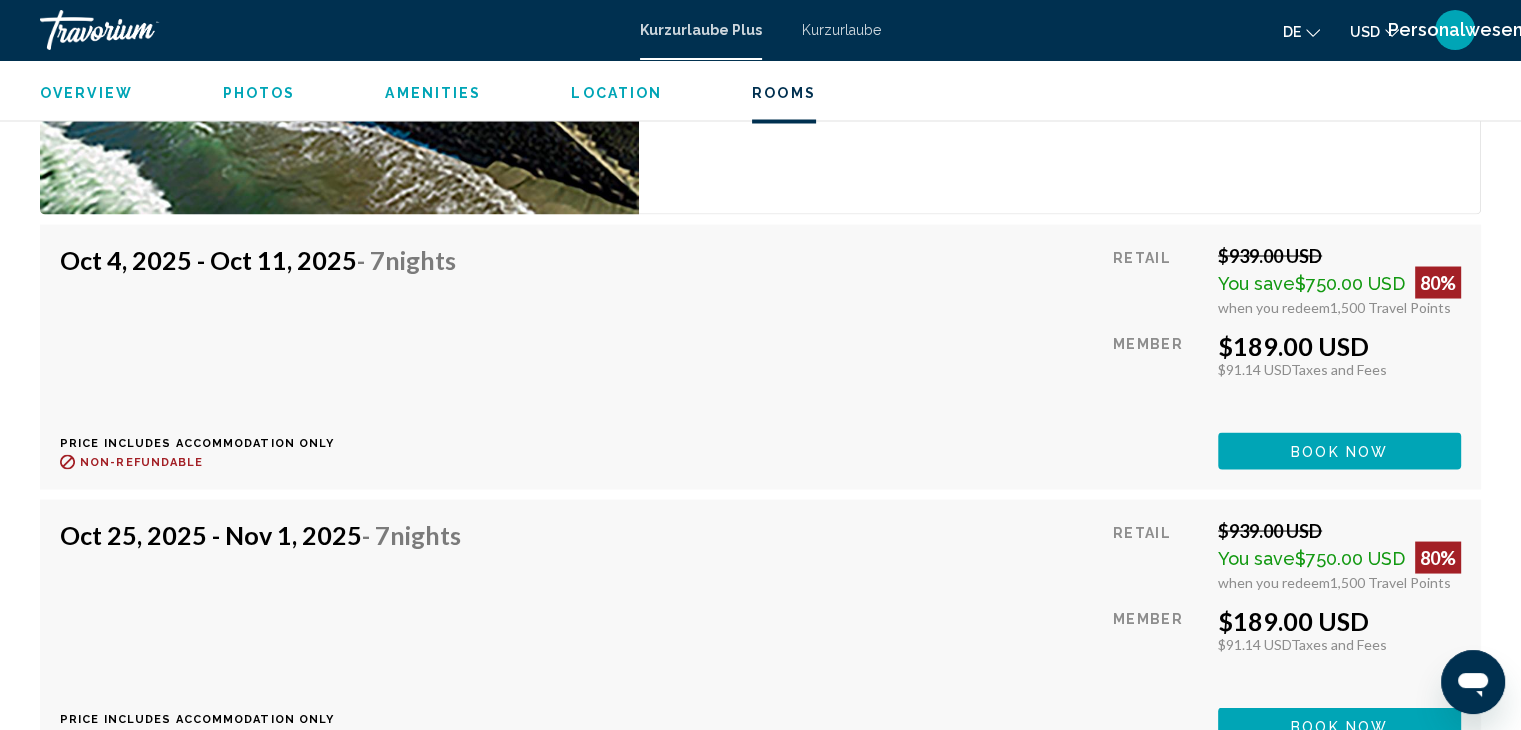 click on "Oct 25, 2025 - Nov 1, 2025  - 7  Nights" at bounding box center [260, 534] 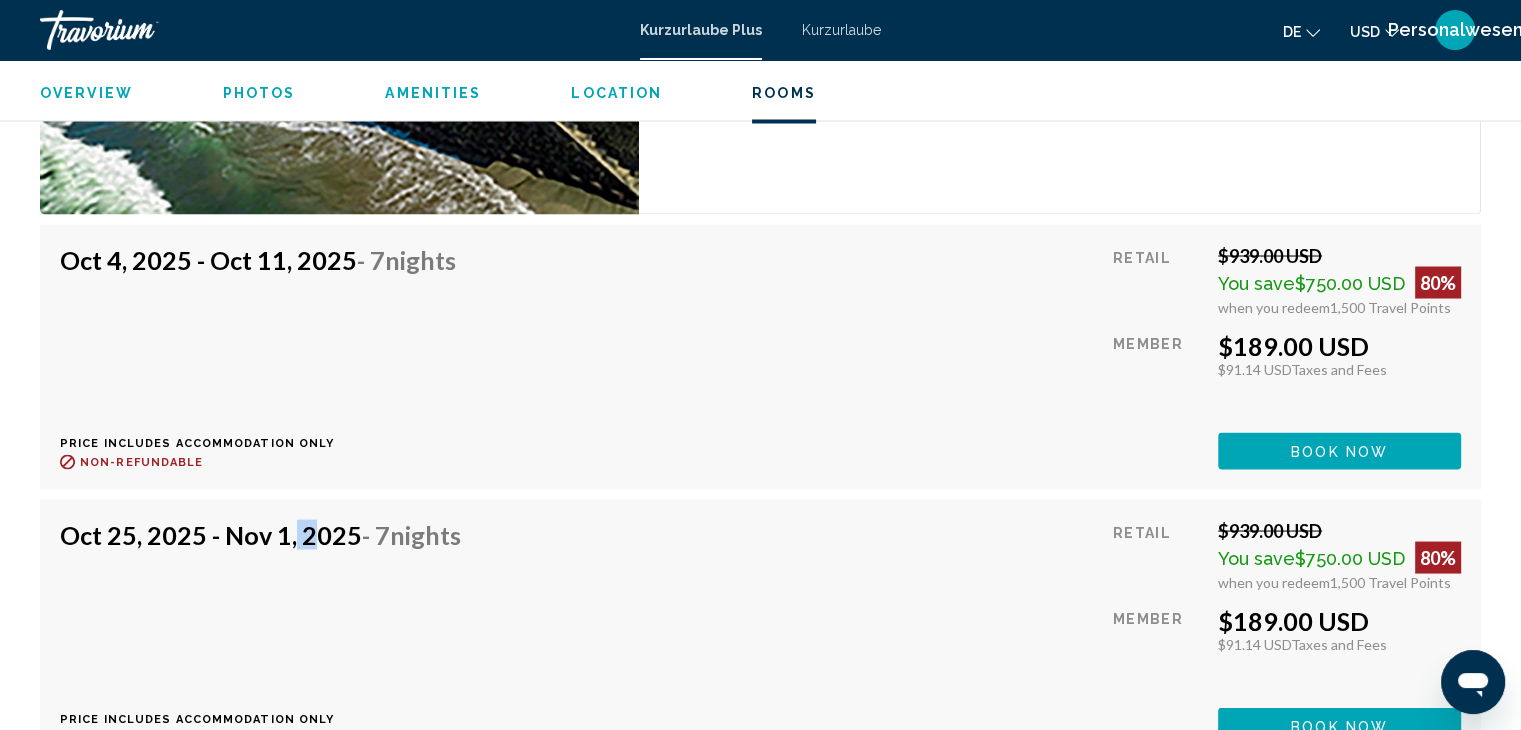 click on "Oct 25, 2025 - Nov 1, 2025  - 7  Nights" at bounding box center [260, 534] 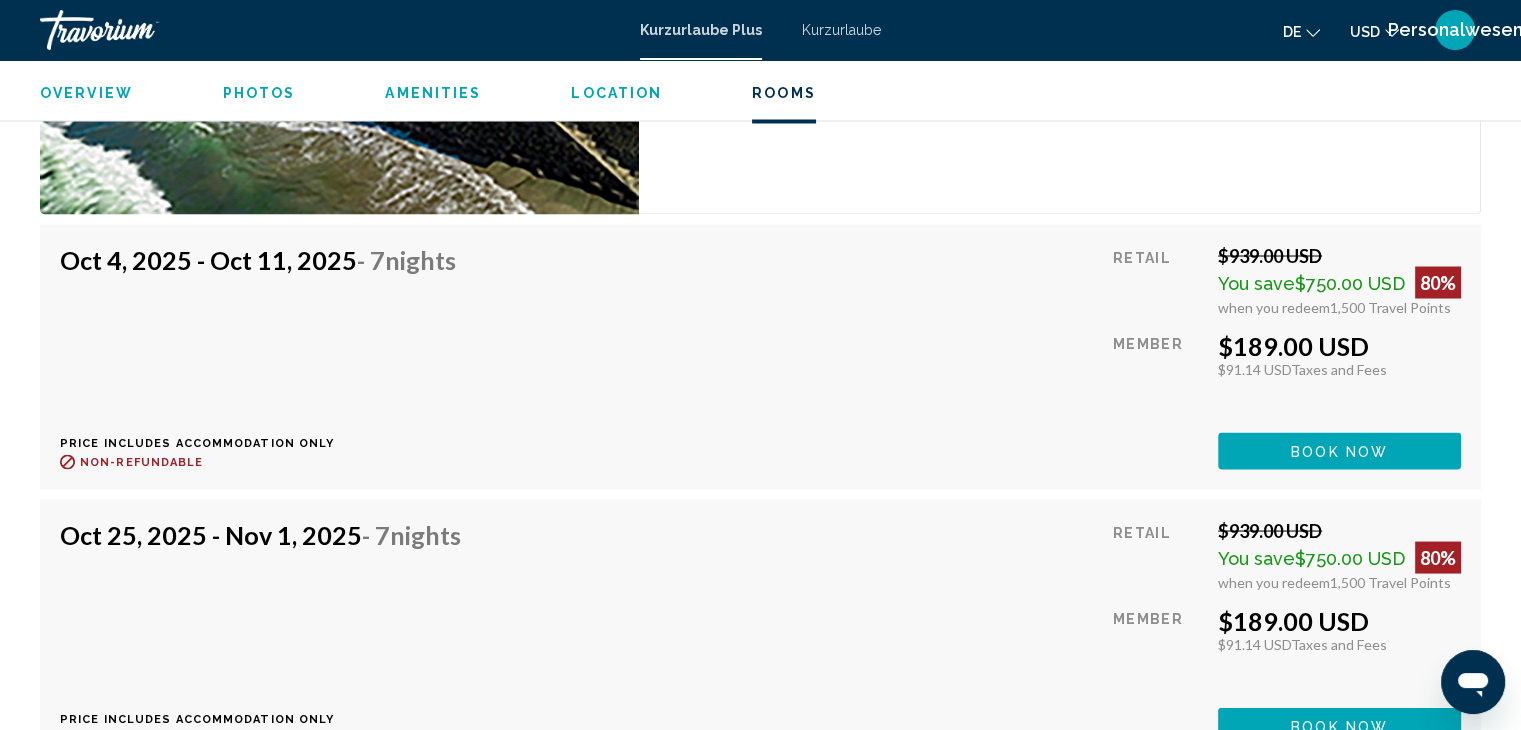 click on "Oct 25, 2025 - Nov 1, 2025  - 7  Nights" at bounding box center [260, 534] 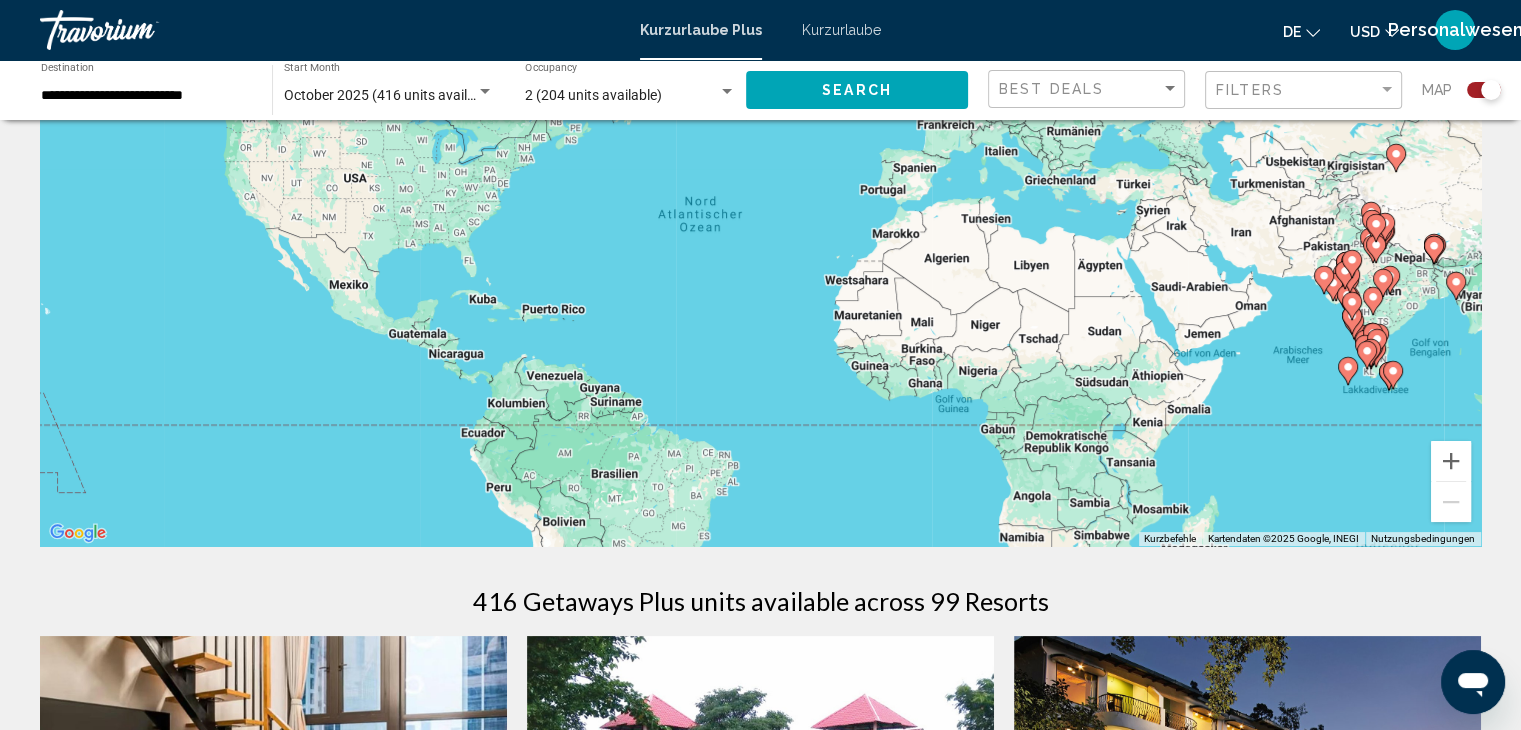 scroll, scrollTop: 100, scrollLeft: 0, axis: vertical 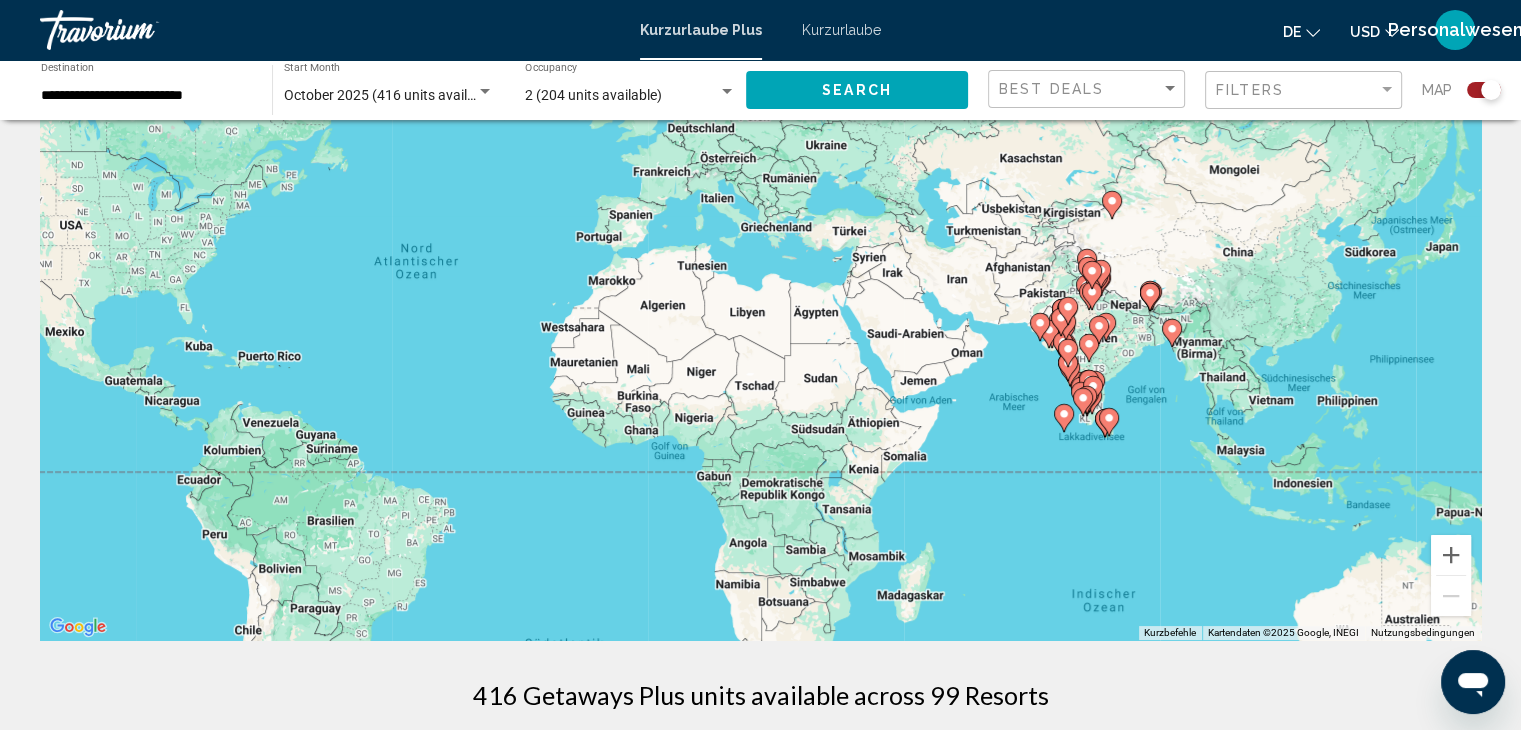 drag, startPoint x: 1180, startPoint y: 341, endPoint x: 864, endPoint y: 261, distance: 325.96933 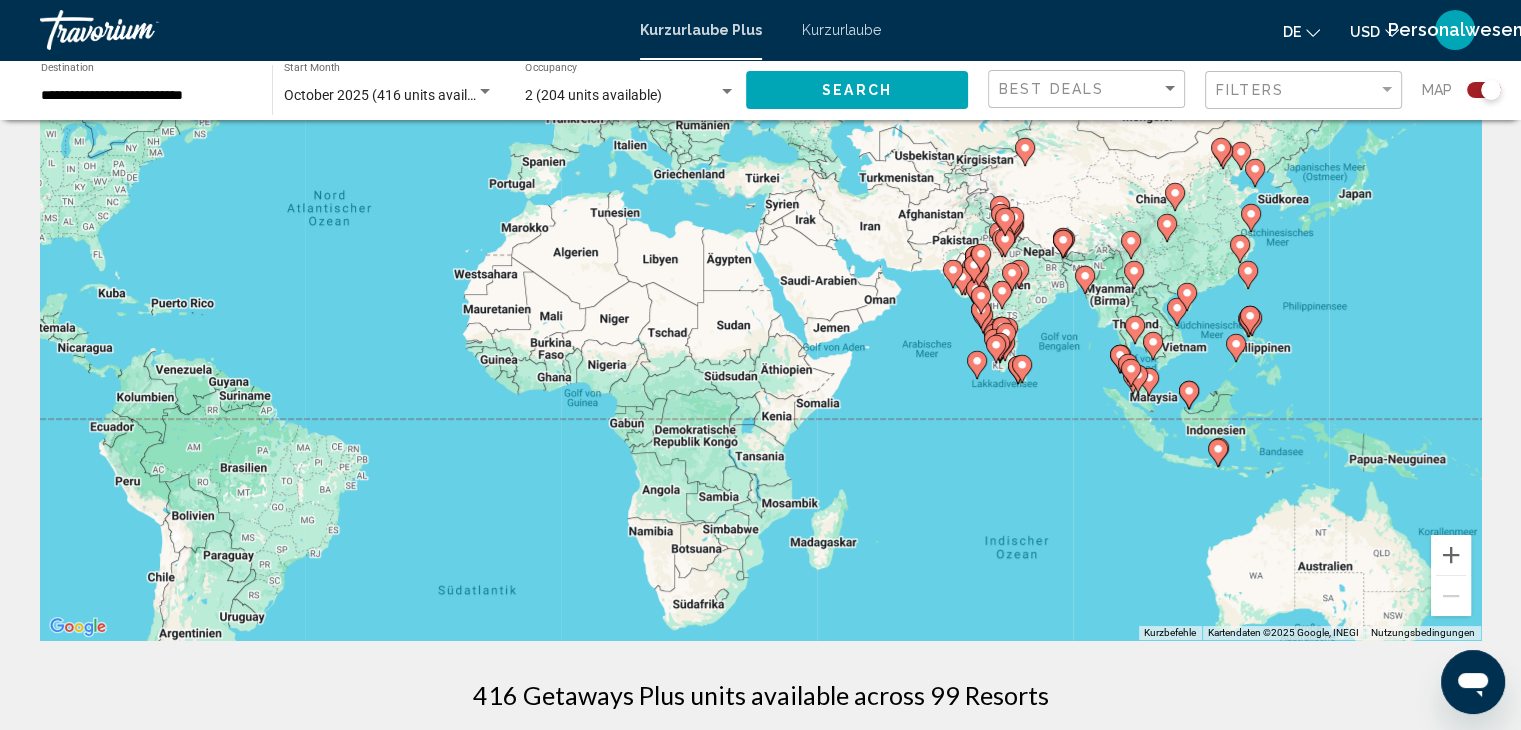 drag, startPoint x: 1015, startPoint y: 329, endPoint x: 932, endPoint y: 294, distance: 90.07774 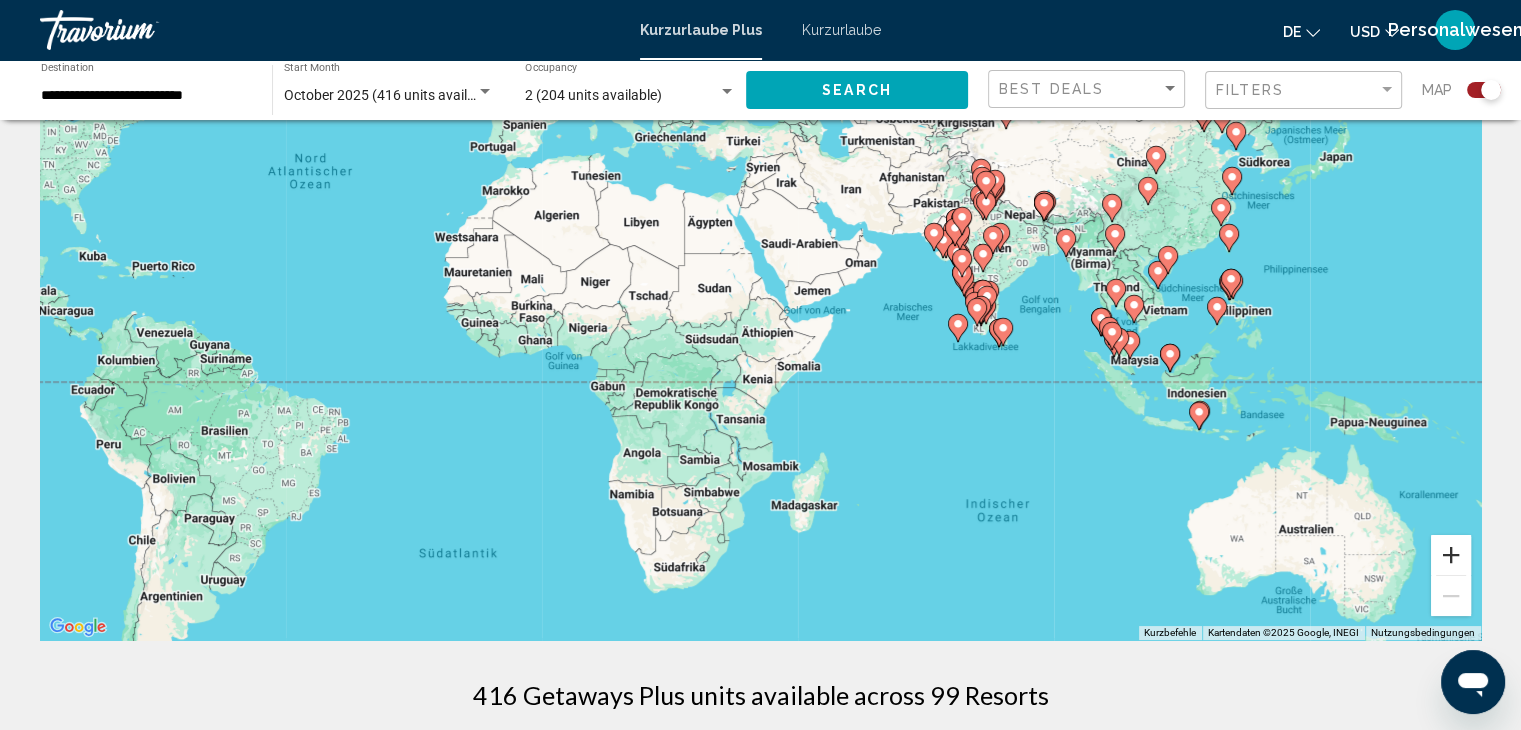 click at bounding box center (1451, 555) 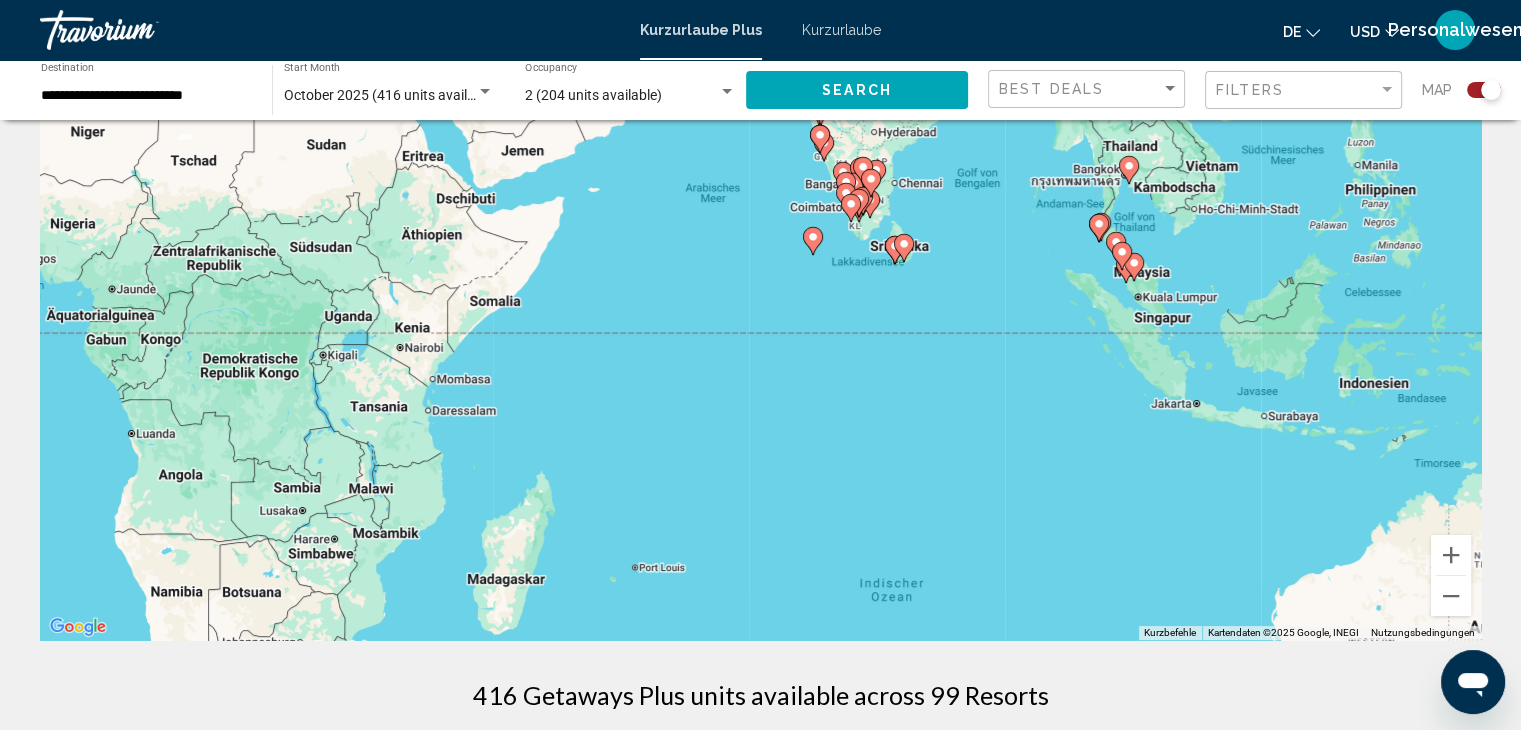 drag, startPoint x: 1156, startPoint y: 415, endPoint x: 772, endPoint y: 314, distance: 397.06046 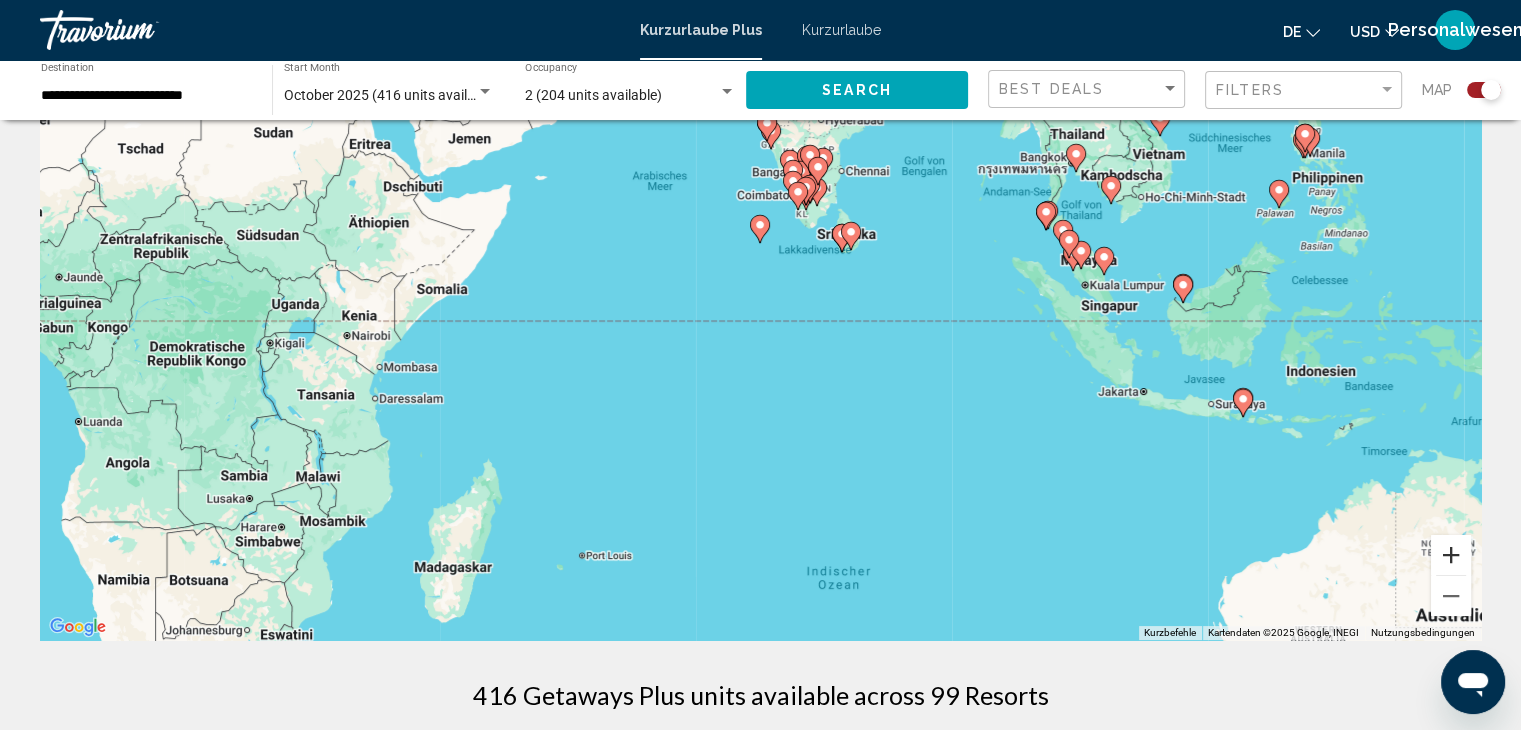 click at bounding box center [1451, 555] 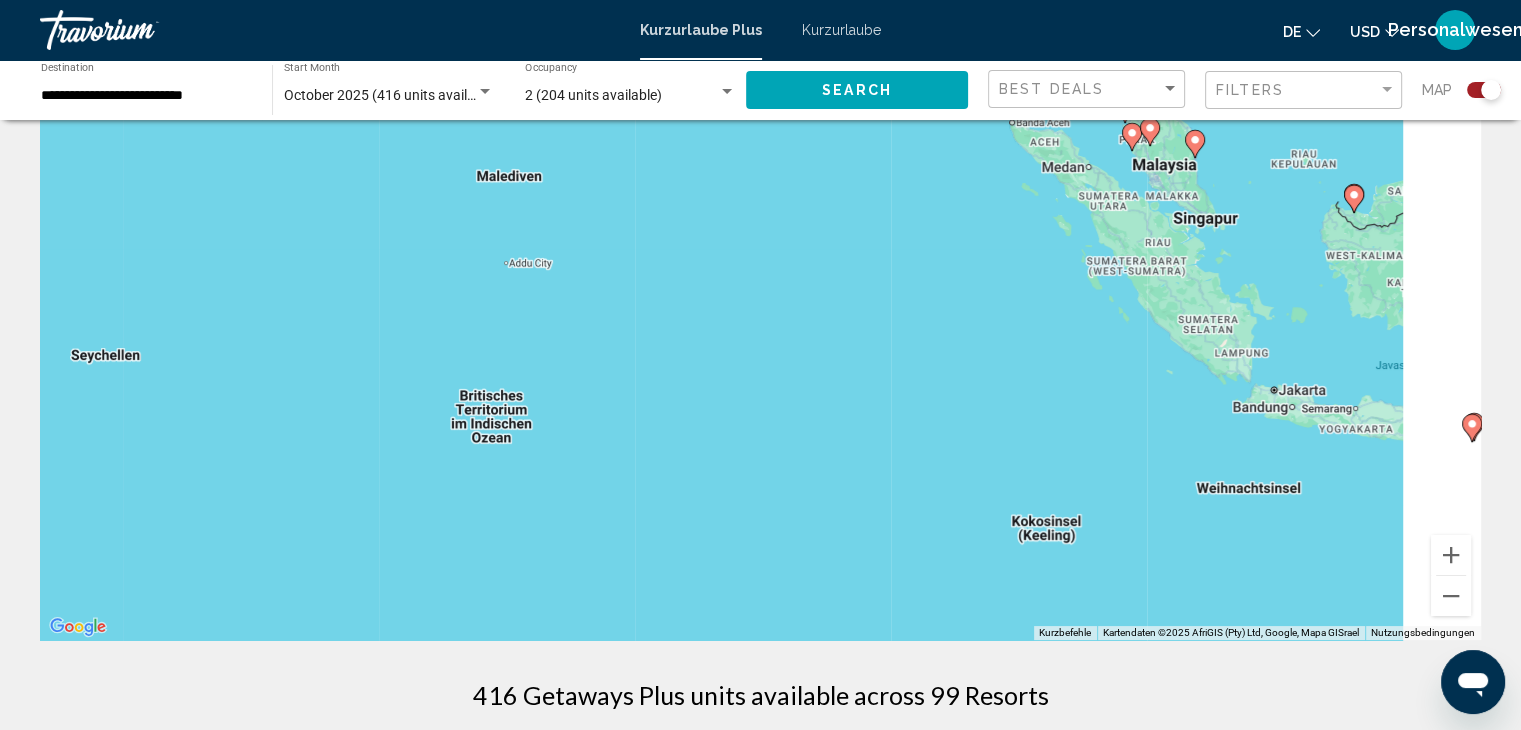 drag, startPoint x: 1350, startPoint y: 444, endPoint x: 499, endPoint y: 189, distance: 888.3839 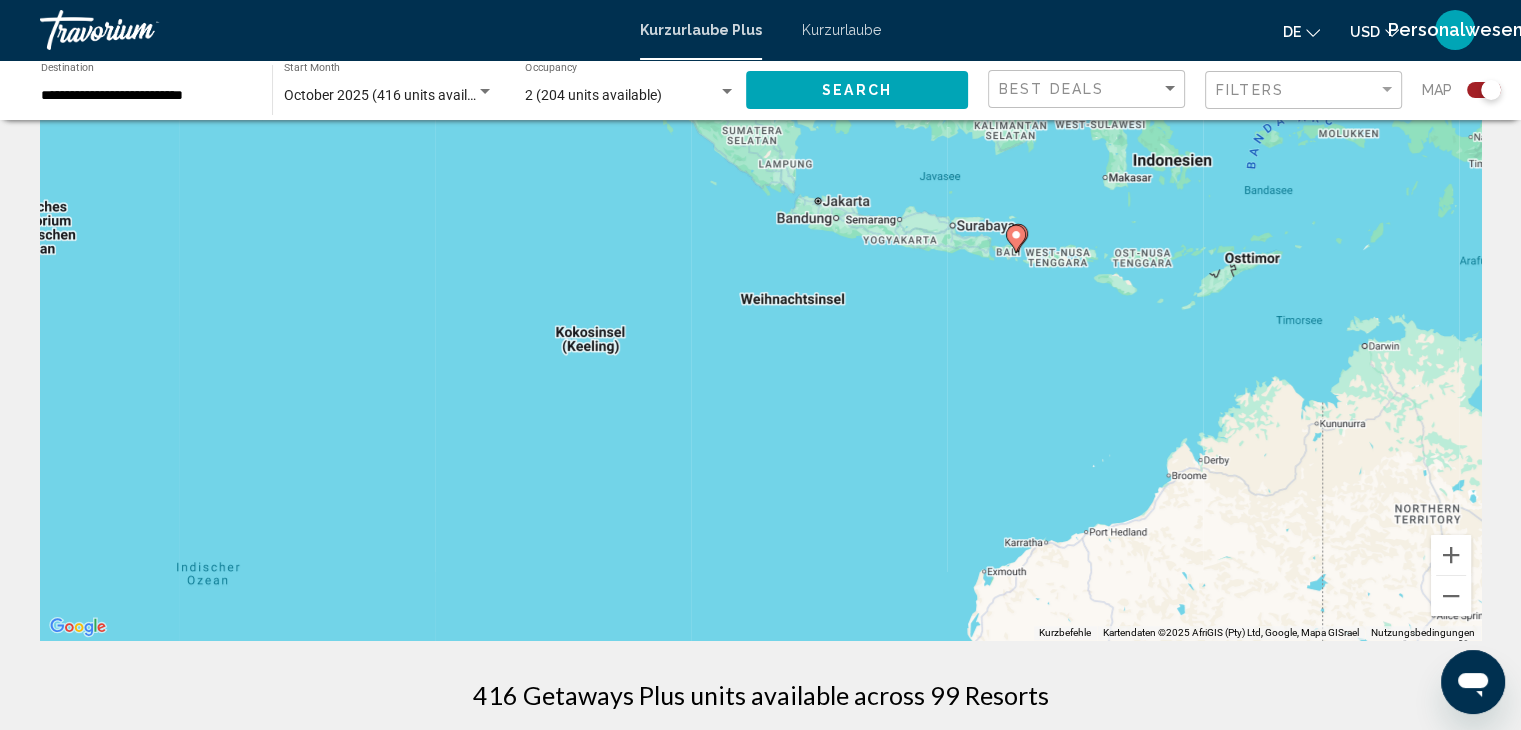 drag, startPoint x: 800, startPoint y: 330, endPoint x: 1068, endPoint y: 417, distance: 281.76764 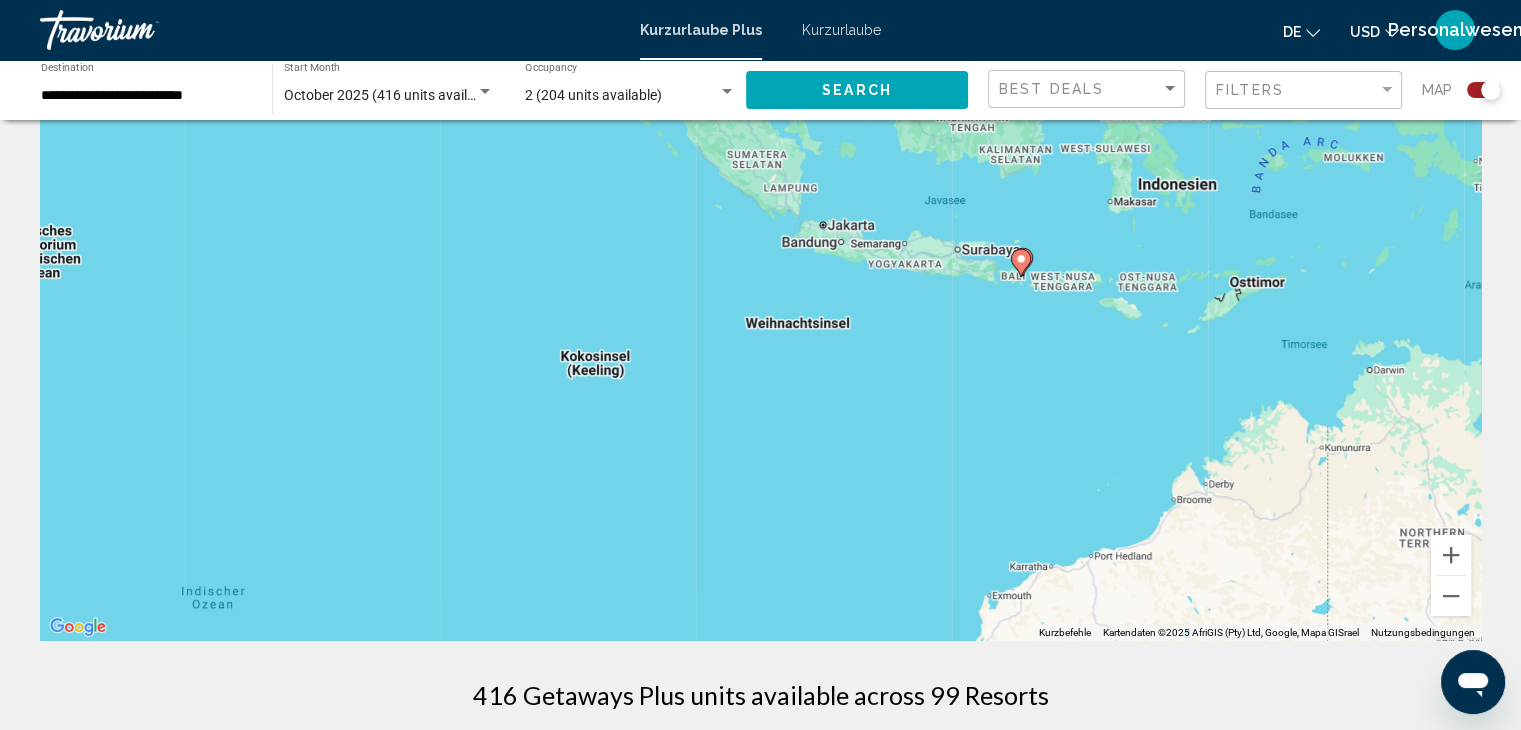 click 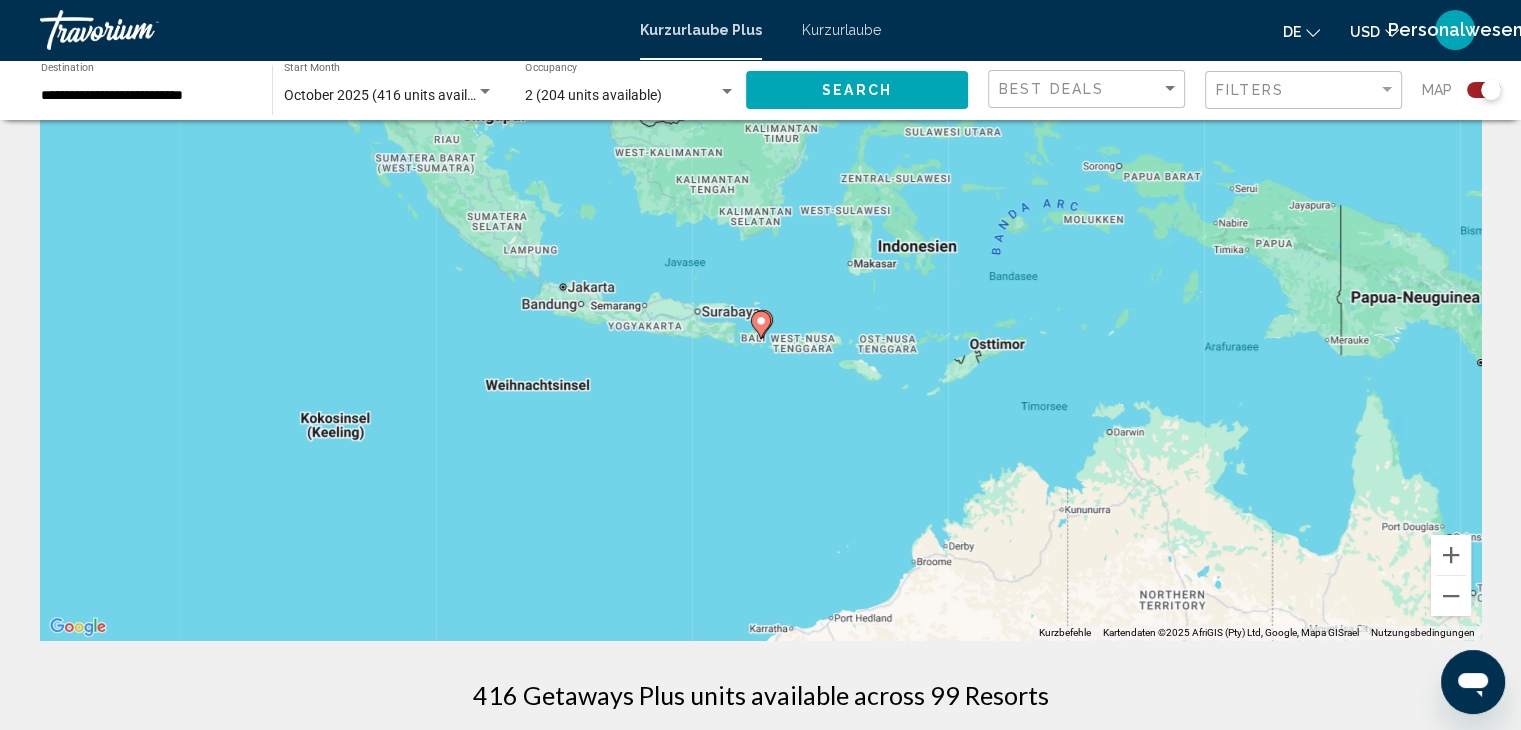 click 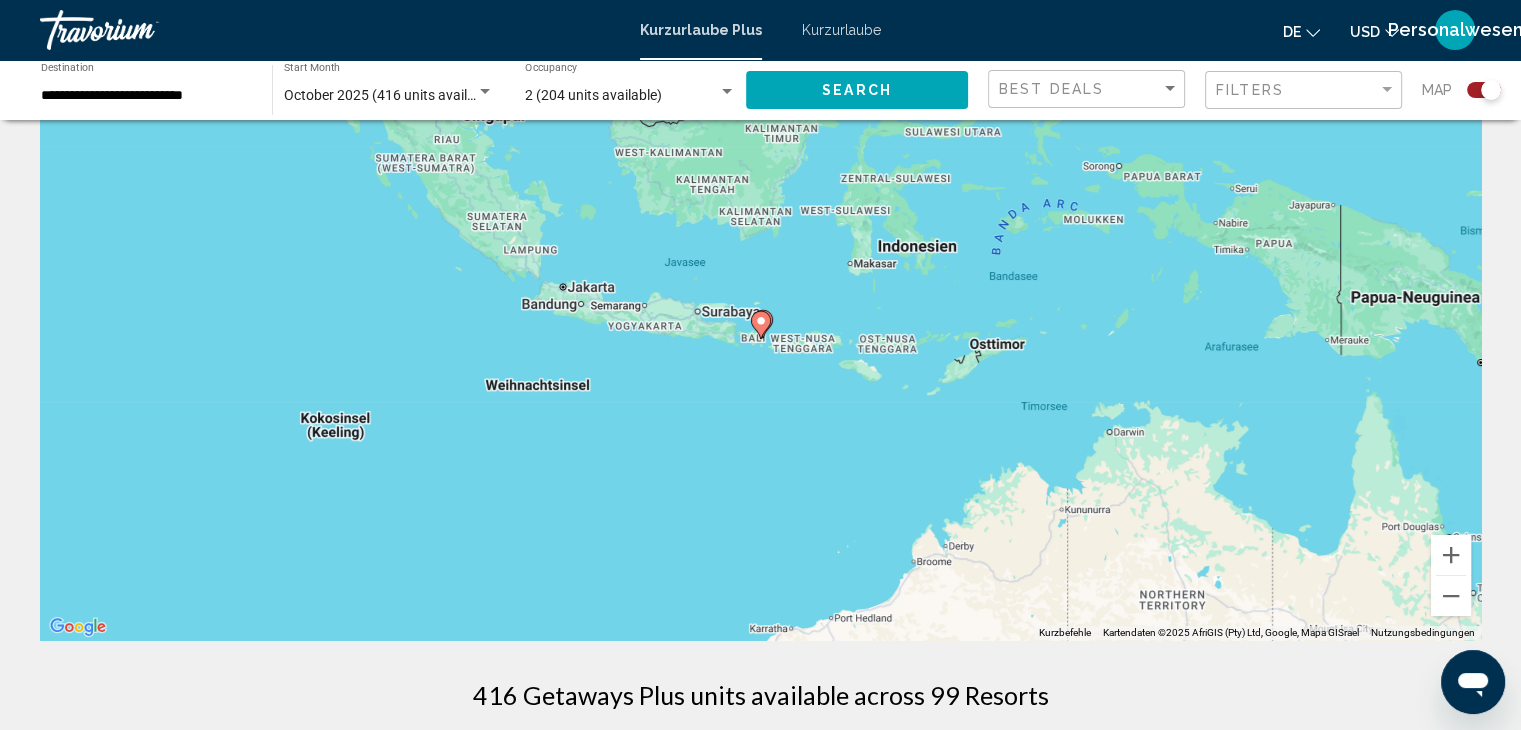 type on "**********" 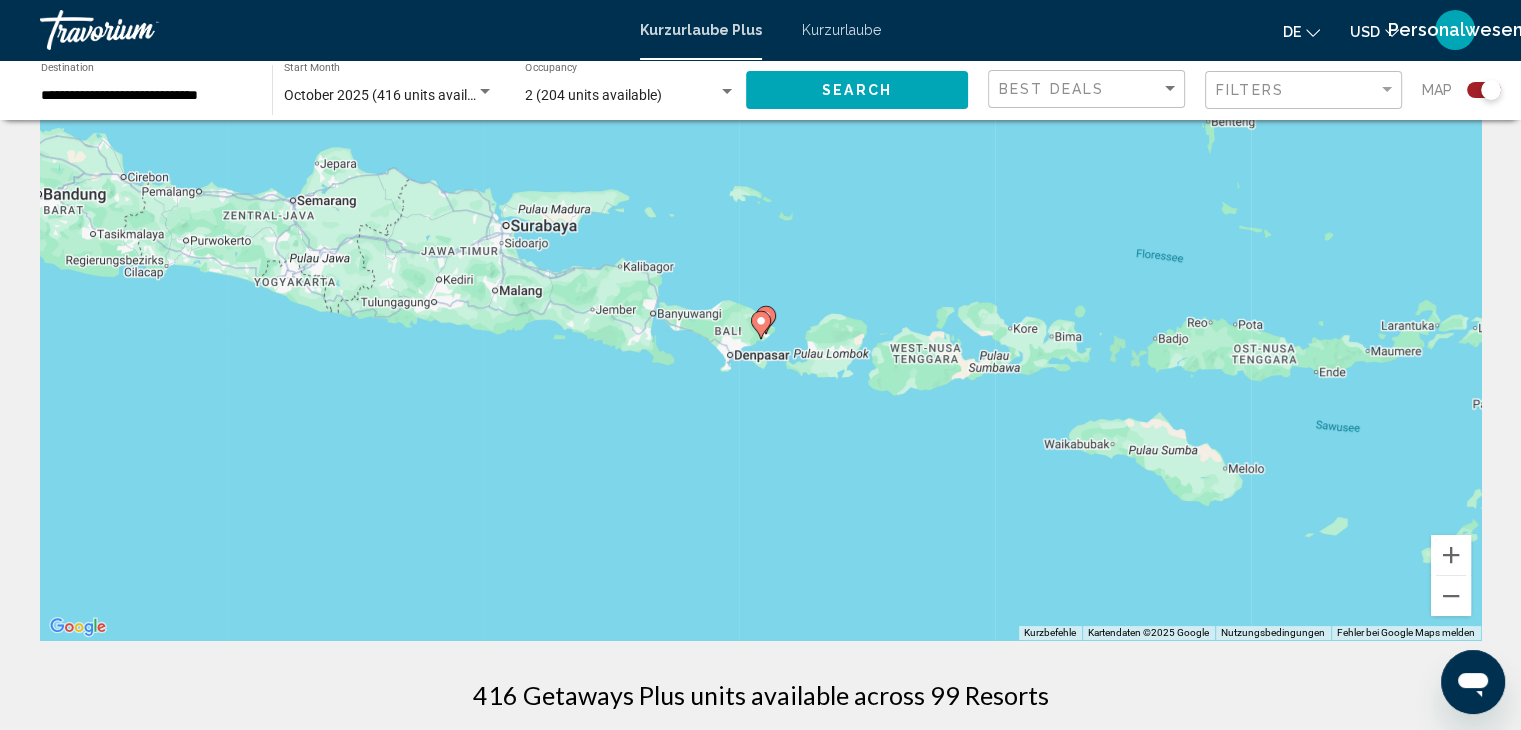 click 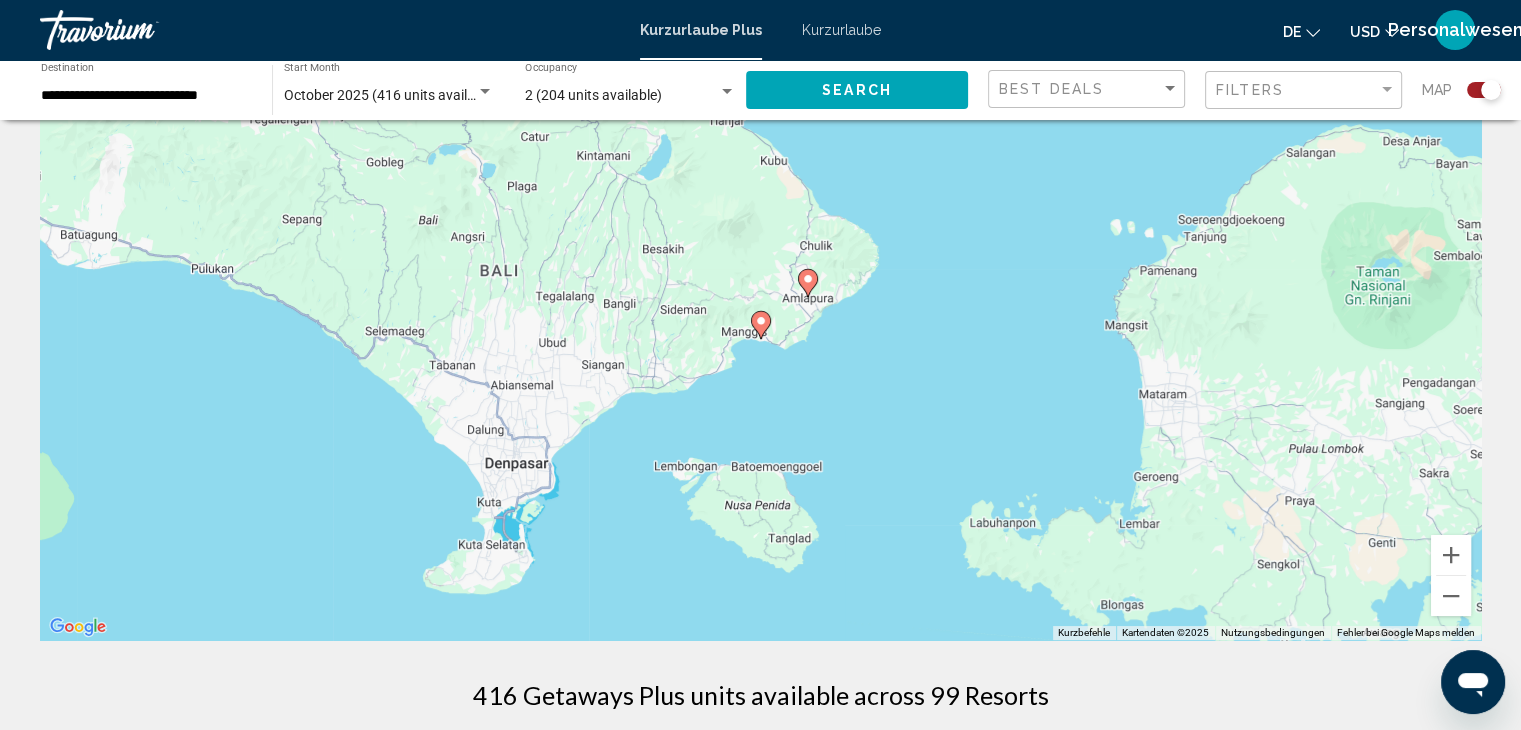 click 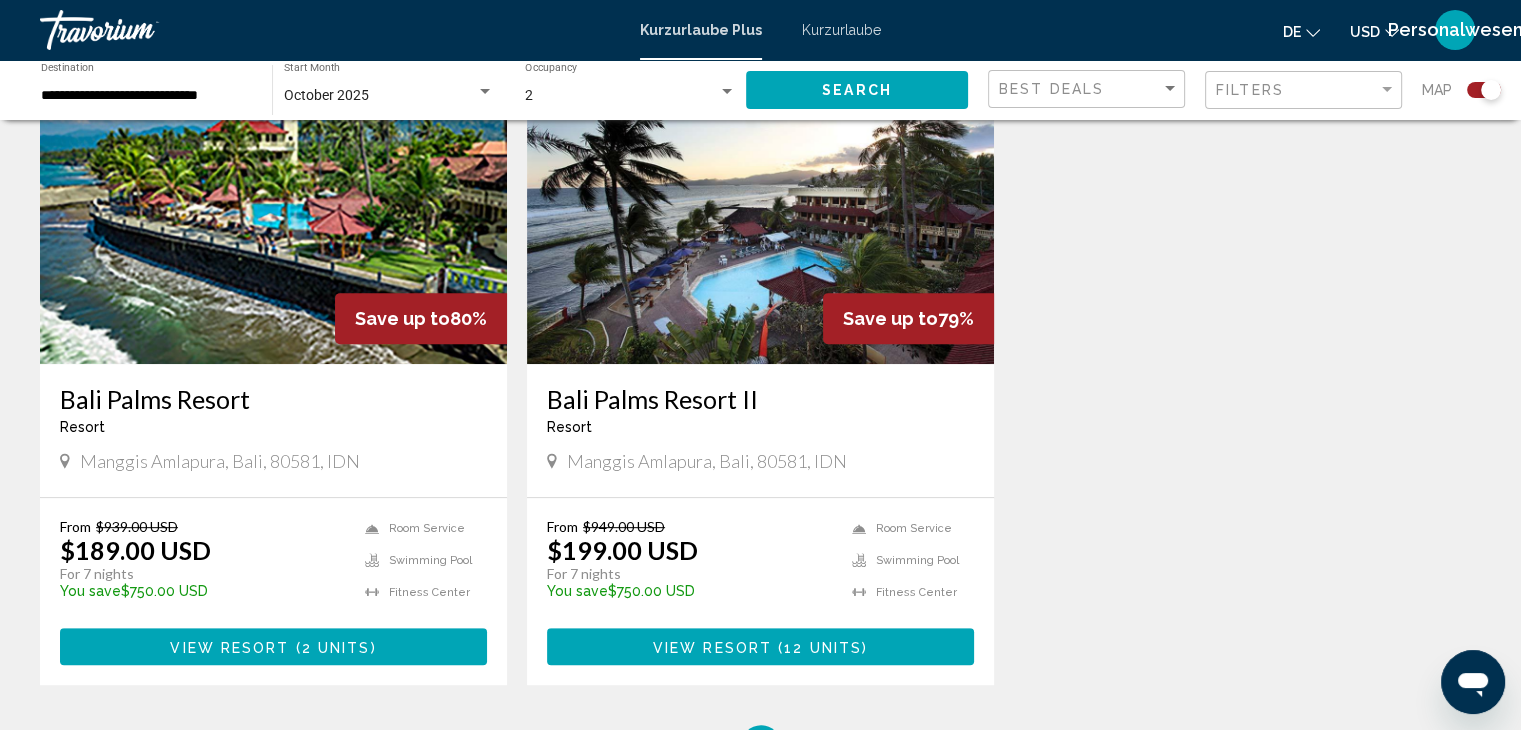 scroll, scrollTop: 1000, scrollLeft: 0, axis: vertical 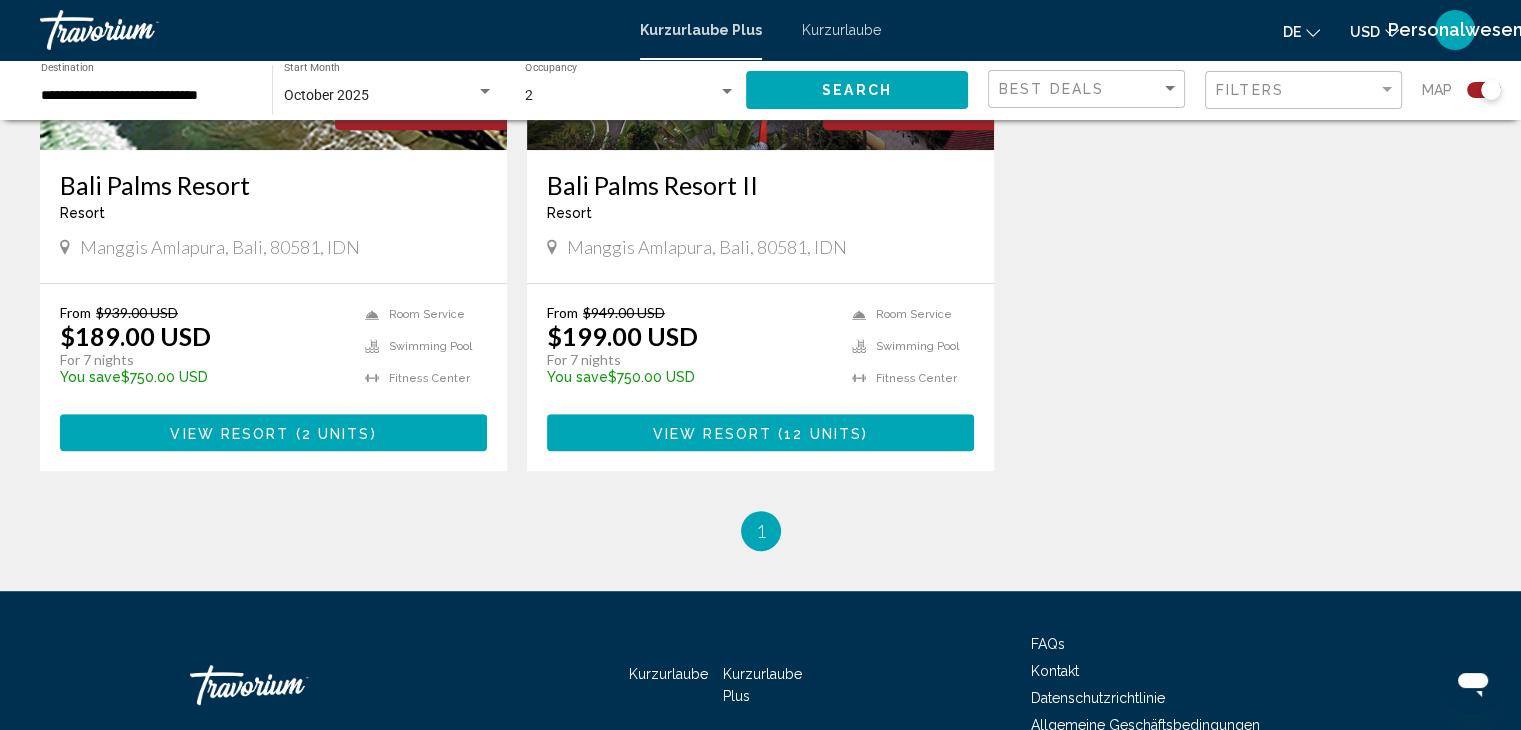 click on "View Resort    ( 12 units )" at bounding box center (760, 432) 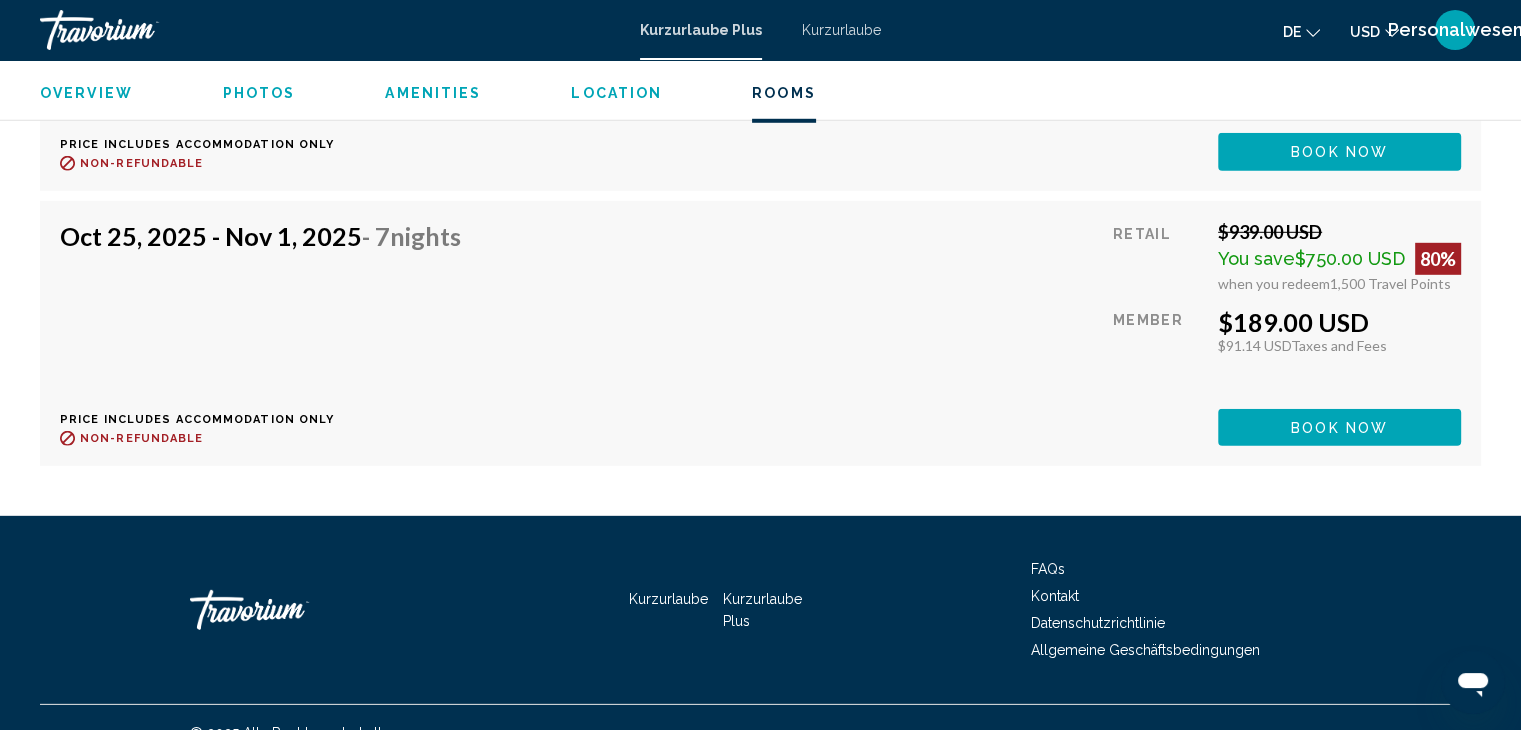 scroll, scrollTop: 5872, scrollLeft: 0, axis: vertical 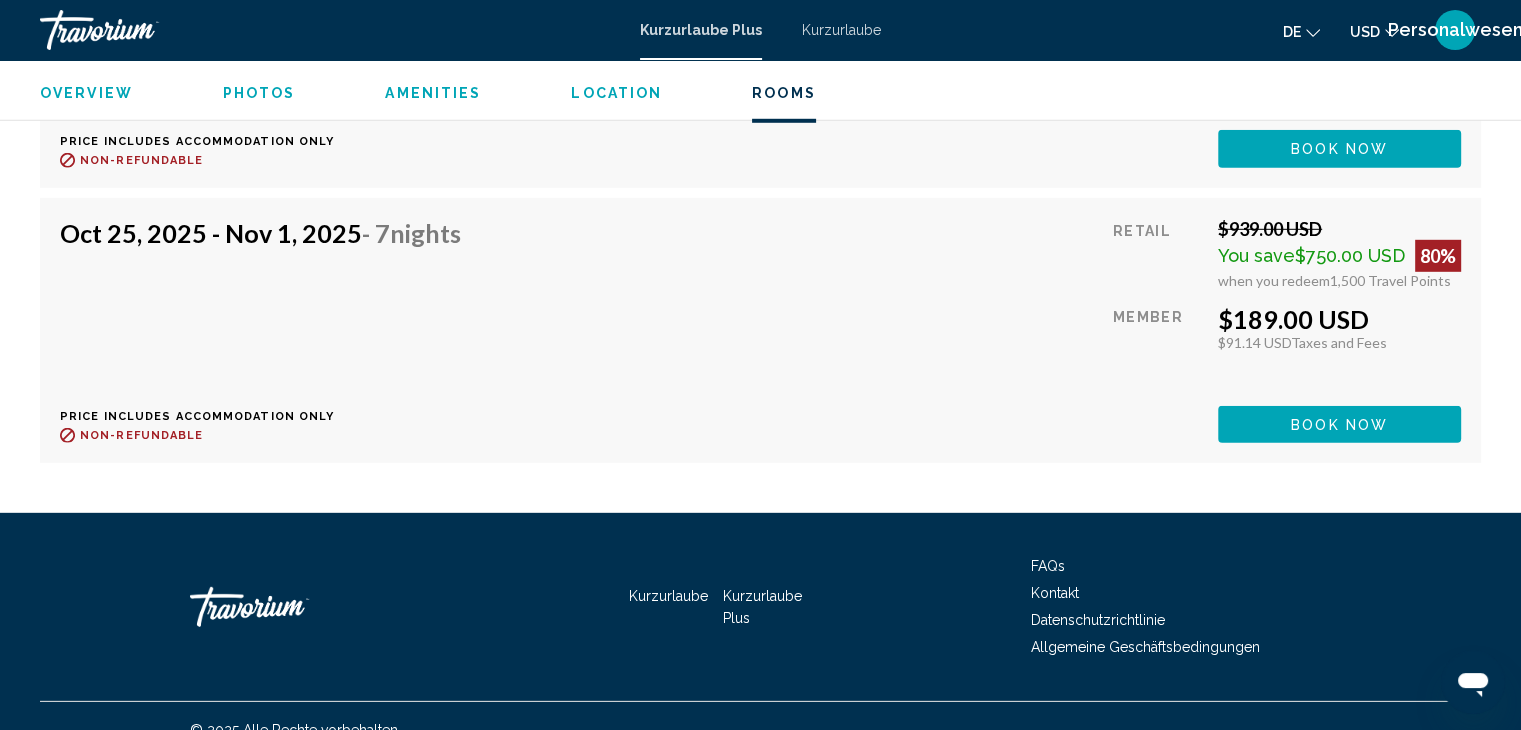 click on "Location" at bounding box center (616, 93) 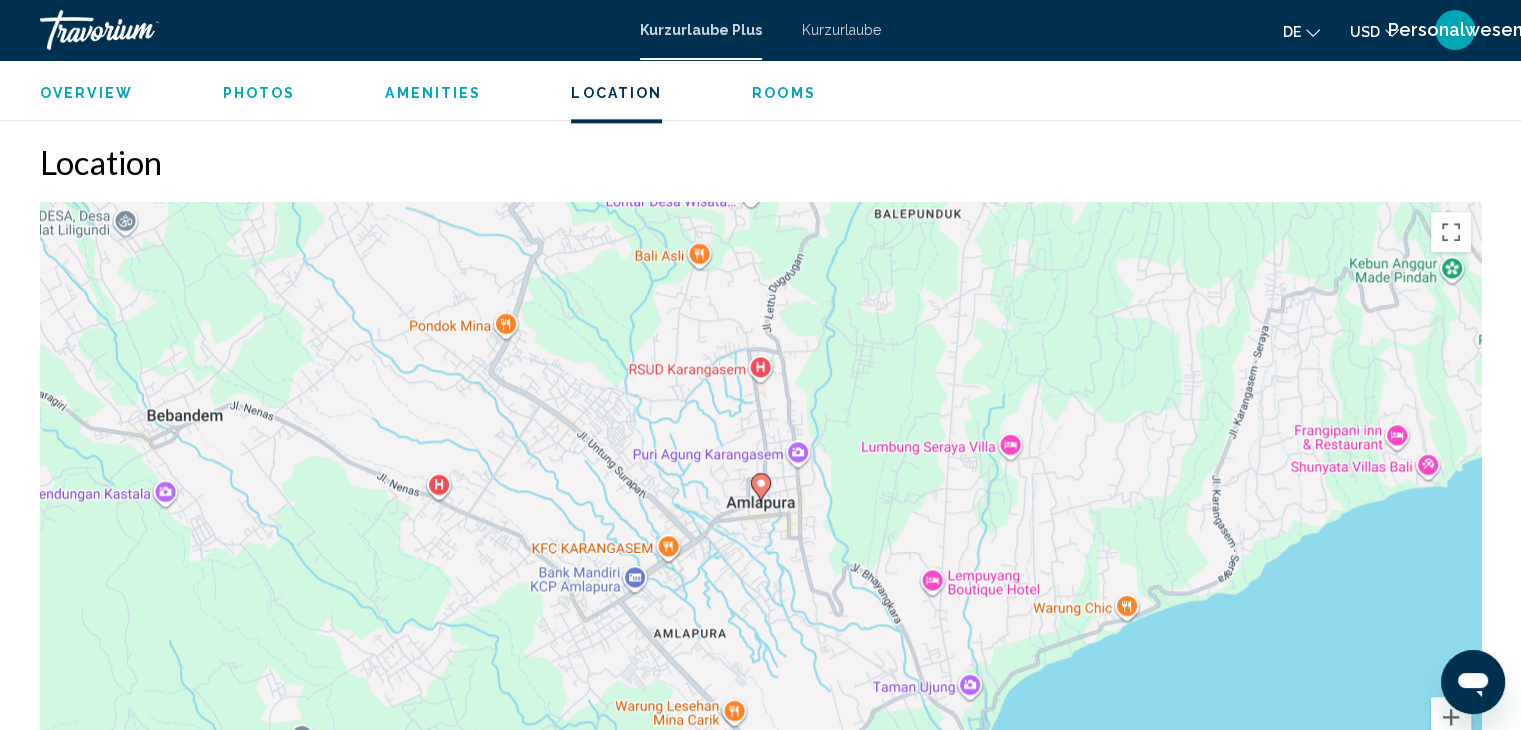click on "Amenities" at bounding box center [433, 93] 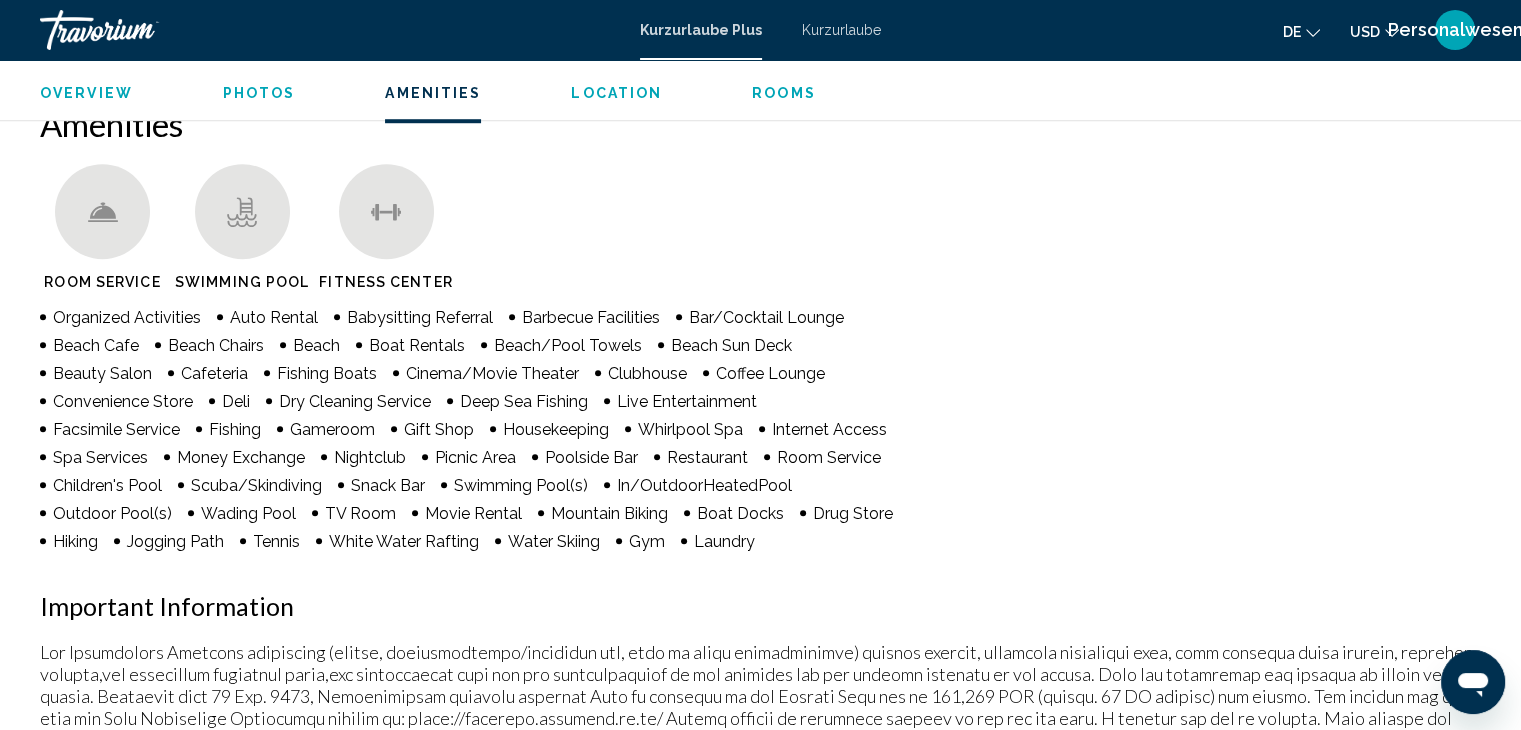 scroll, scrollTop: 1524, scrollLeft: 0, axis: vertical 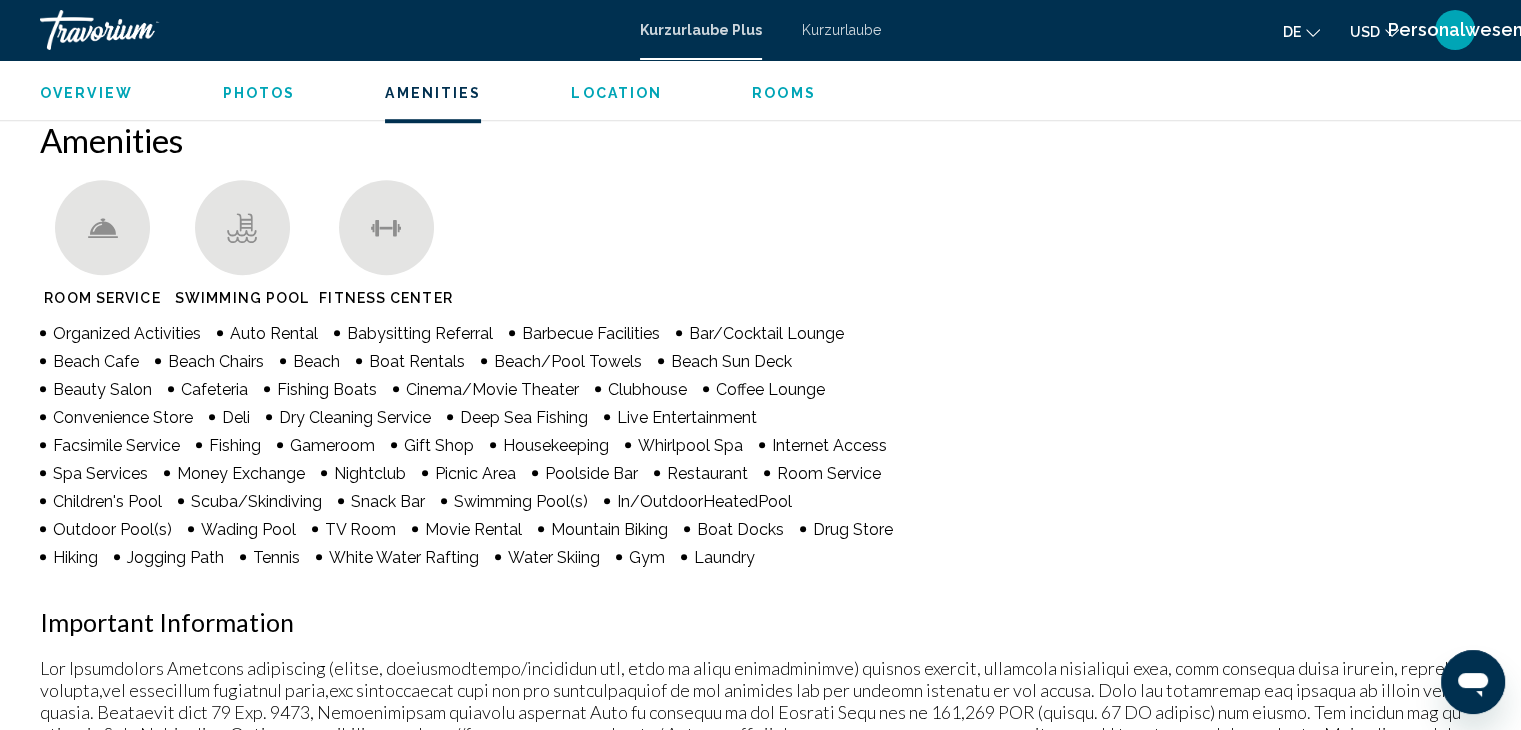 click on "Photos" at bounding box center [259, 93] 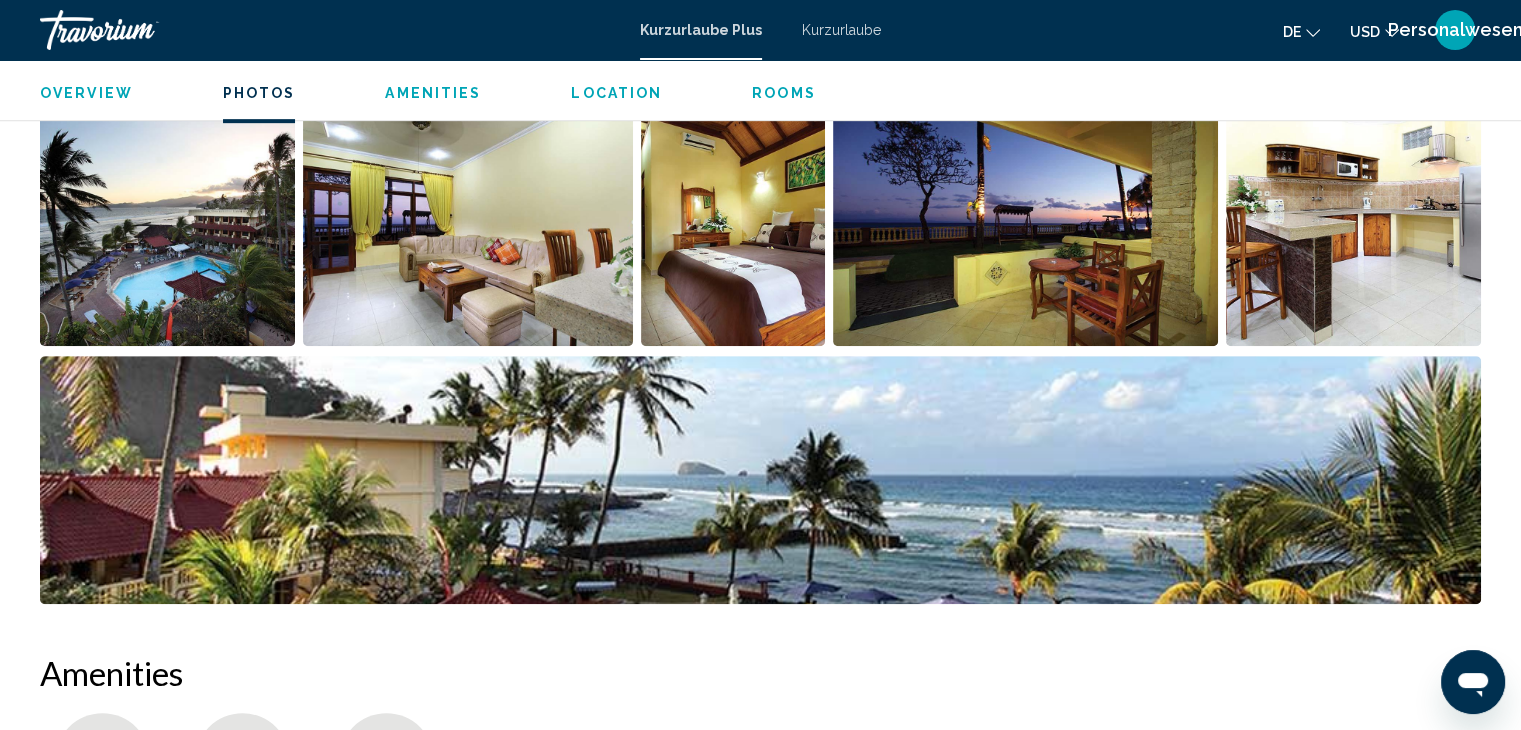 scroll, scrollTop: 908, scrollLeft: 0, axis: vertical 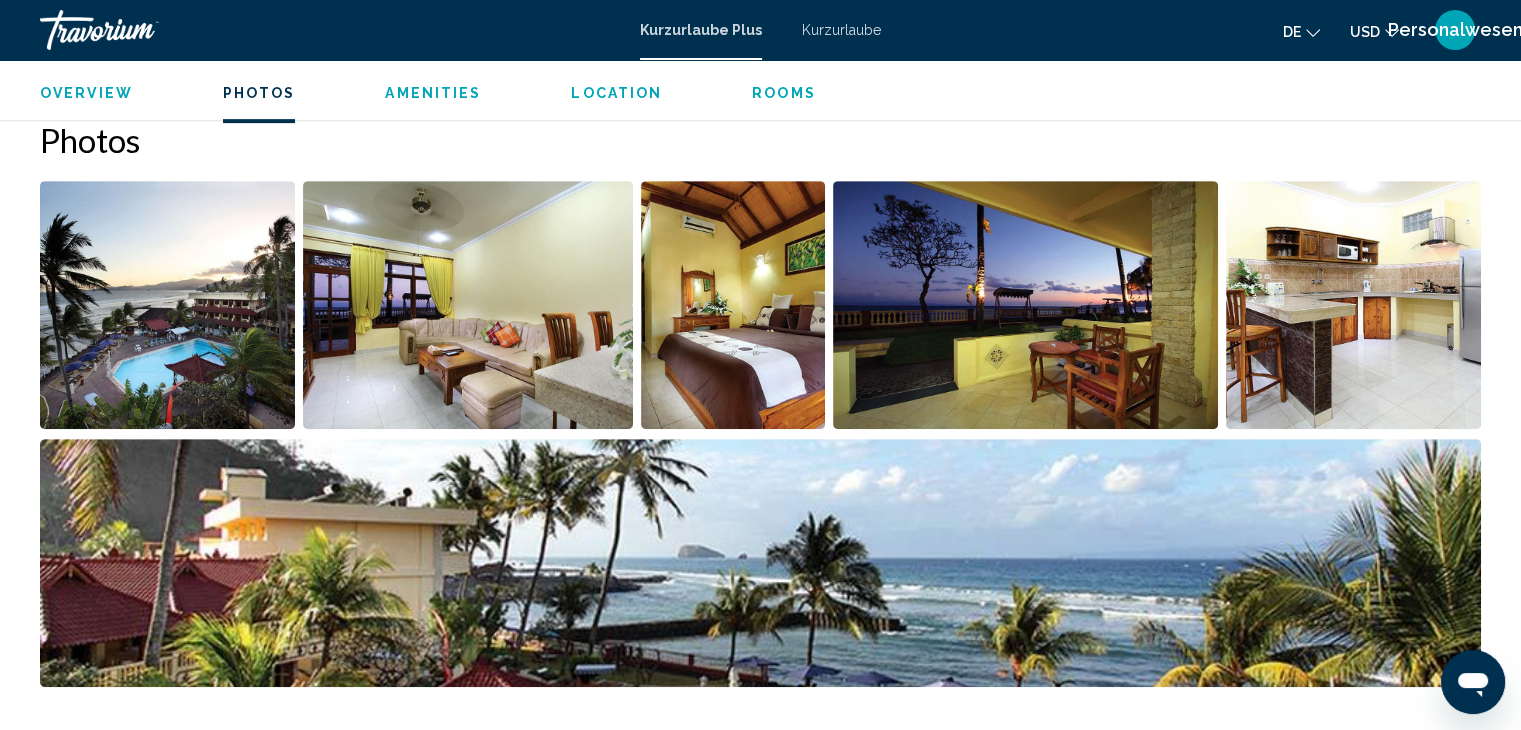 click on "Overview" at bounding box center (86, 93) 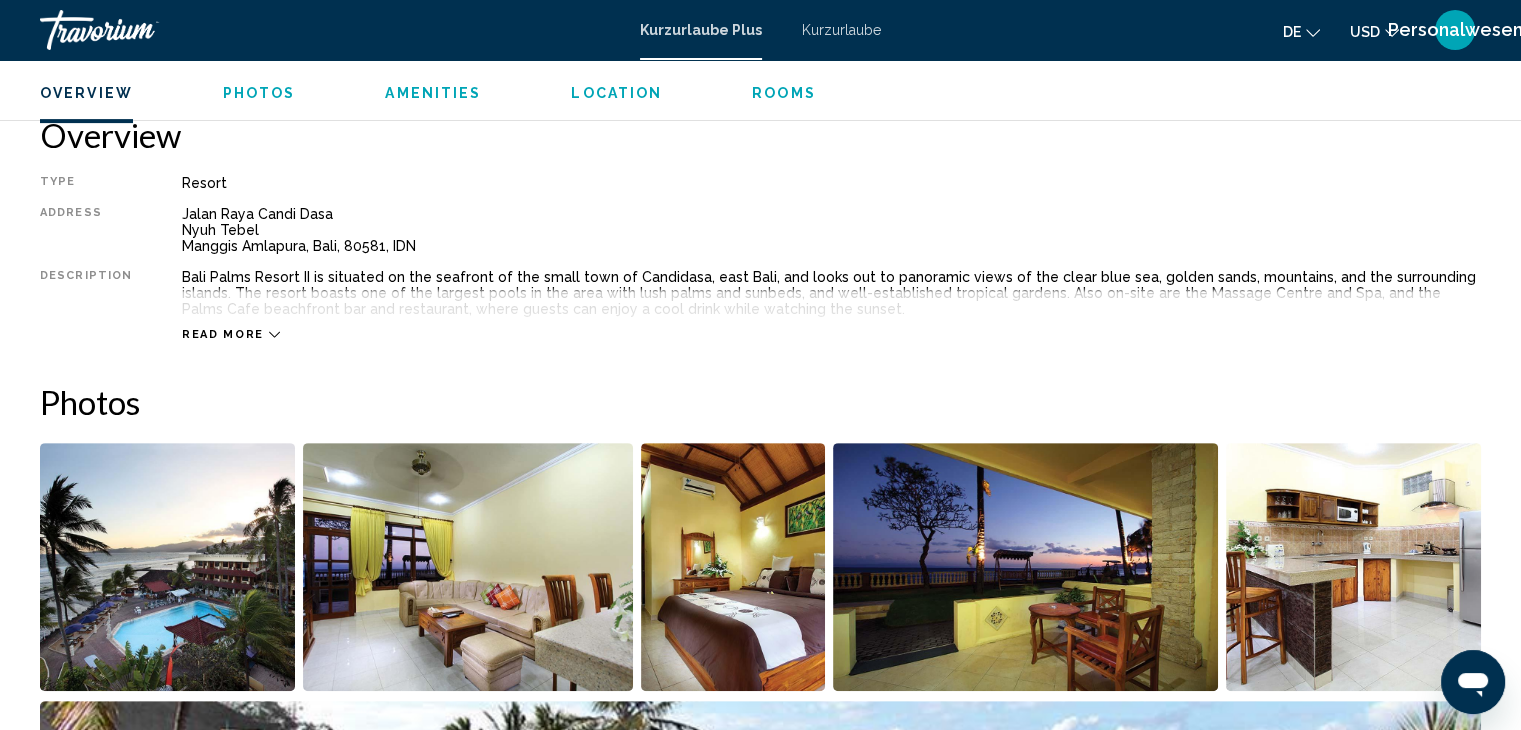 scroll, scrollTop: 640, scrollLeft: 0, axis: vertical 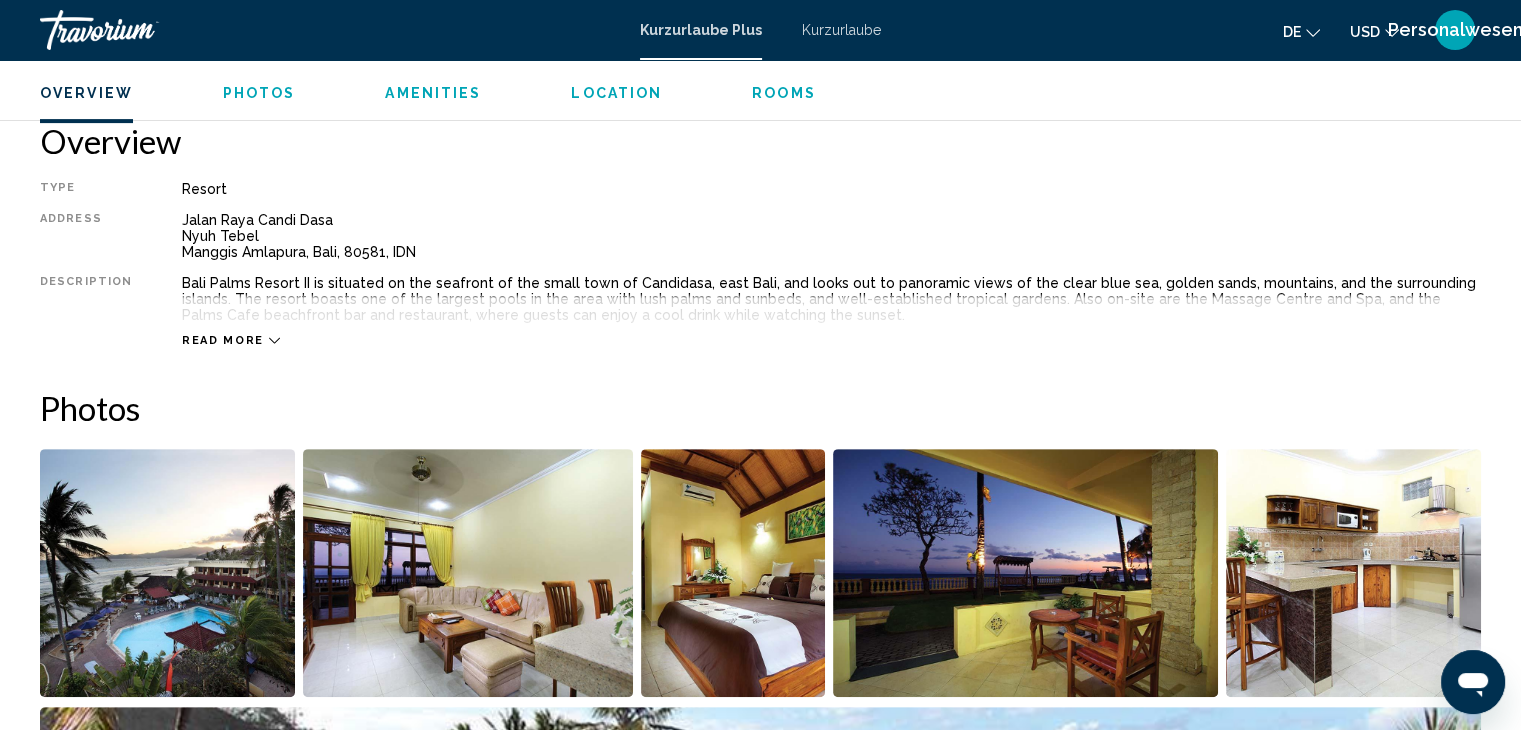 click 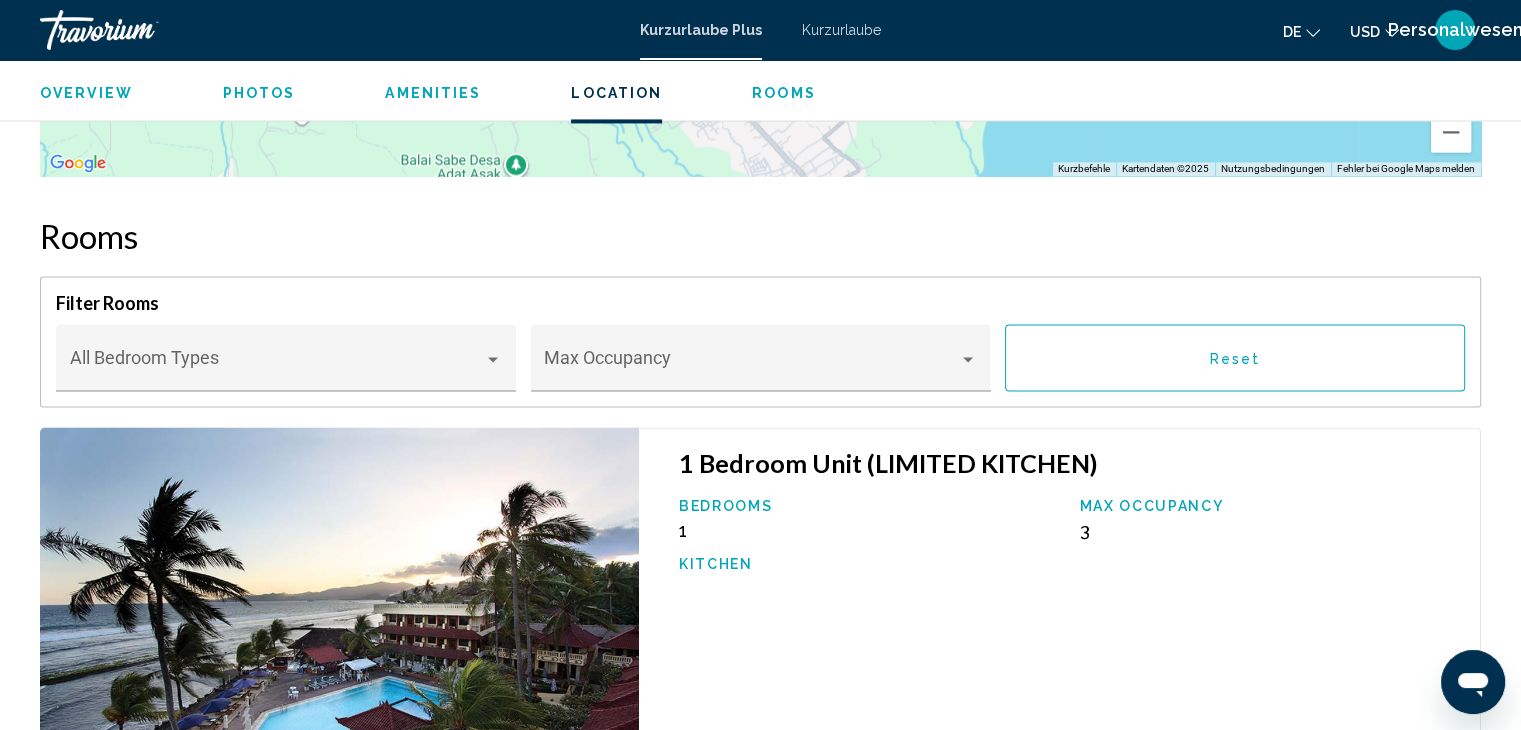 scroll, scrollTop: 3240, scrollLeft: 0, axis: vertical 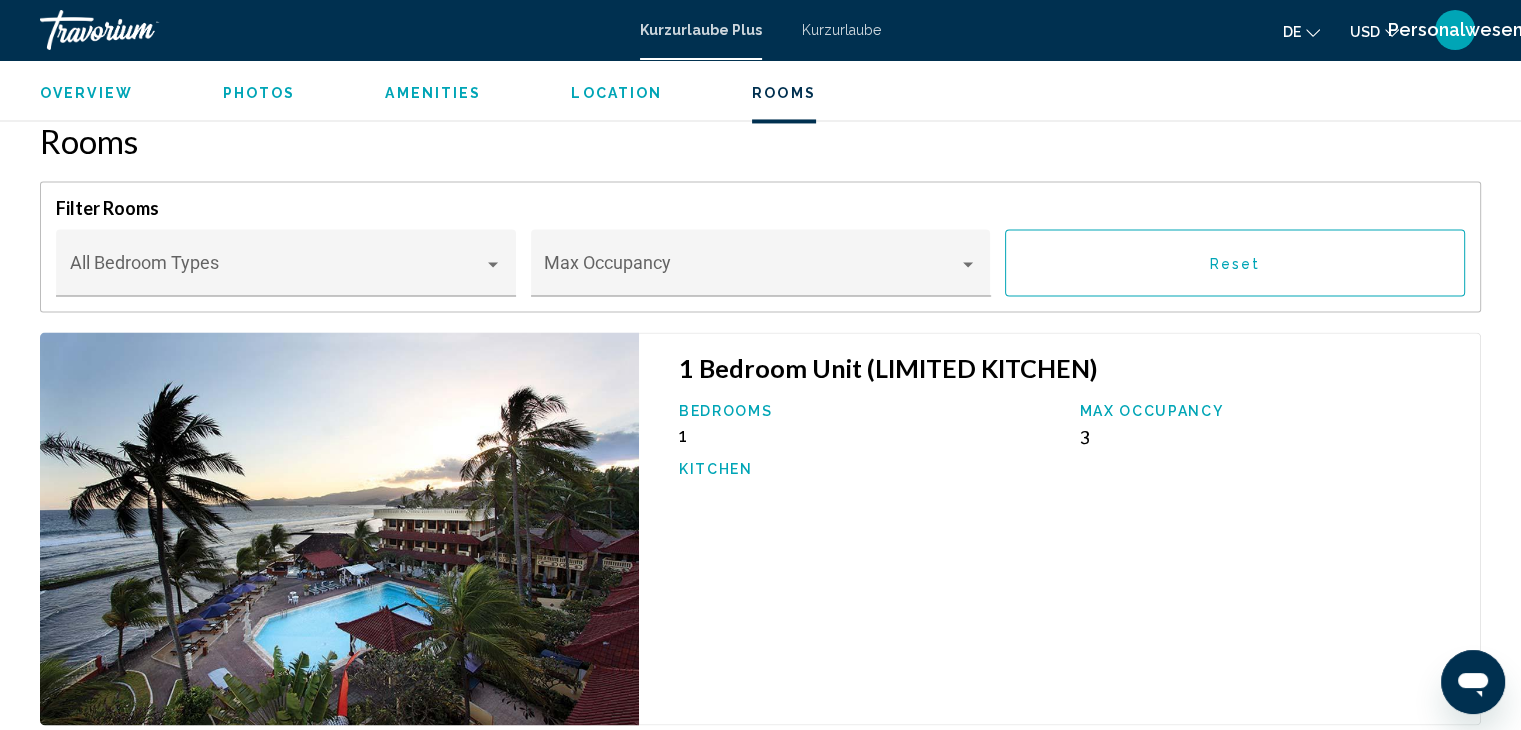 click on "1 Bedroom Unit (LIMITED KITCHEN)" at bounding box center [1069, 368] 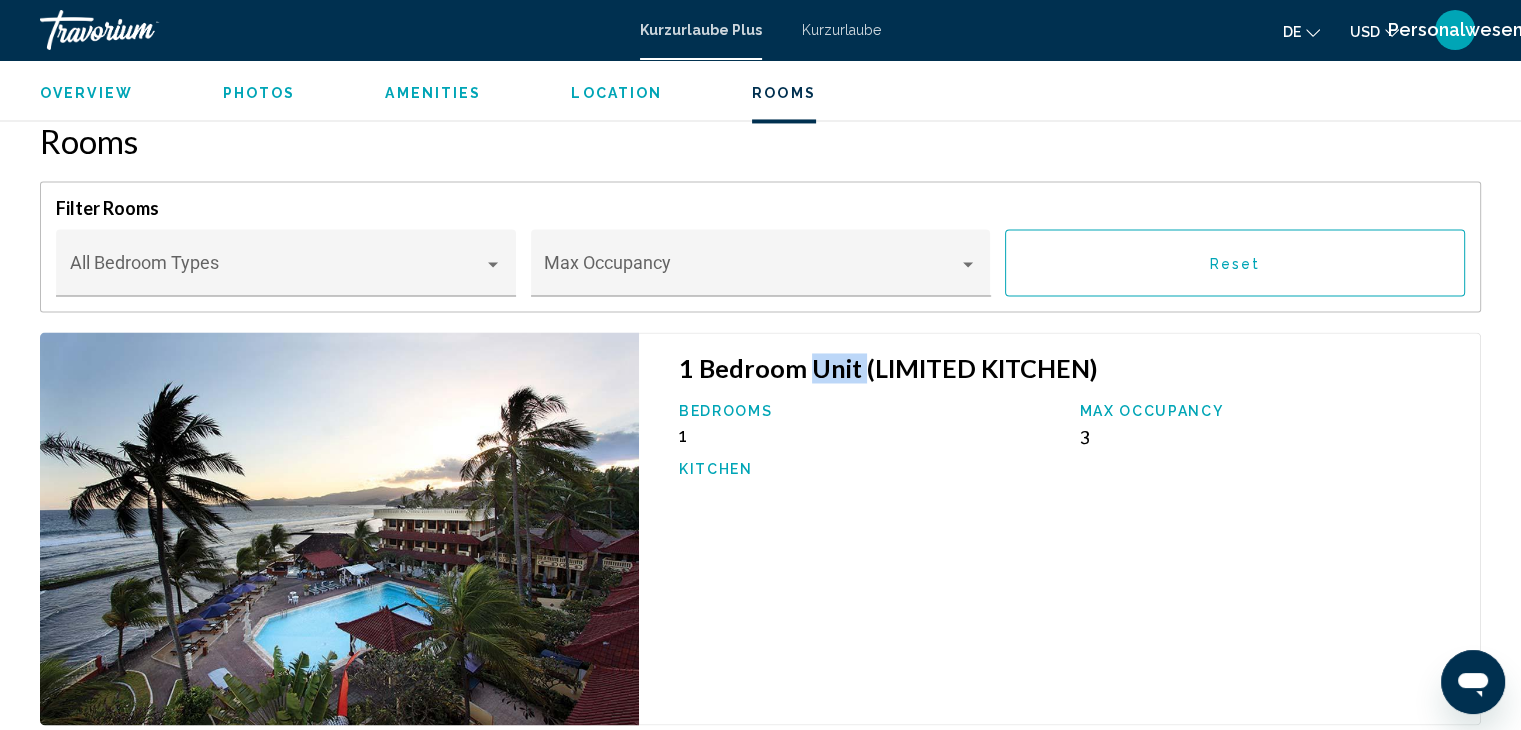 click on "1 Bedroom Unit (LIMITED KITCHEN)" at bounding box center (1069, 368) 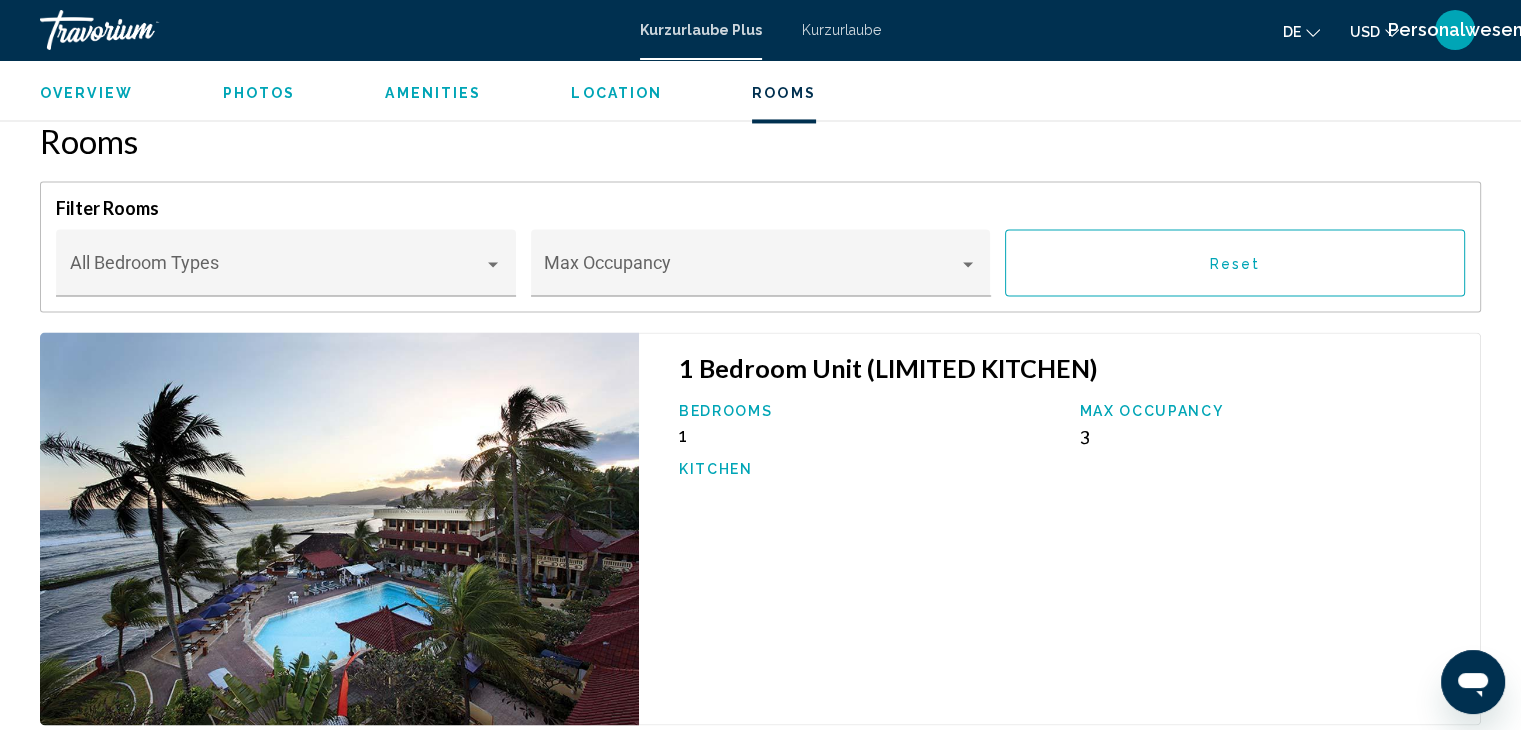 click on "1 Bedroom Unit (LIMITED KITCHEN)" at bounding box center (1069, 368) 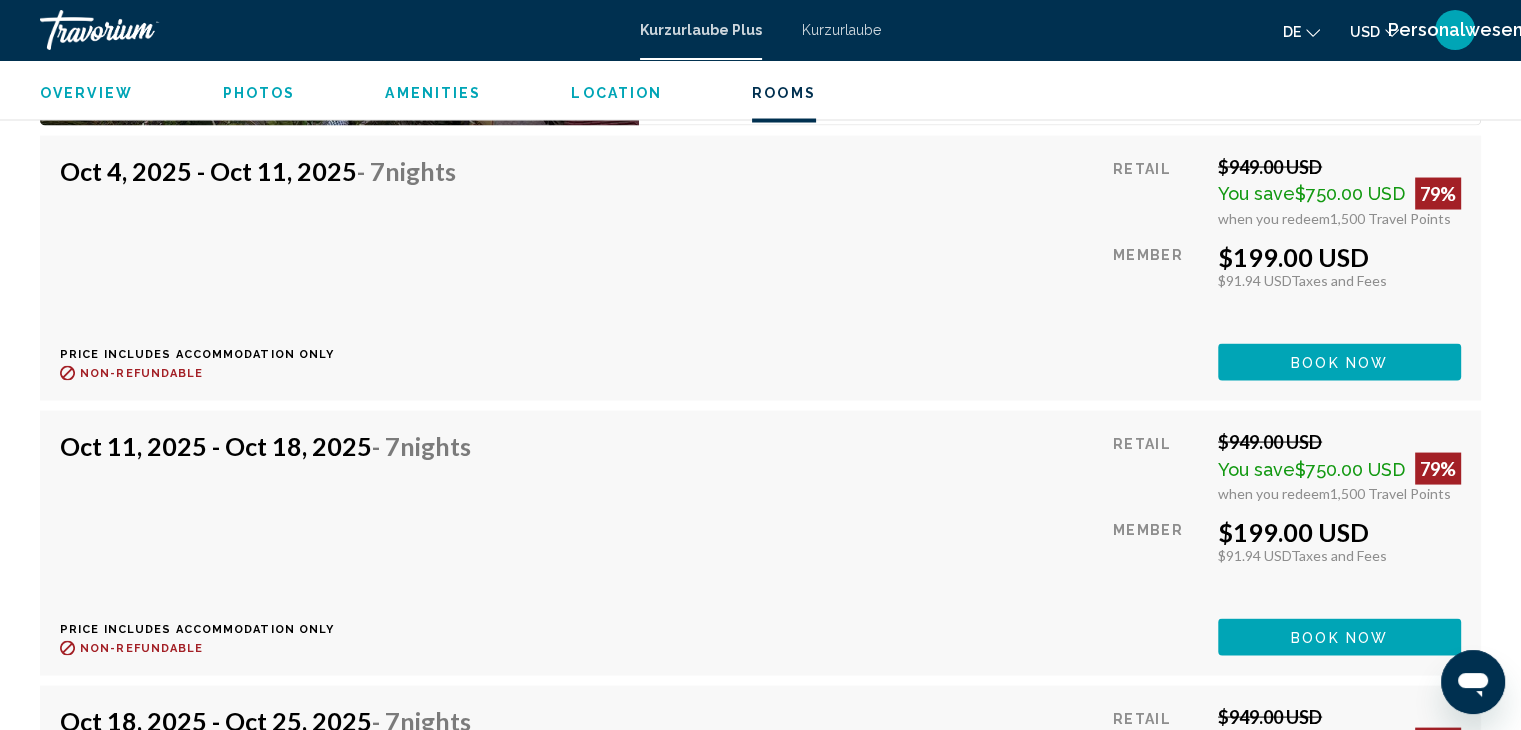 scroll, scrollTop: 4040, scrollLeft: 0, axis: vertical 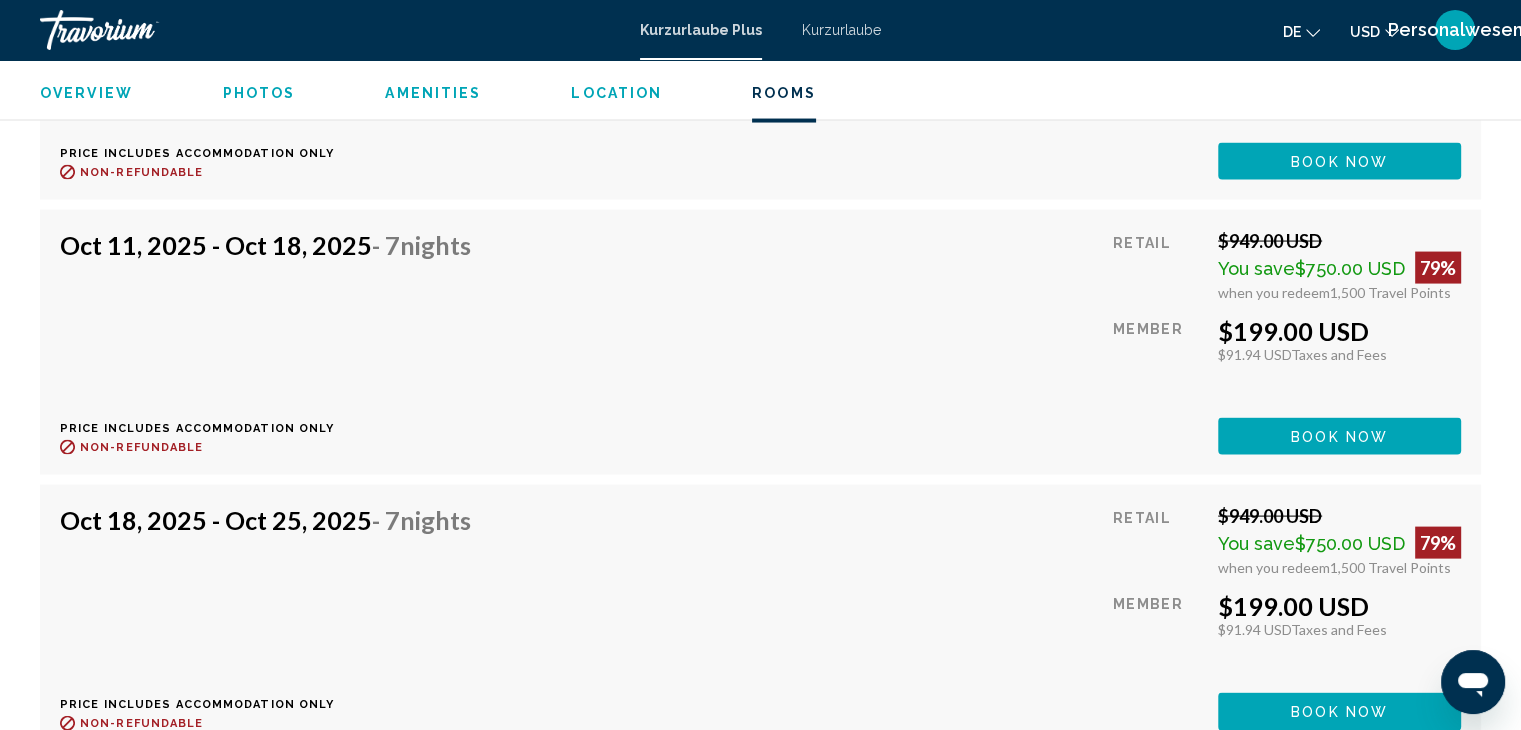 click on "de" 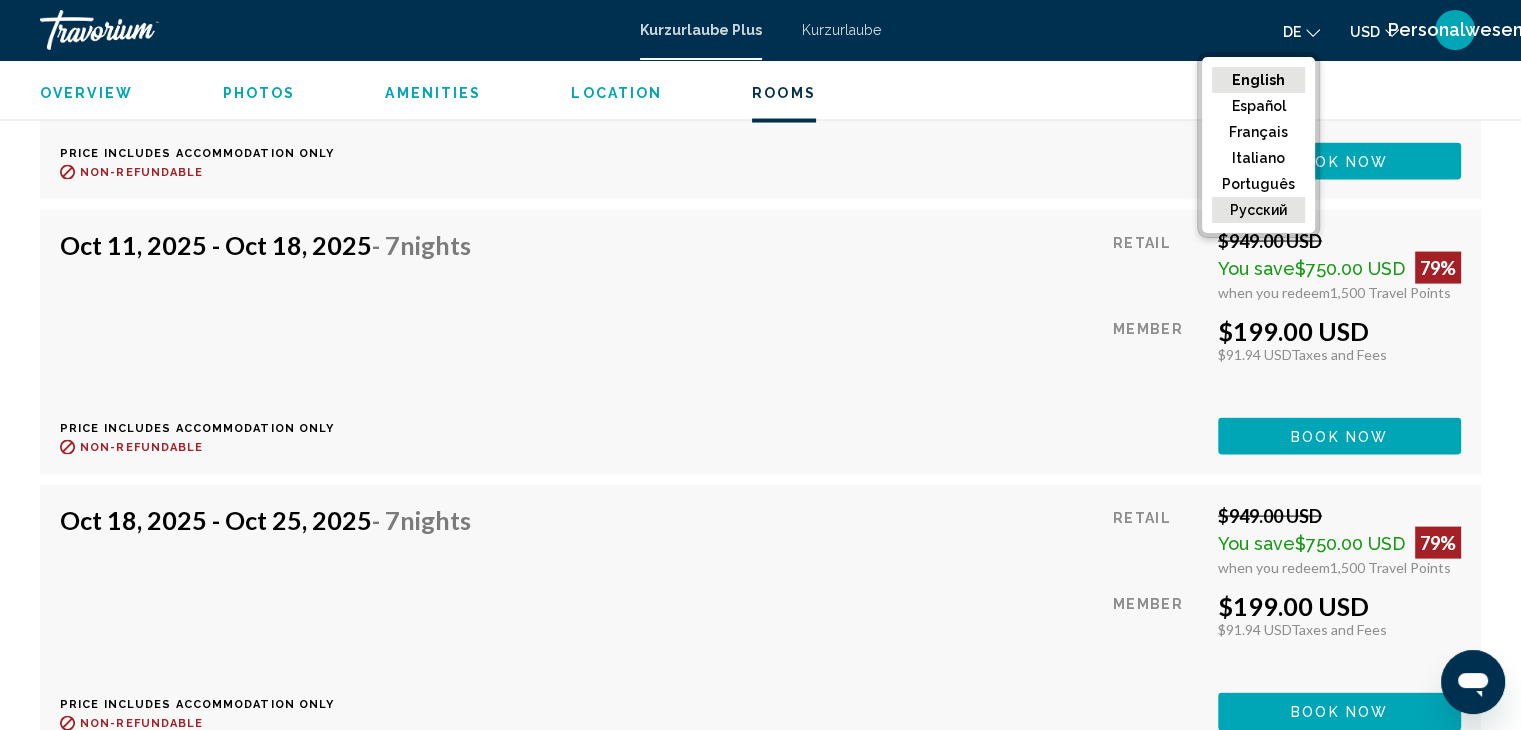 click on "русский" 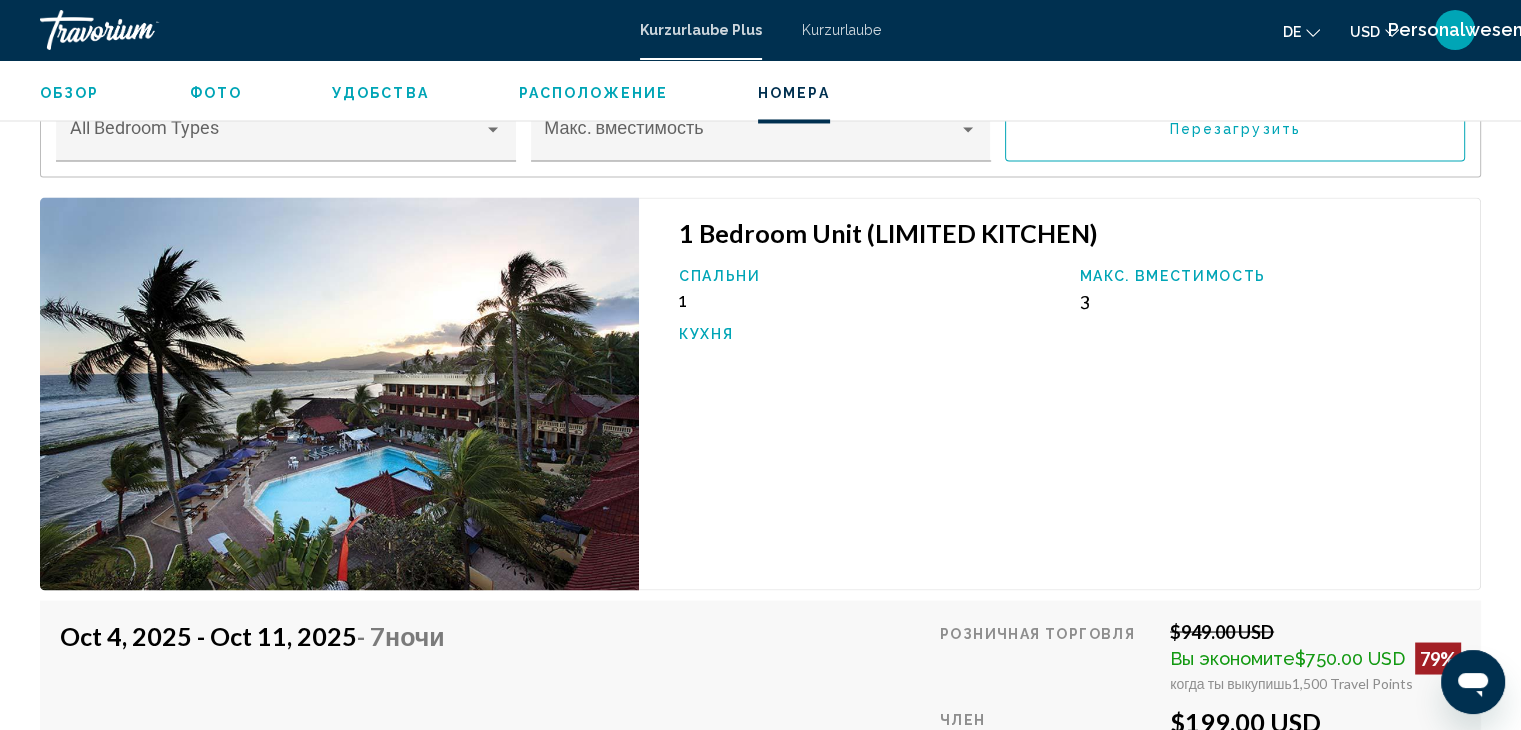 scroll, scrollTop: 3340, scrollLeft: 0, axis: vertical 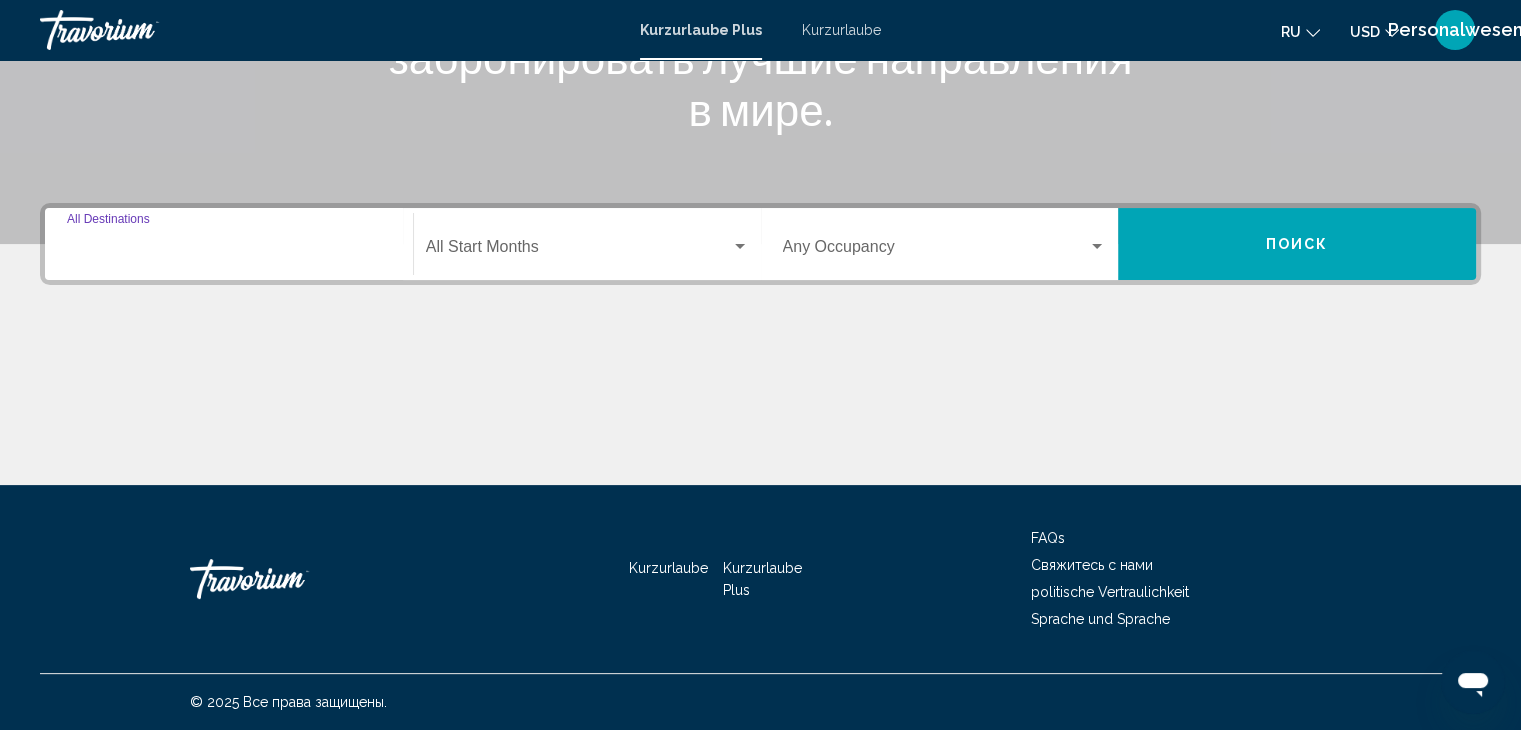 click on "Destination All Destinations" at bounding box center (229, 251) 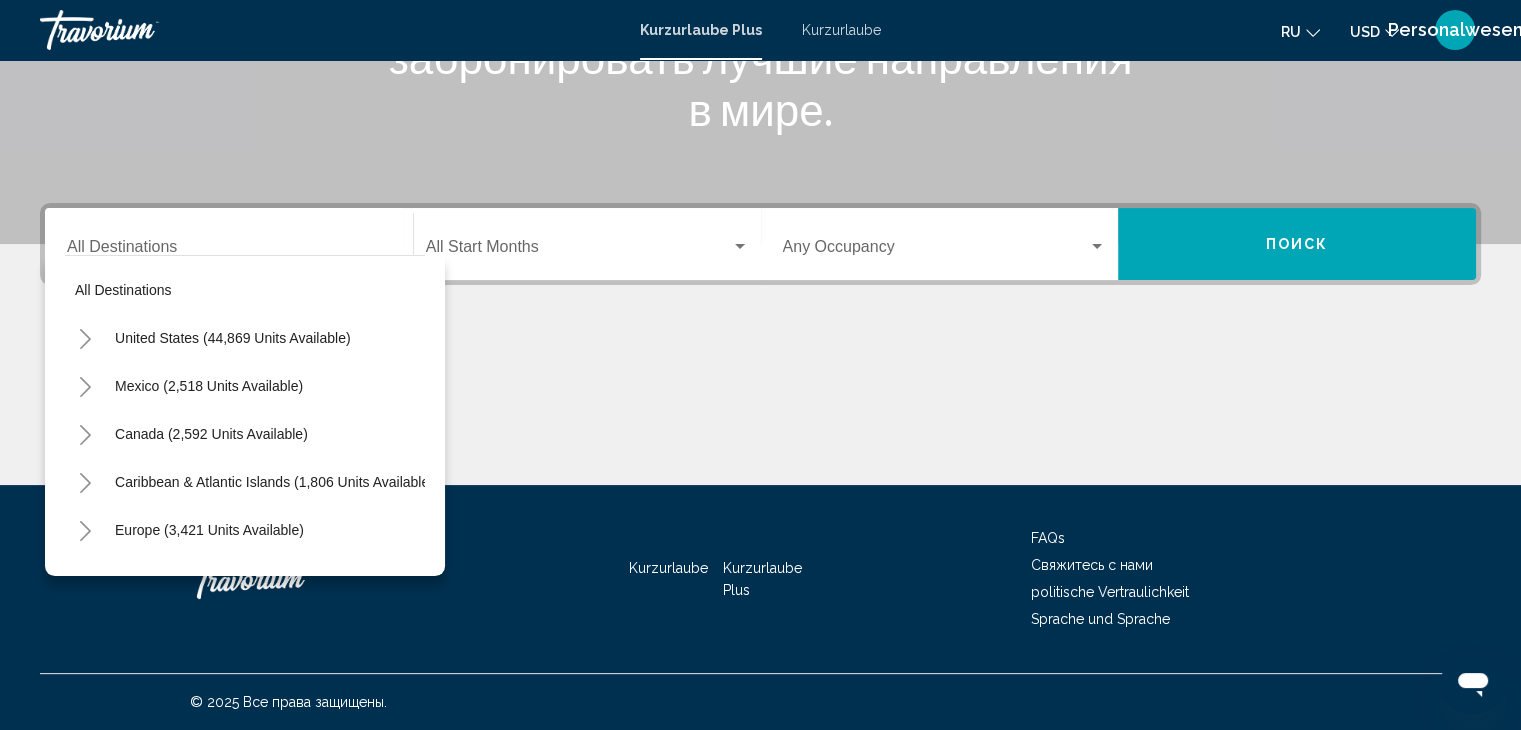 click on "Destination All Destinations" at bounding box center [229, 244] 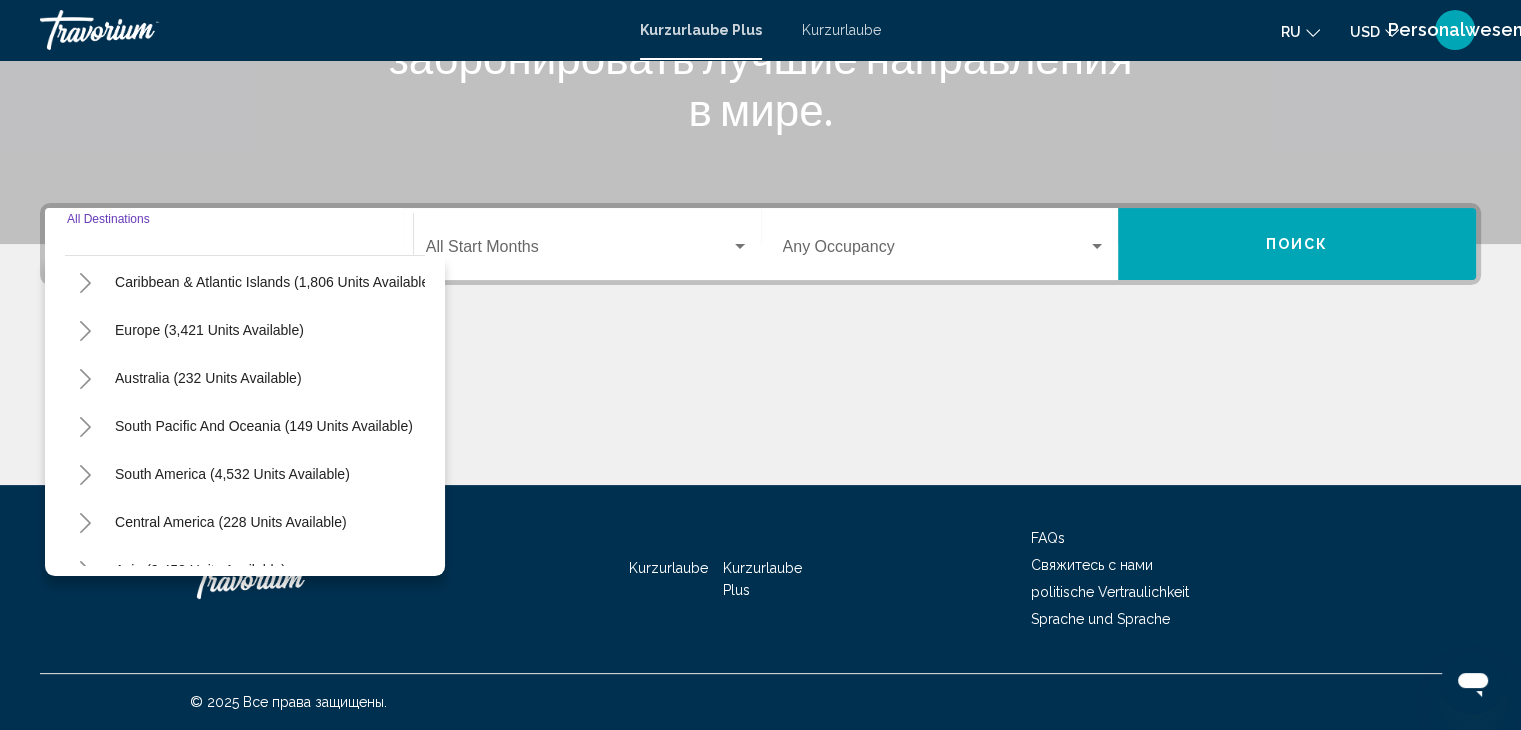scroll, scrollTop: 300, scrollLeft: 0, axis: vertical 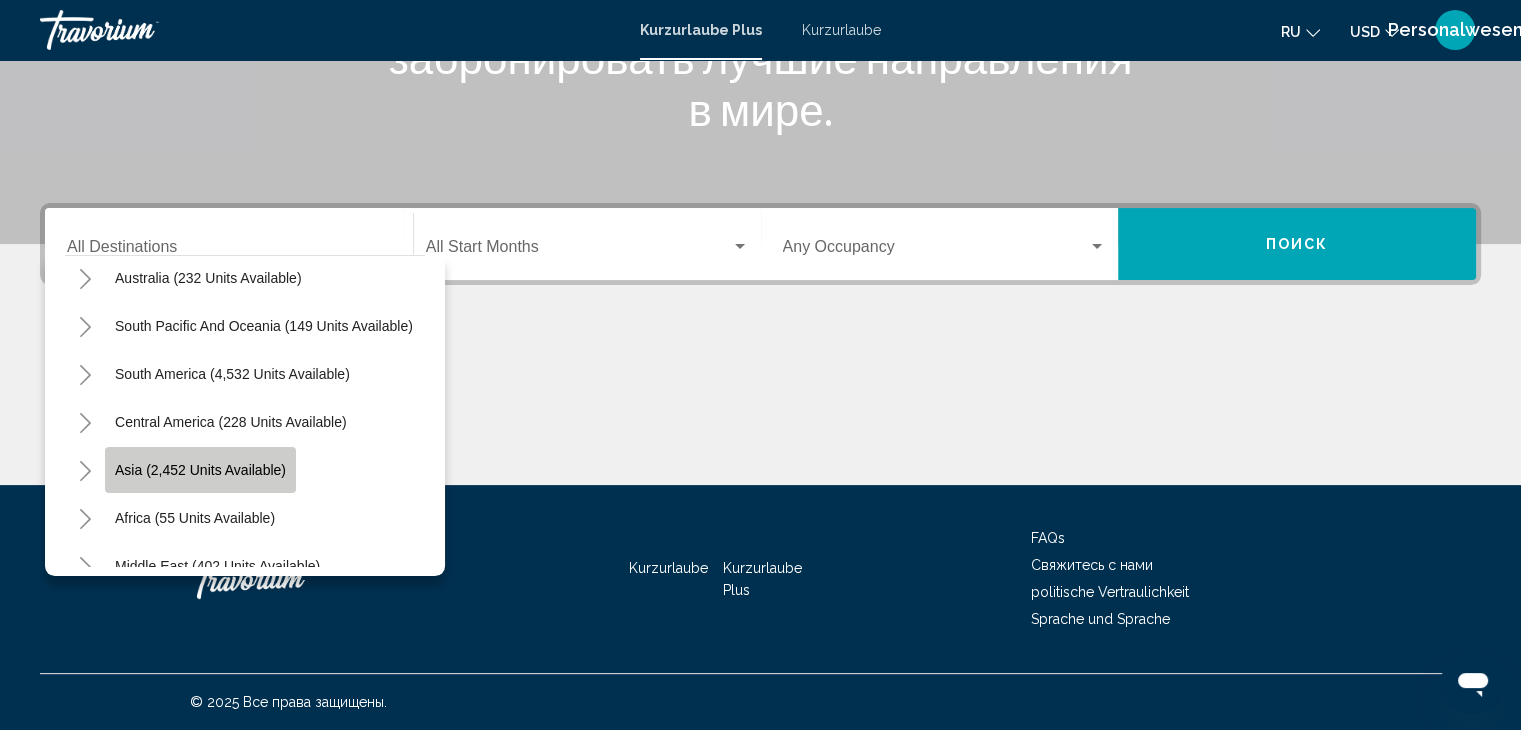 click on "Asia (2,452 units available)" 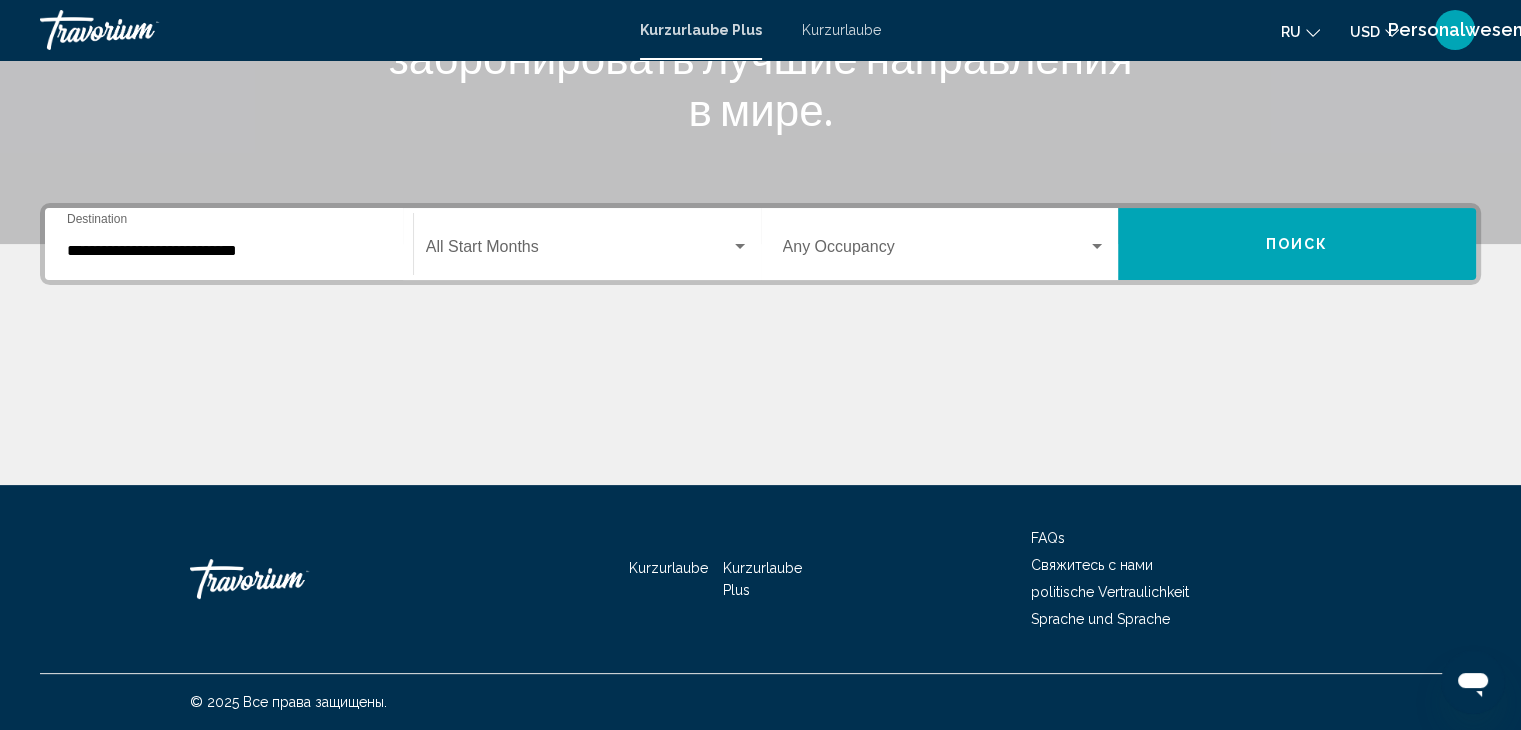 click on "Start Month All Start Months" 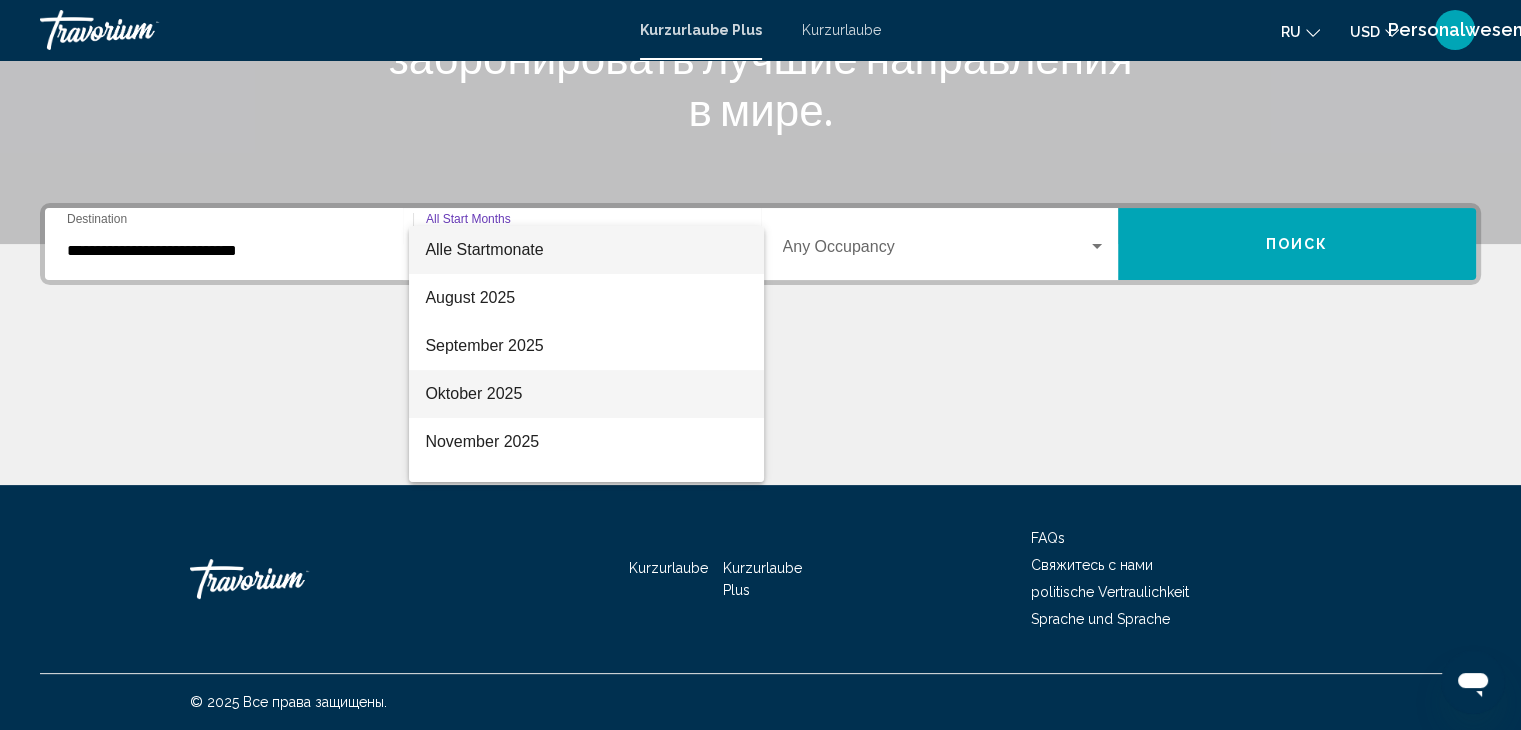 click on "Oktober 2025" at bounding box center (586, 394) 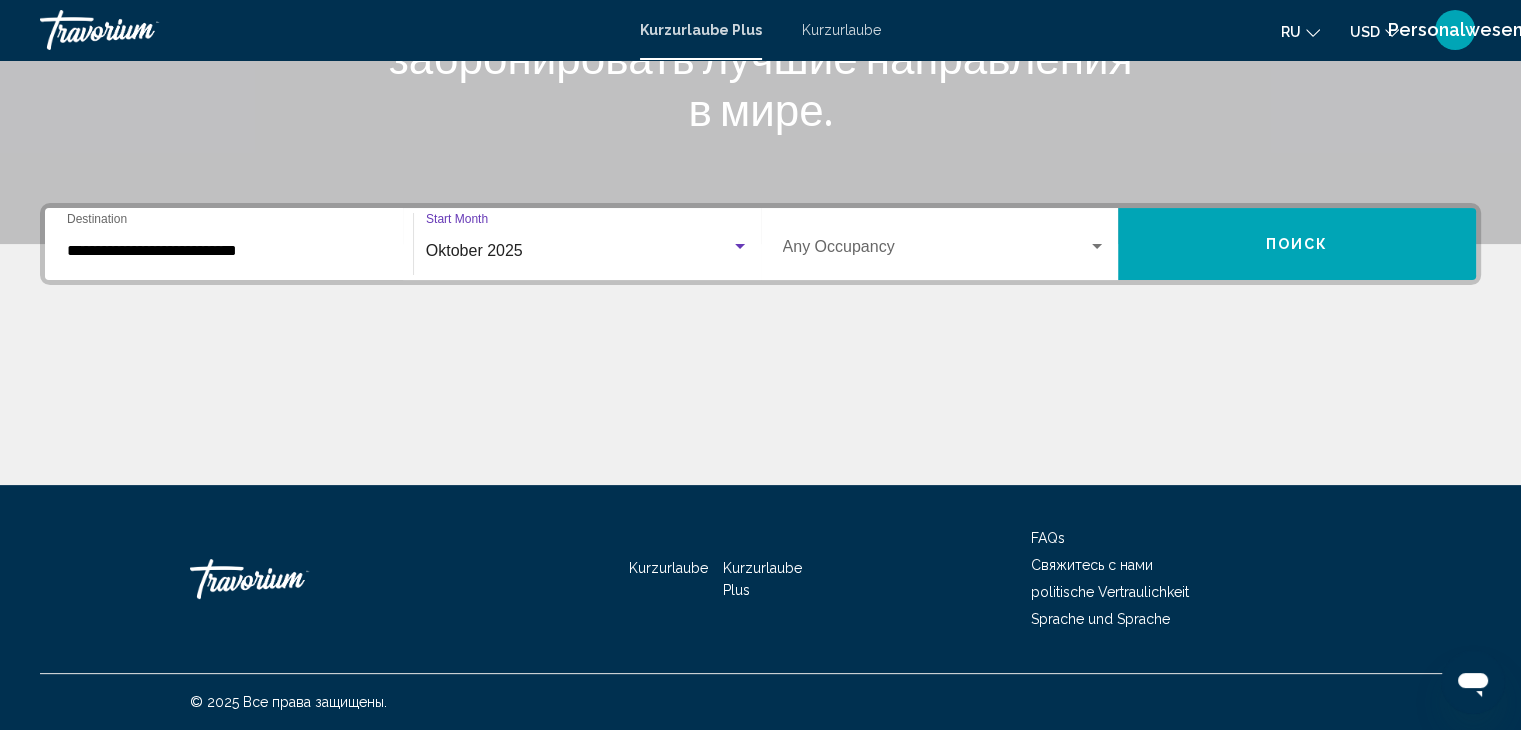 click at bounding box center [1097, 247] 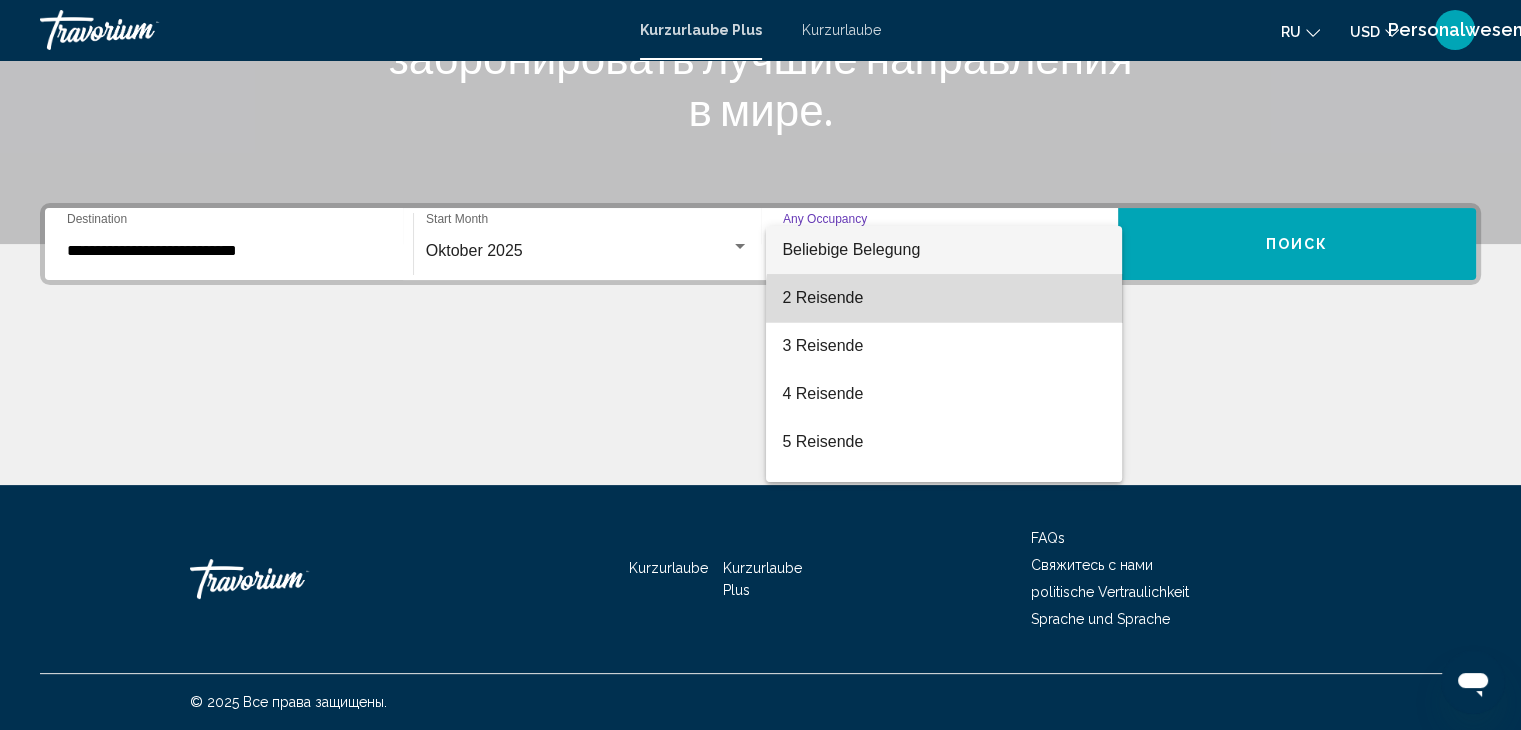 click on "2 Reisende" at bounding box center [944, 298] 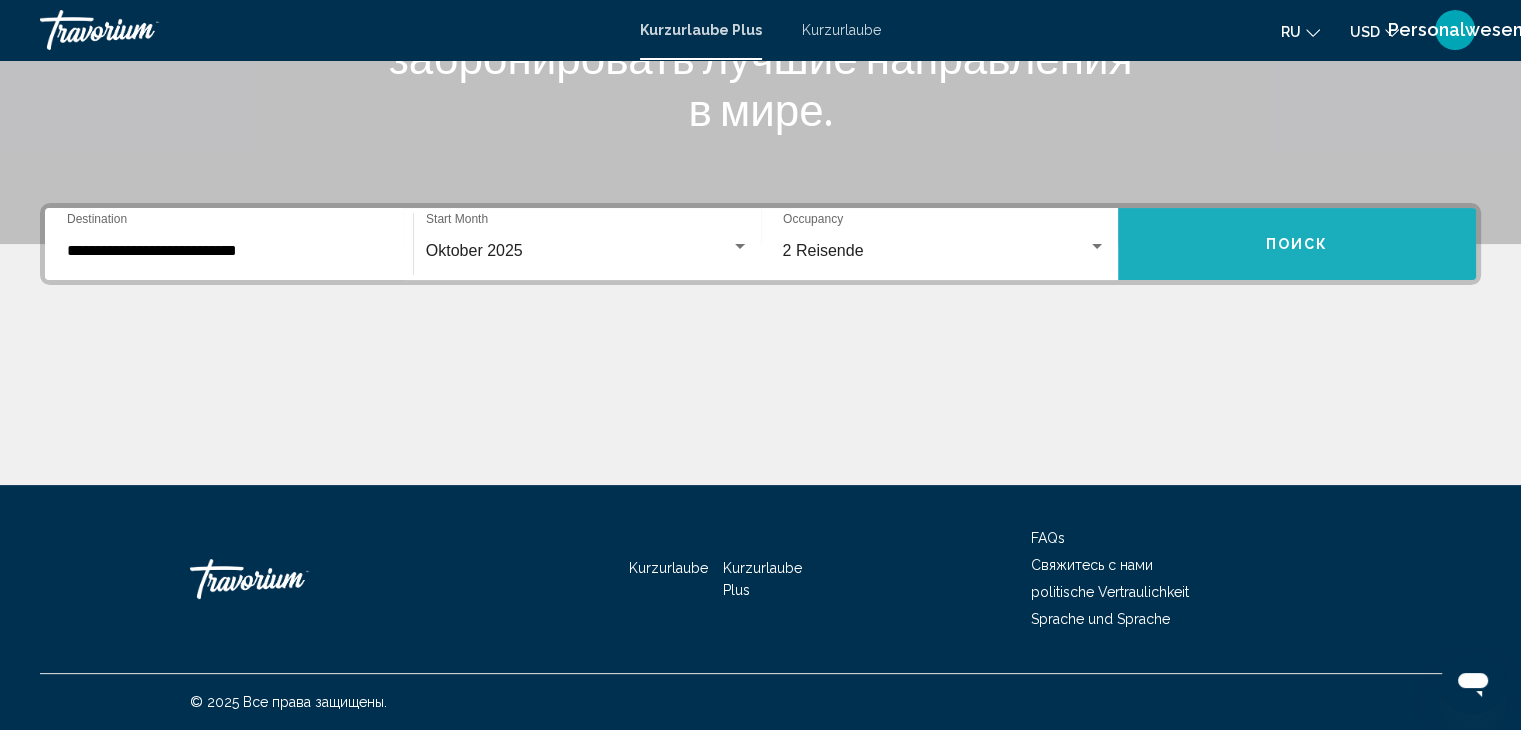click on "Поиск" at bounding box center [1297, 245] 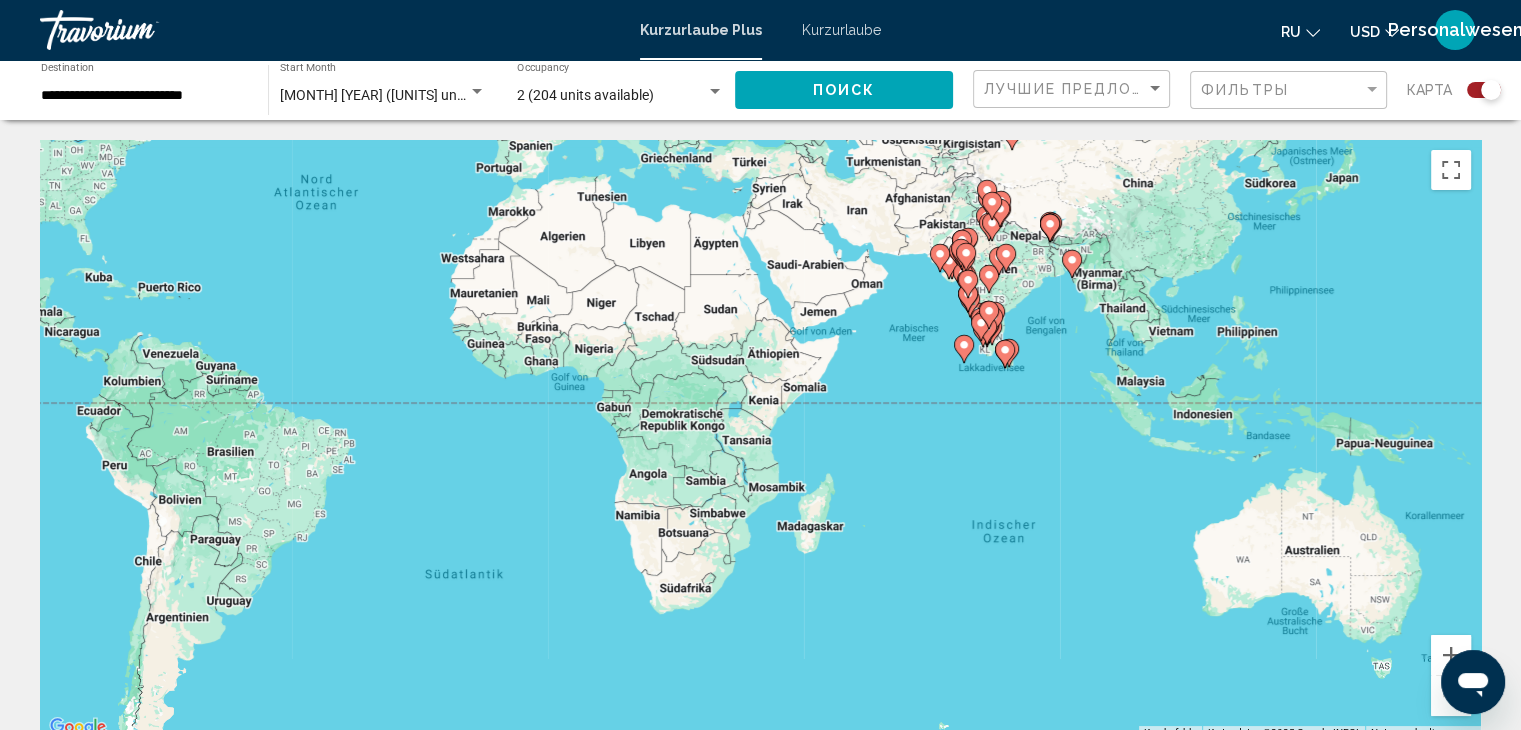drag, startPoint x: 1096, startPoint y: 449, endPoint x: 592, endPoint y: 289, distance: 528.7873 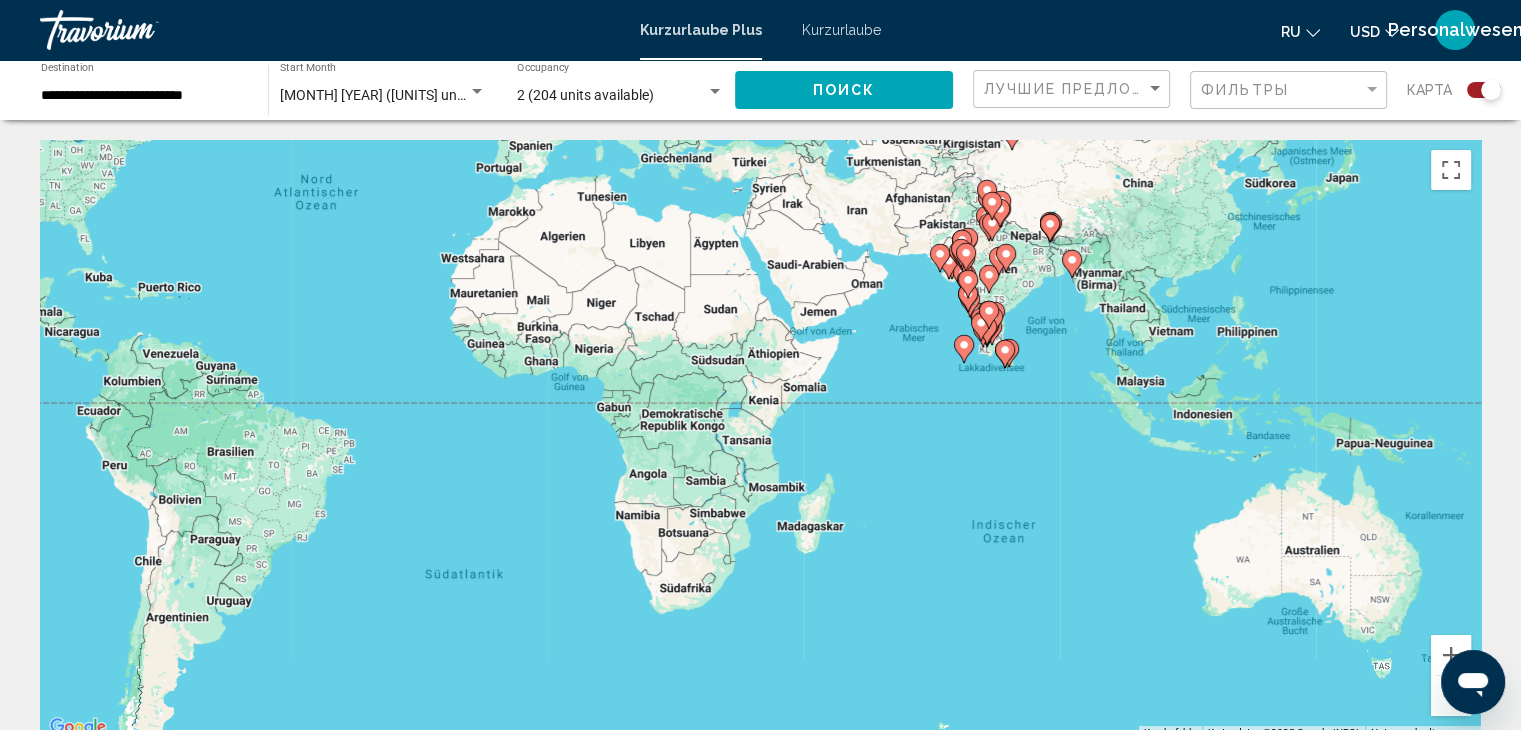 click on "Um den Modus zum Ziehen mit der Tastatur zu aktivieren, drückst du Alt + Eingabetaste. Wenn du den Modus aktiviert hast, kannst du die Markierung mit den Pfeiltasten verschieben. Nachdem du sie an die gewünschte Stelle gezogen bzw. verschoben hast, drückst du einfach die Eingabetaste. Durch Drücken der Esc-Taste kannst du den Vorgang abbrechen." at bounding box center [760, 440] 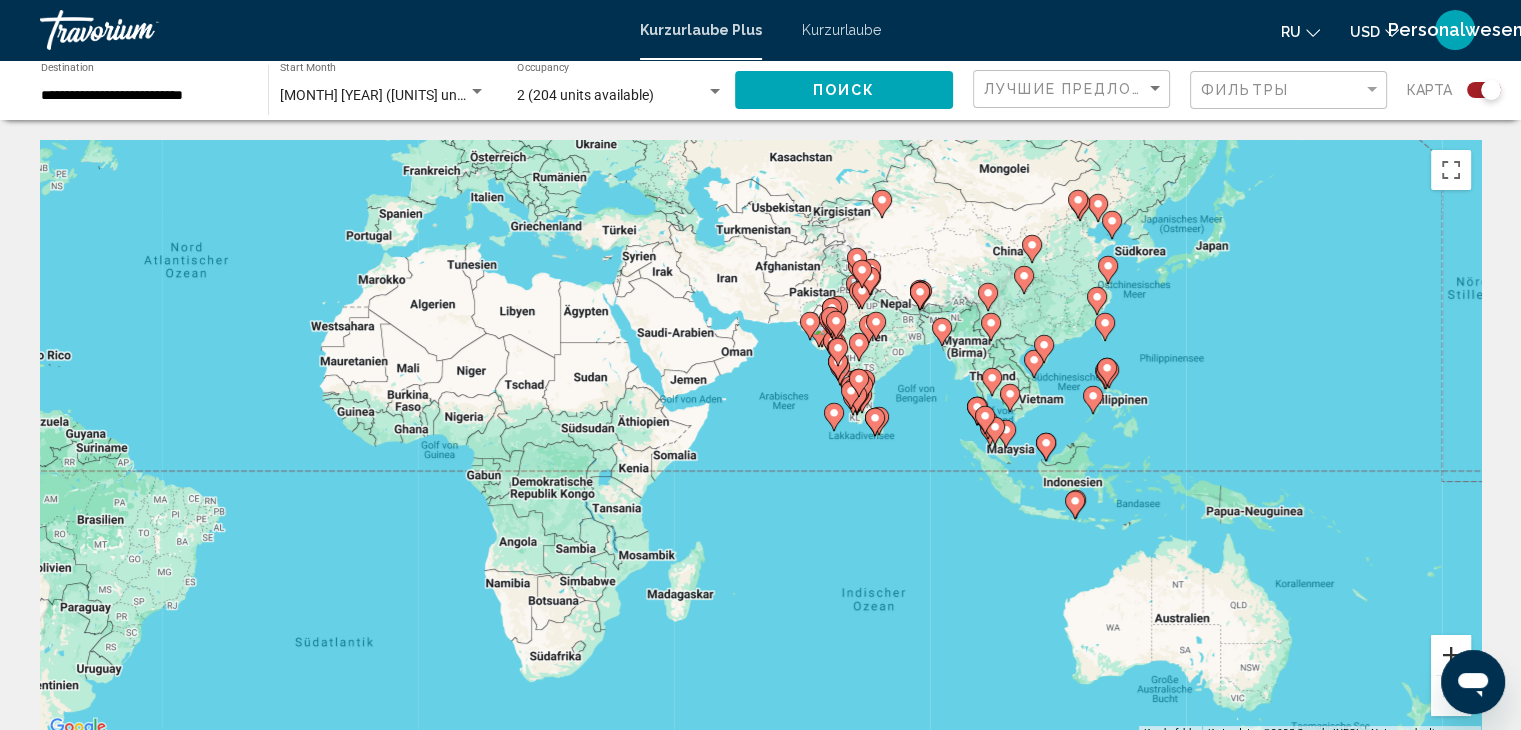 click at bounding box center (1451, 655) 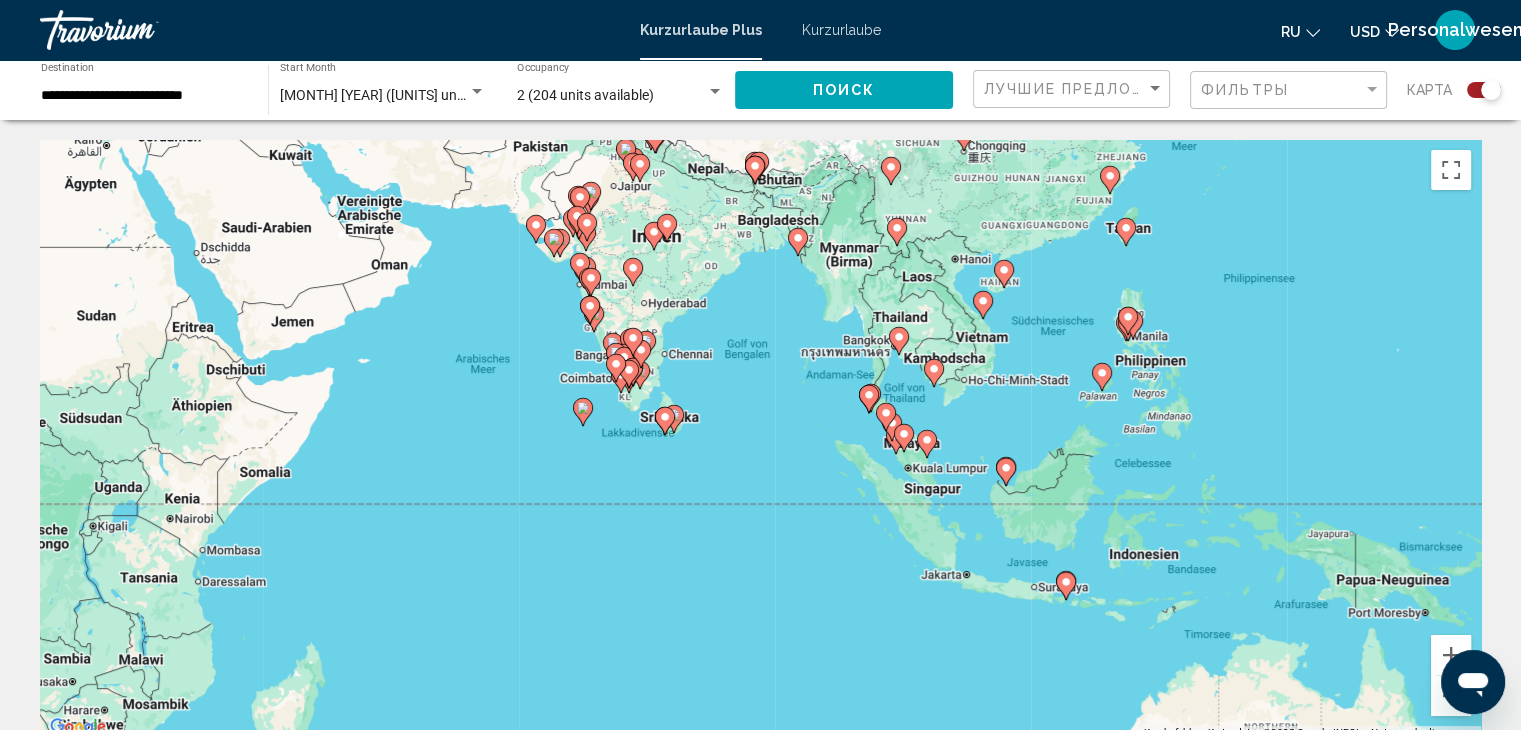 drag, startPoint x: 1206, startPoint y: 501, endPoint x: 877, endPoint y: 505, distance: 329.02432 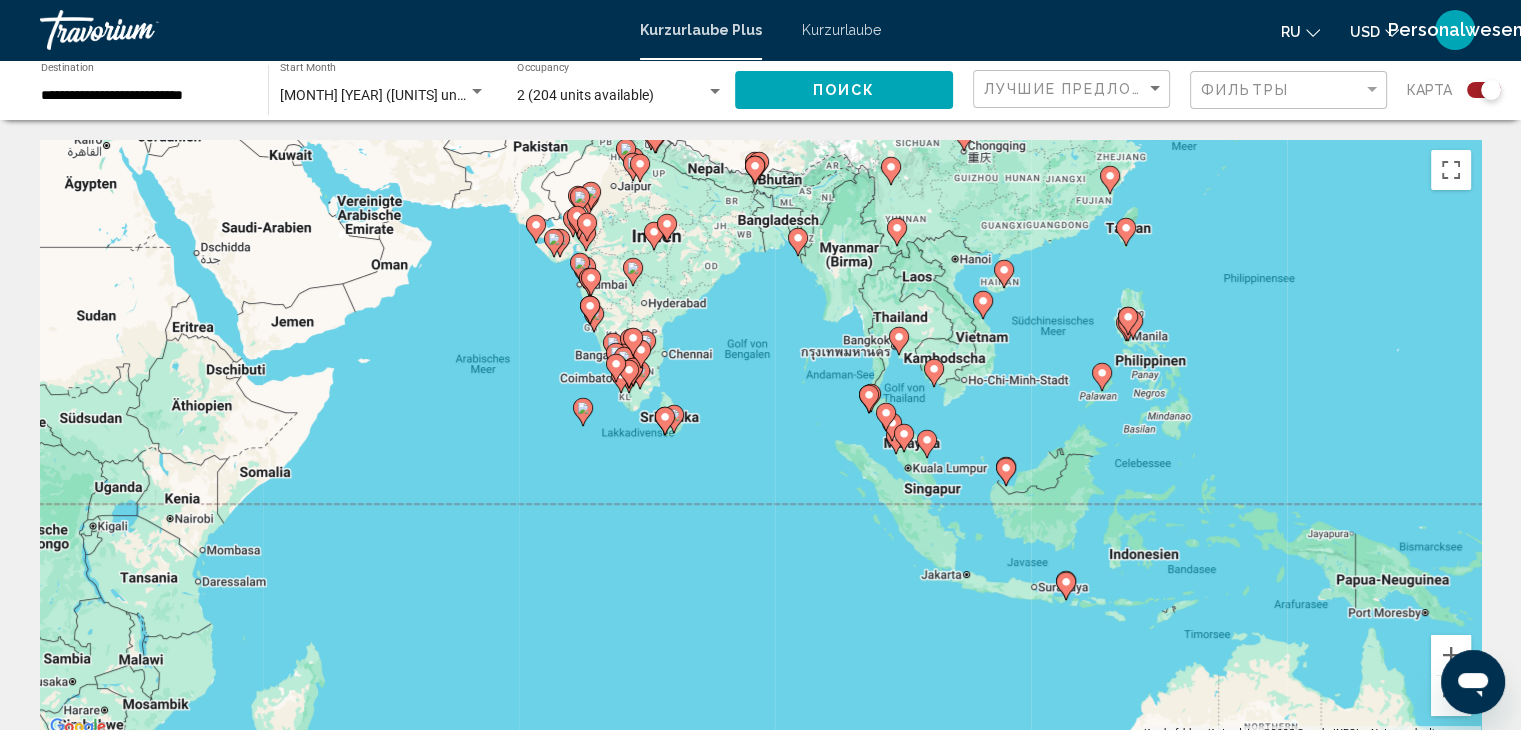 click on "Um den Modus zum Ziehen mit der Tastatur zu aktivieren, drückst du Alt + Eingabetaste. Wenn du den Modus aktiviert hast, kannst du die Markierung mit den Pfeiltasten verschieben. Nachdem du sie an die gewünschte Stelle gezogen bzw. verschoben hast, drückst du einfach die Eingabetaste. Durch Drücken der Esc-Taste kannst du den Vorgang abbrechen." at bounding box center (760, 440) 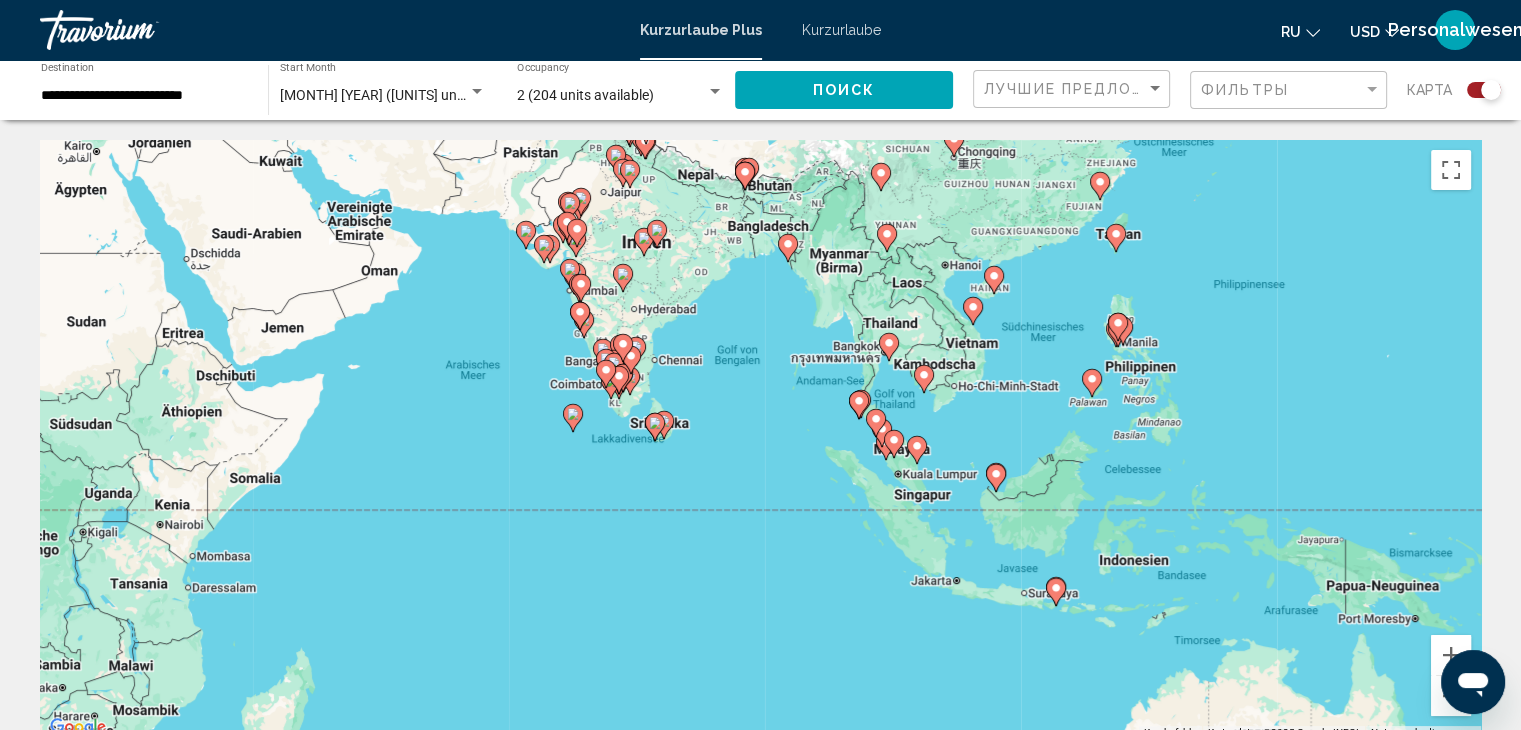 click 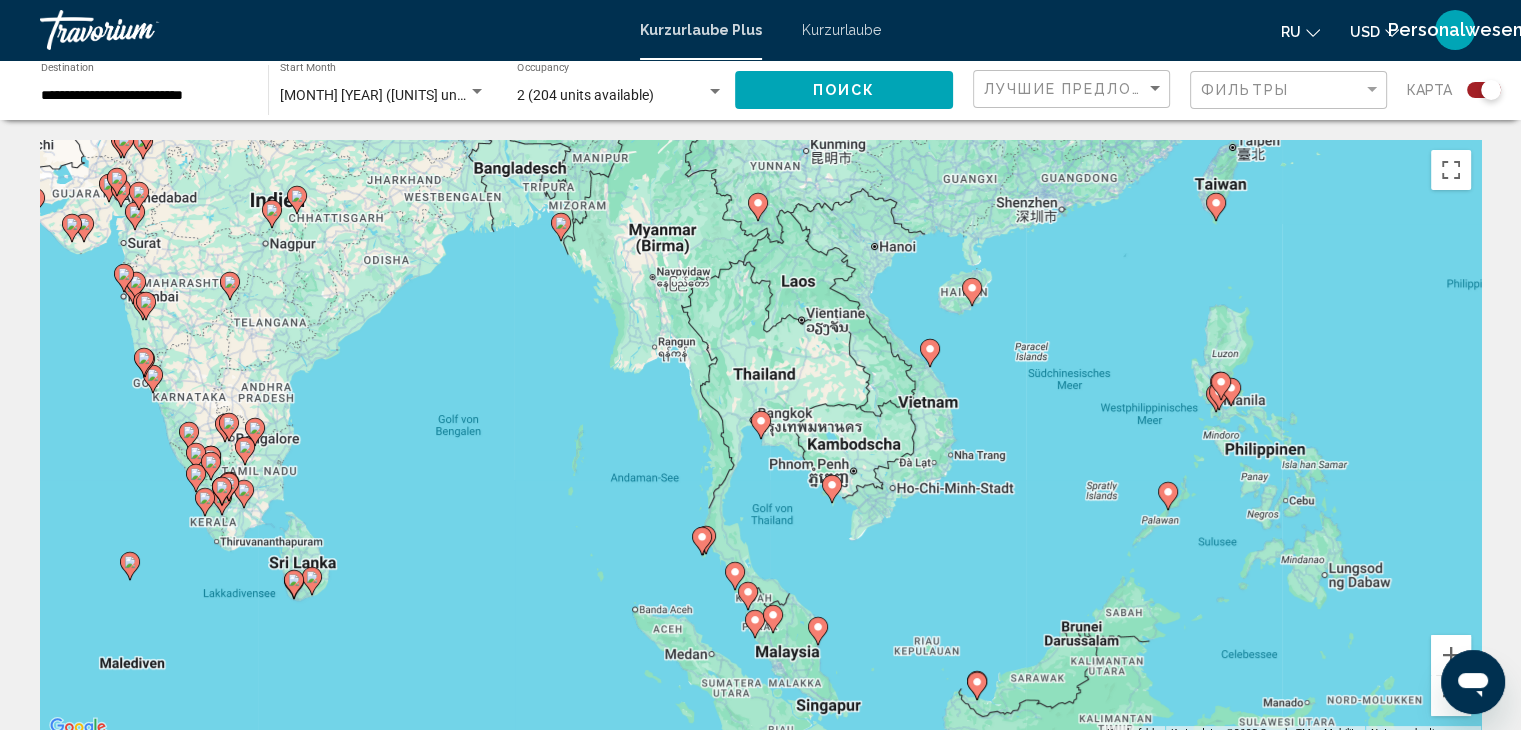 click 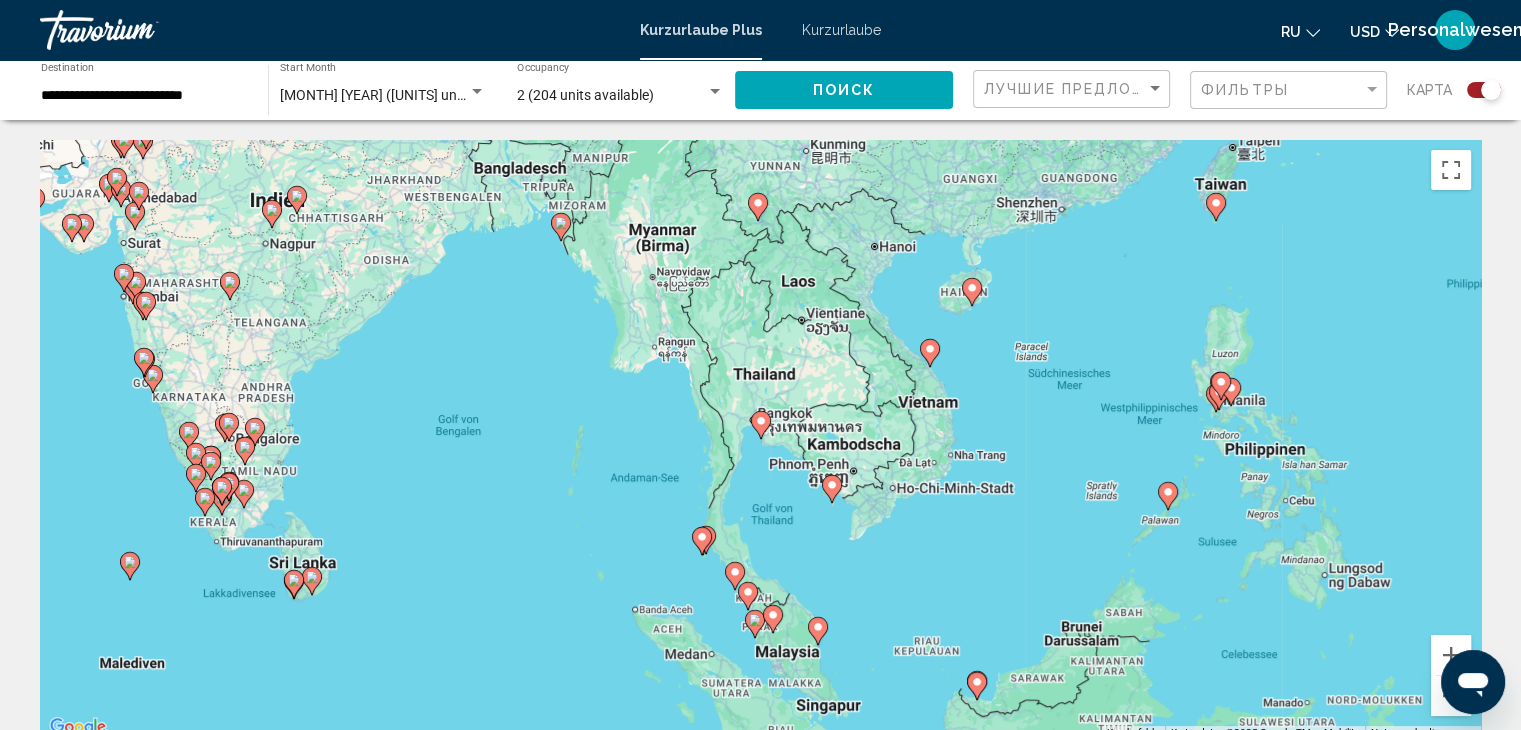 type on "**********" 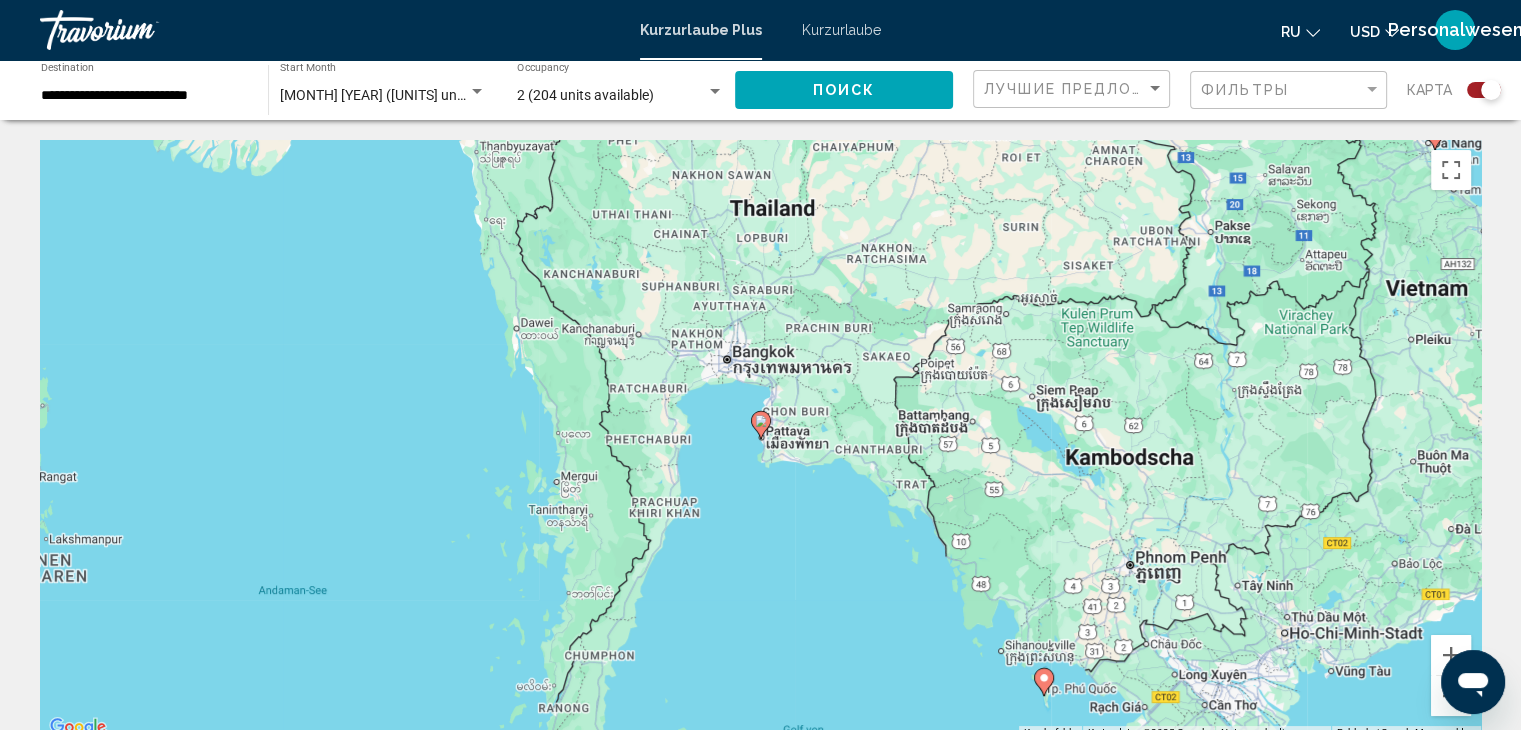 click 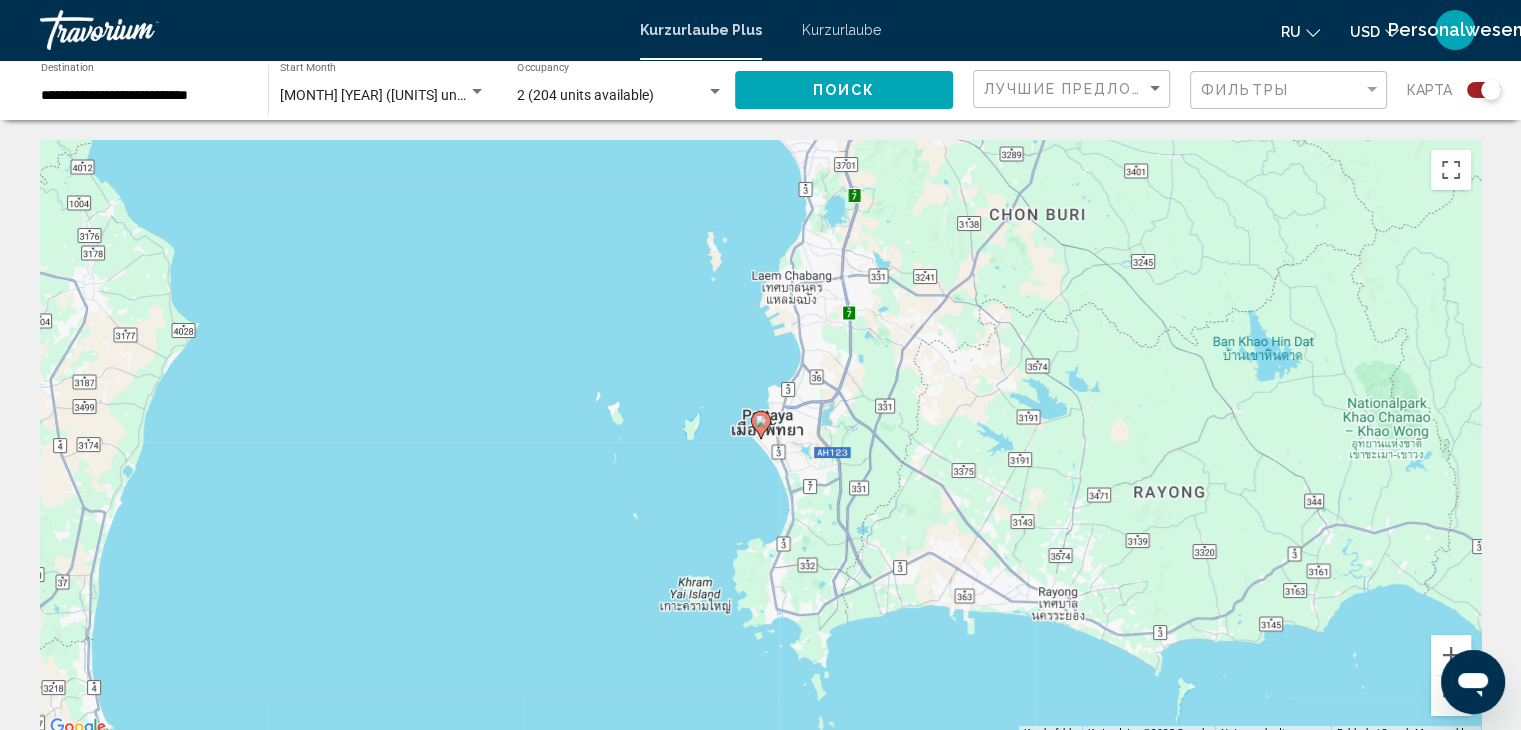 click 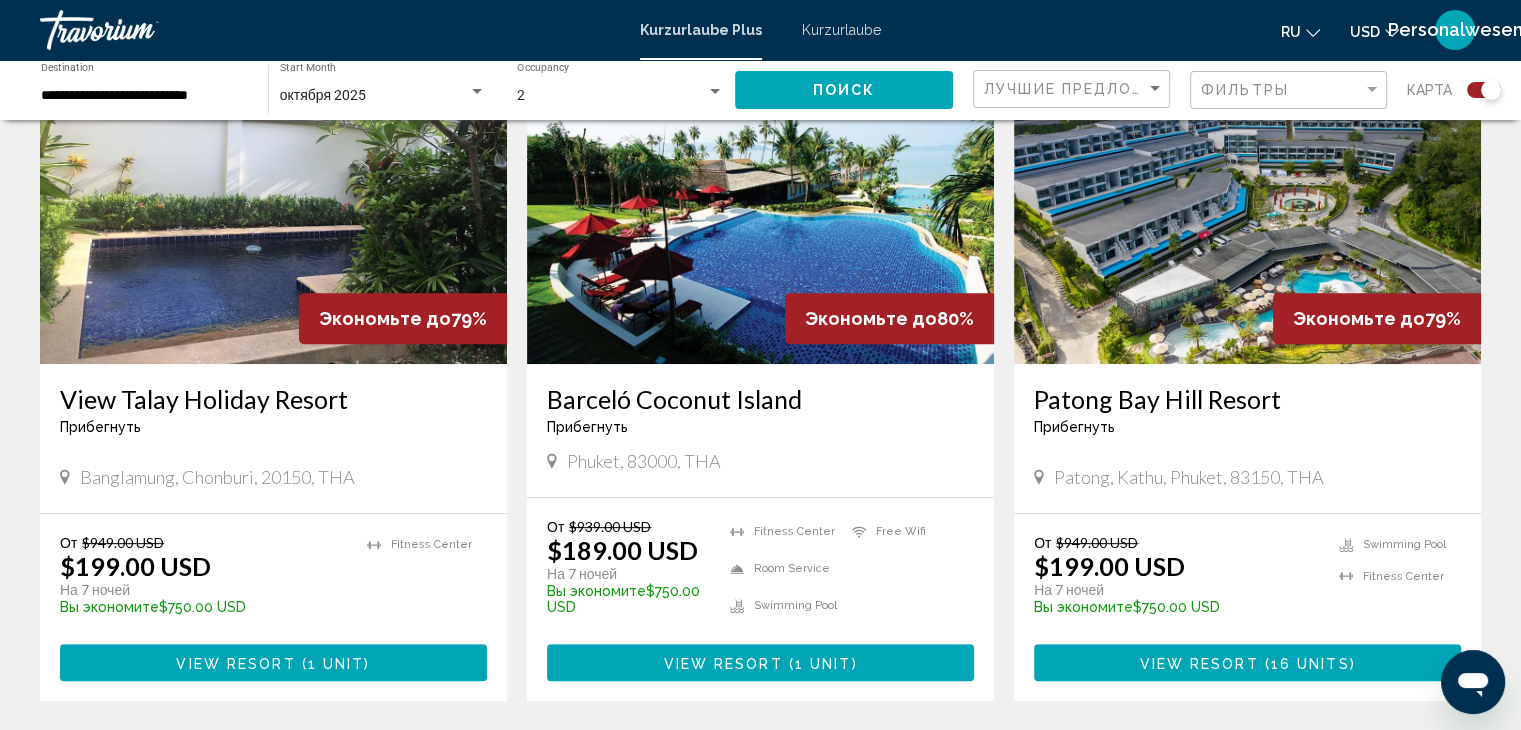 scroll, scrollTop: 900, scrollLeft: 0, axis: vertical 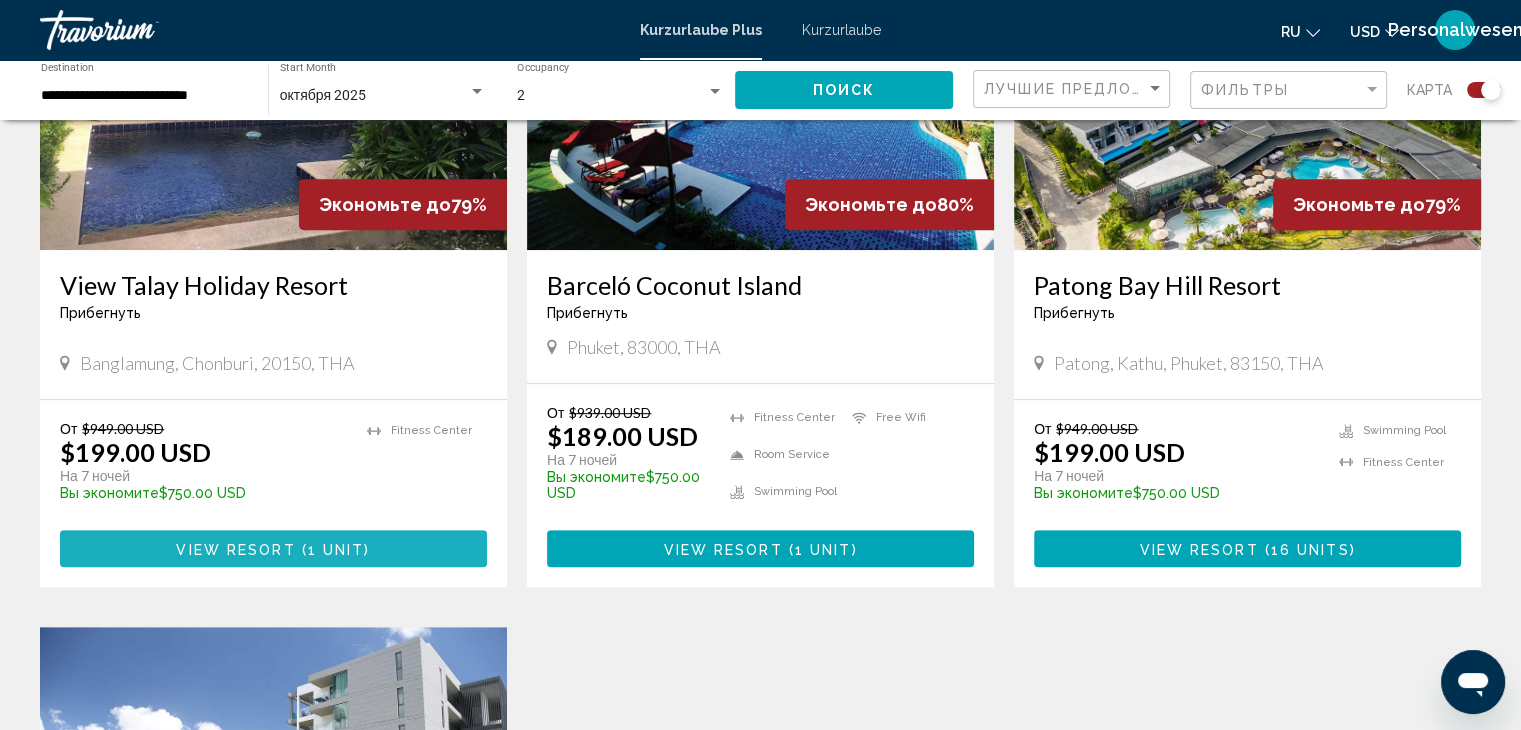 click on "View Resort    ( 1 unit )" at bounding box center [273, 548] 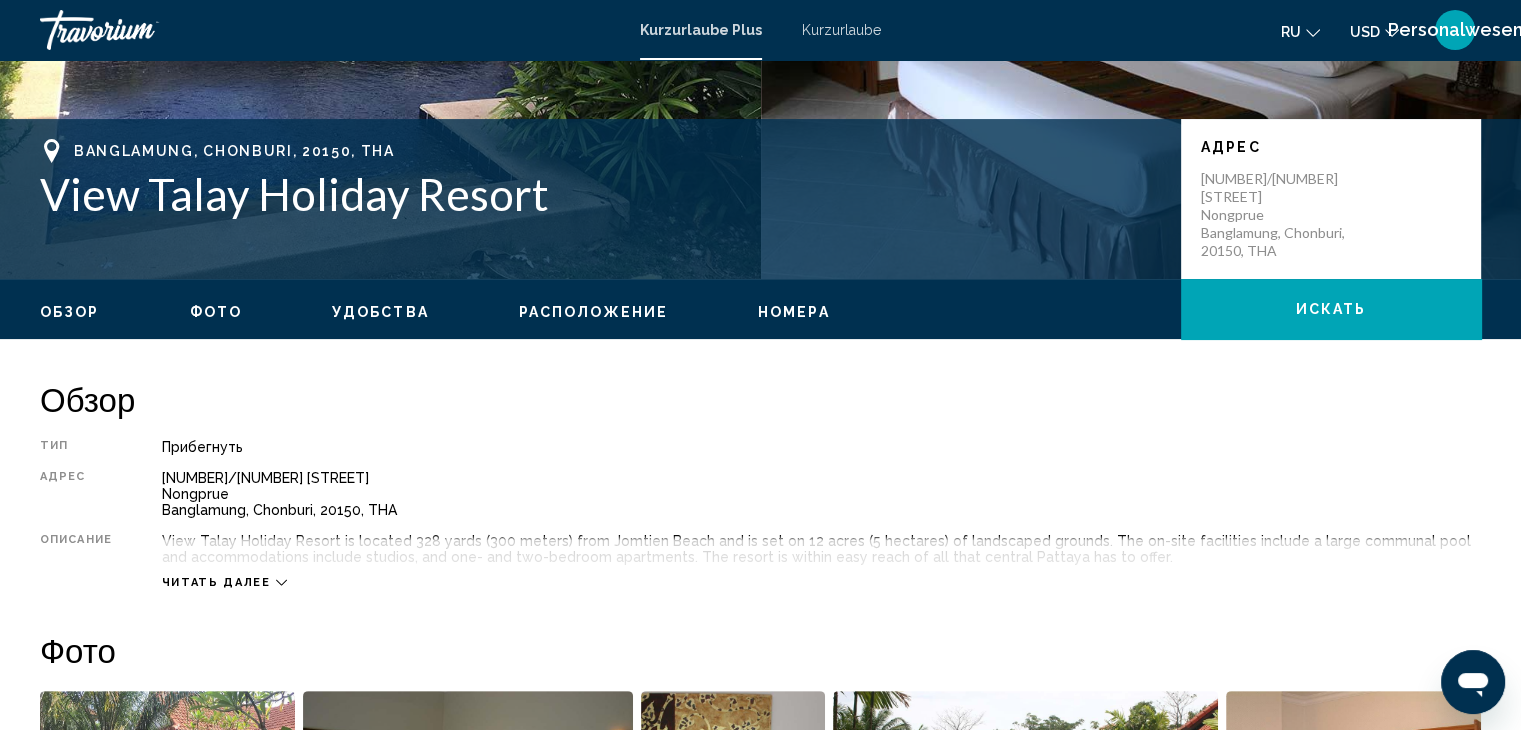 scroll, scrollTop: 400, scrollLeft: 0, axis: vertical 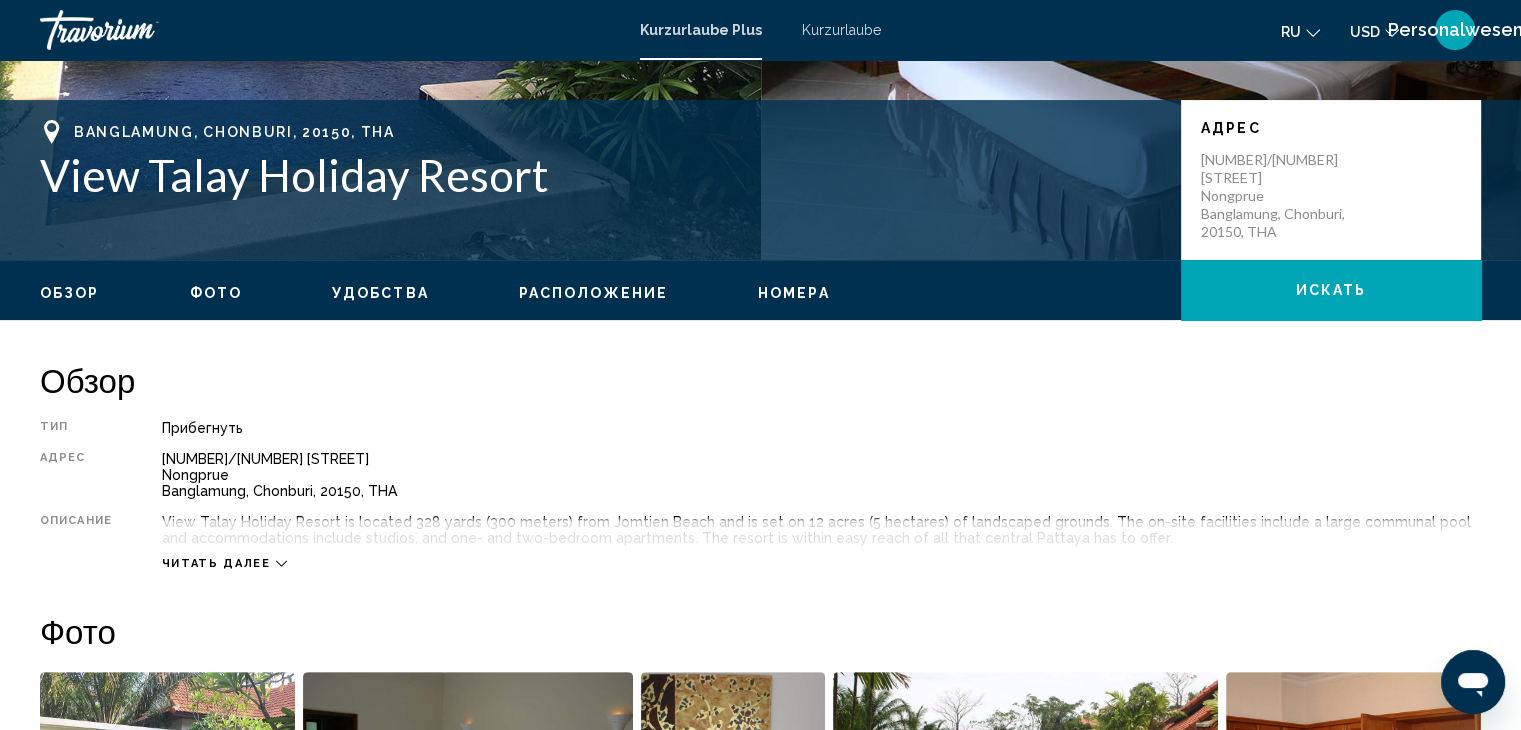 click on "ru
English Español Français Italiano Português русский USD
USD ($) MXN (Mex$) CAD (Can$) GBP (£) EUR (€) AUD (A$) NZD (NZ$) CNY (CN¥) Personalwesen Авторизоваться" at bounding box center [1191, 30] 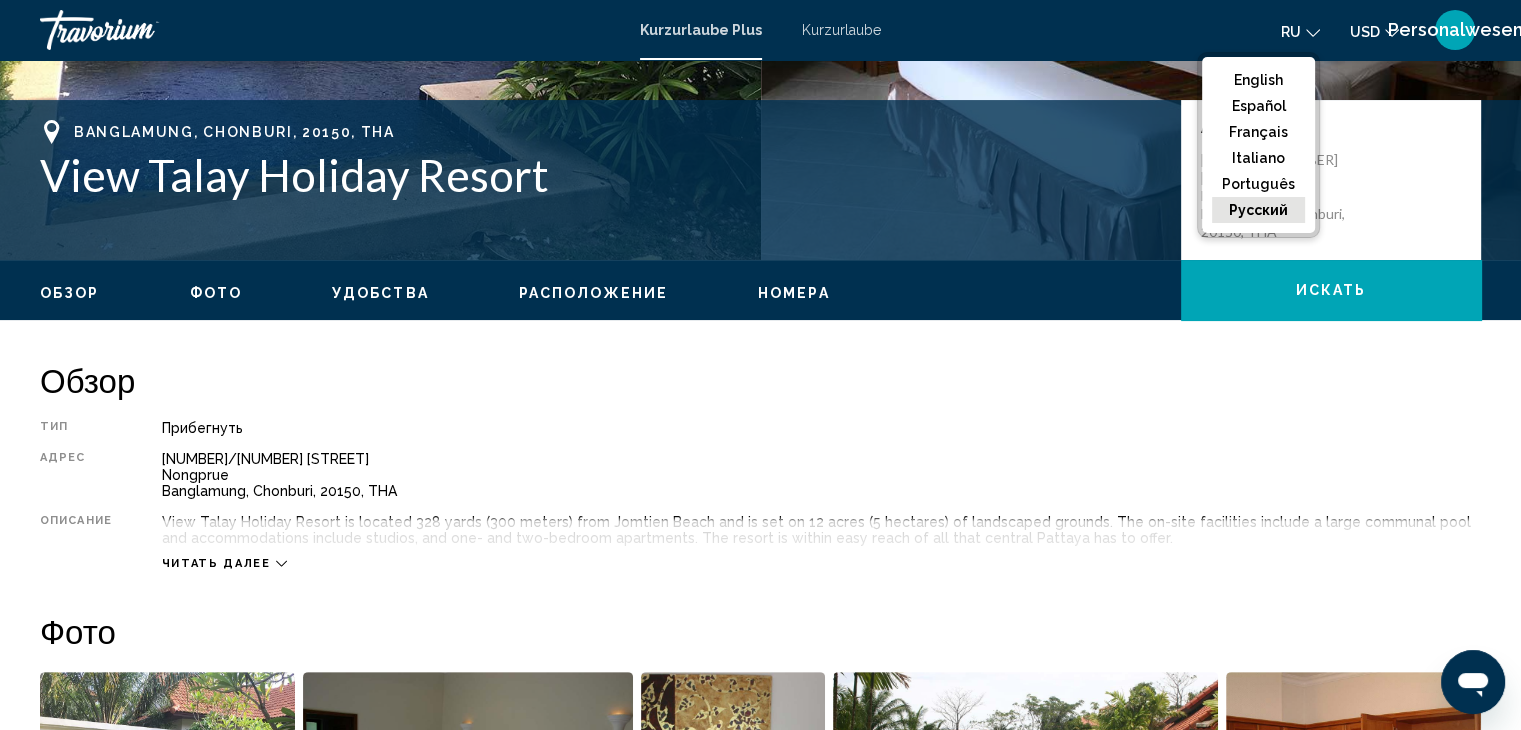 click on "русский" 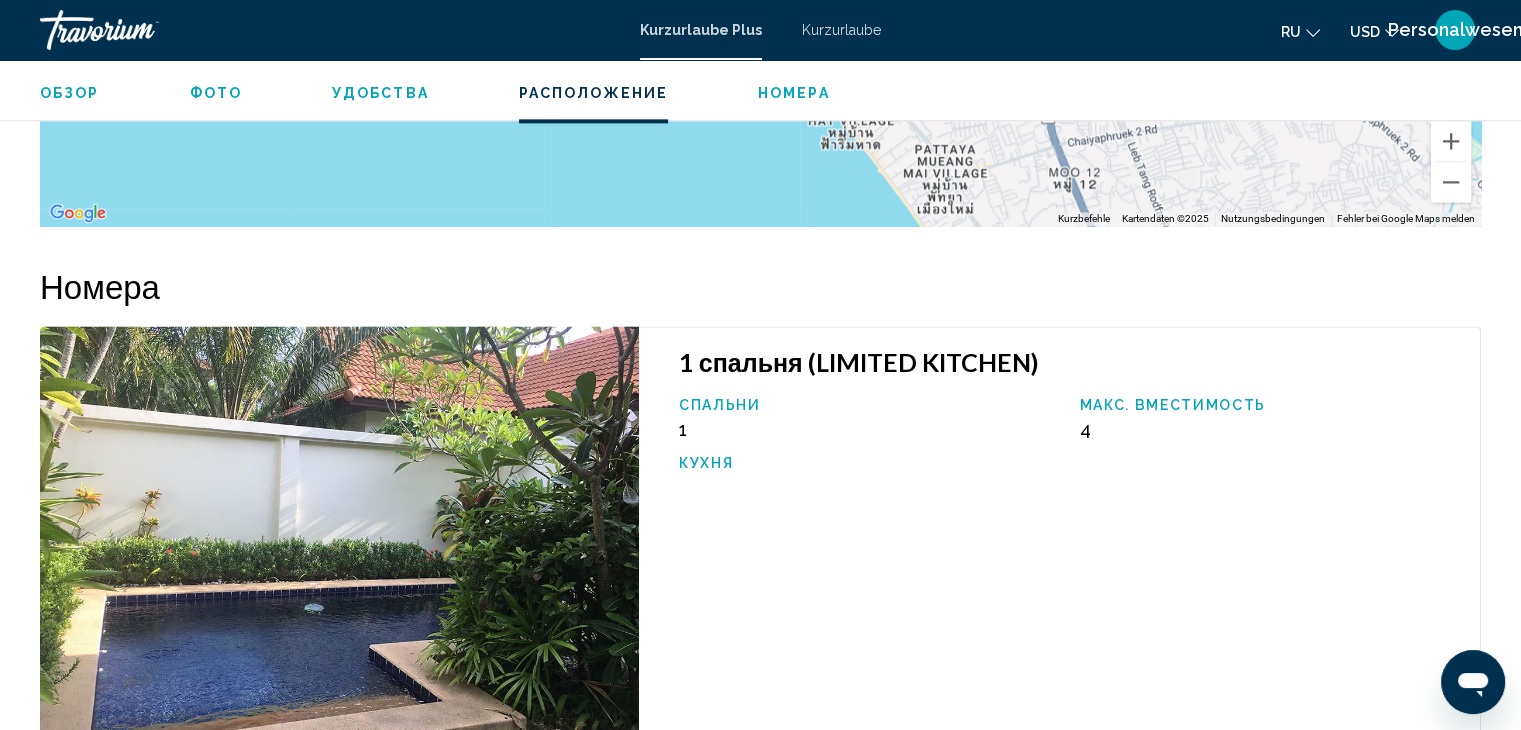 scroll, scrollTop: 2300, scrollLeft: 0, axis: vertical 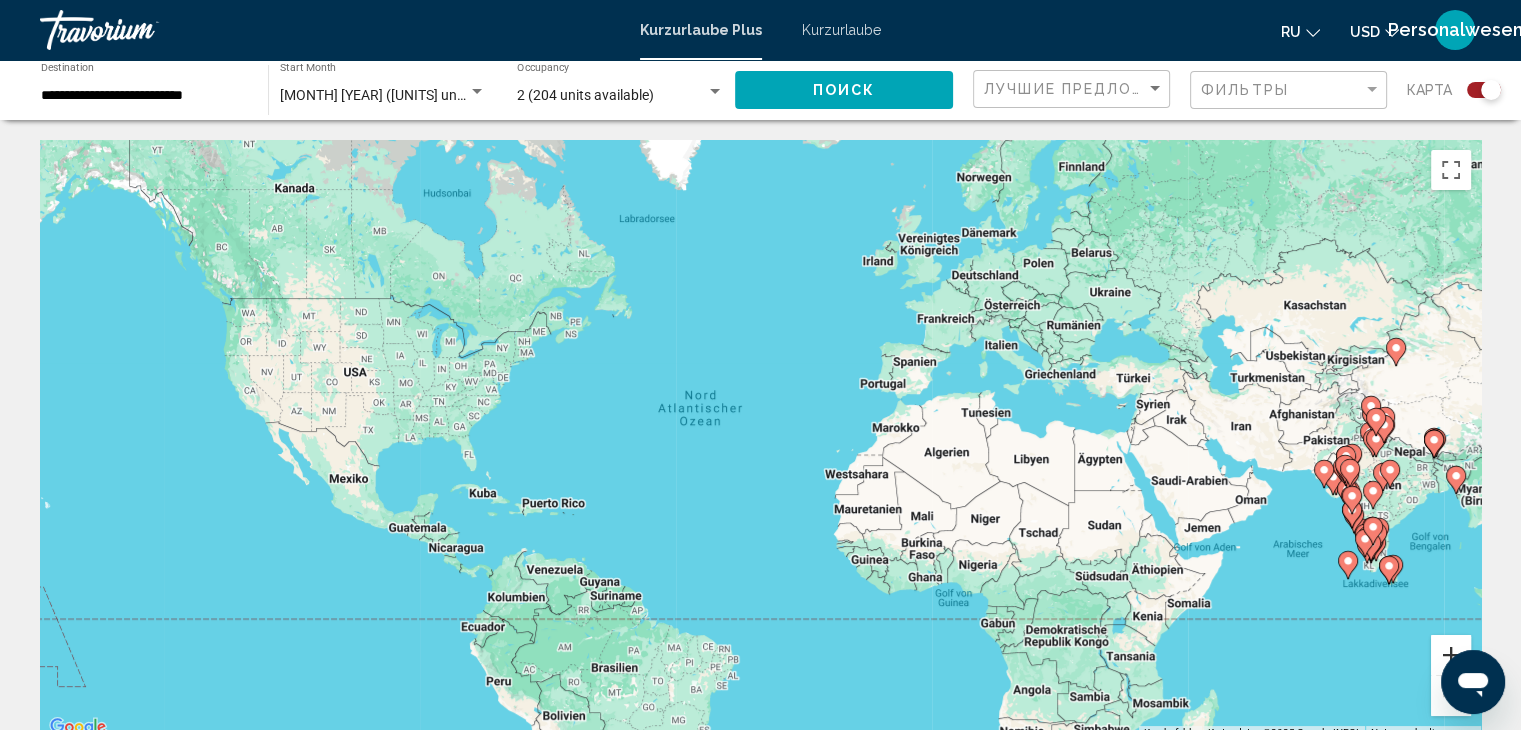 click at bounding box center (1451, 655) 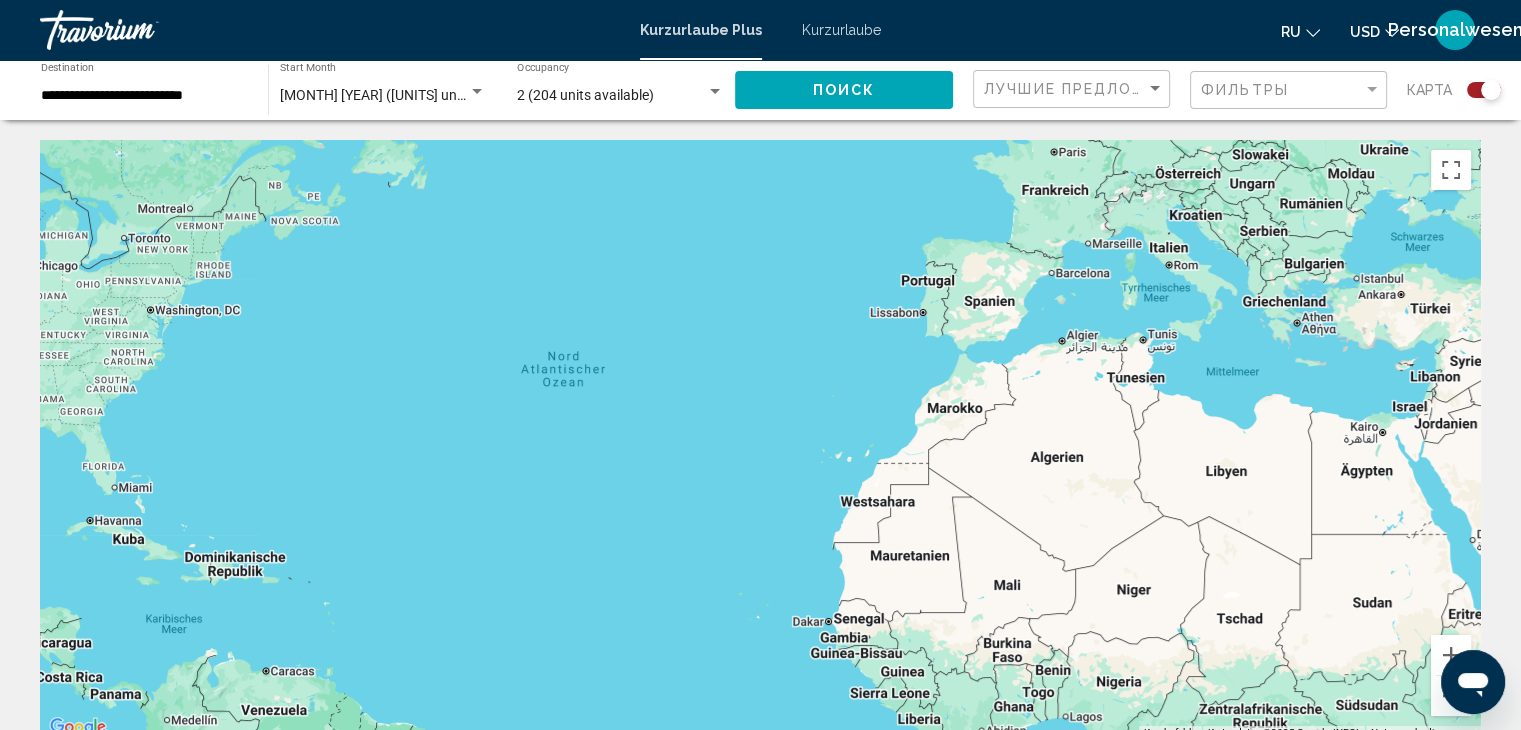 drag, startPoint x: 1410, startPoint y: 565, endPoint x: 493, endPoint y: 401, distance: 931.5498 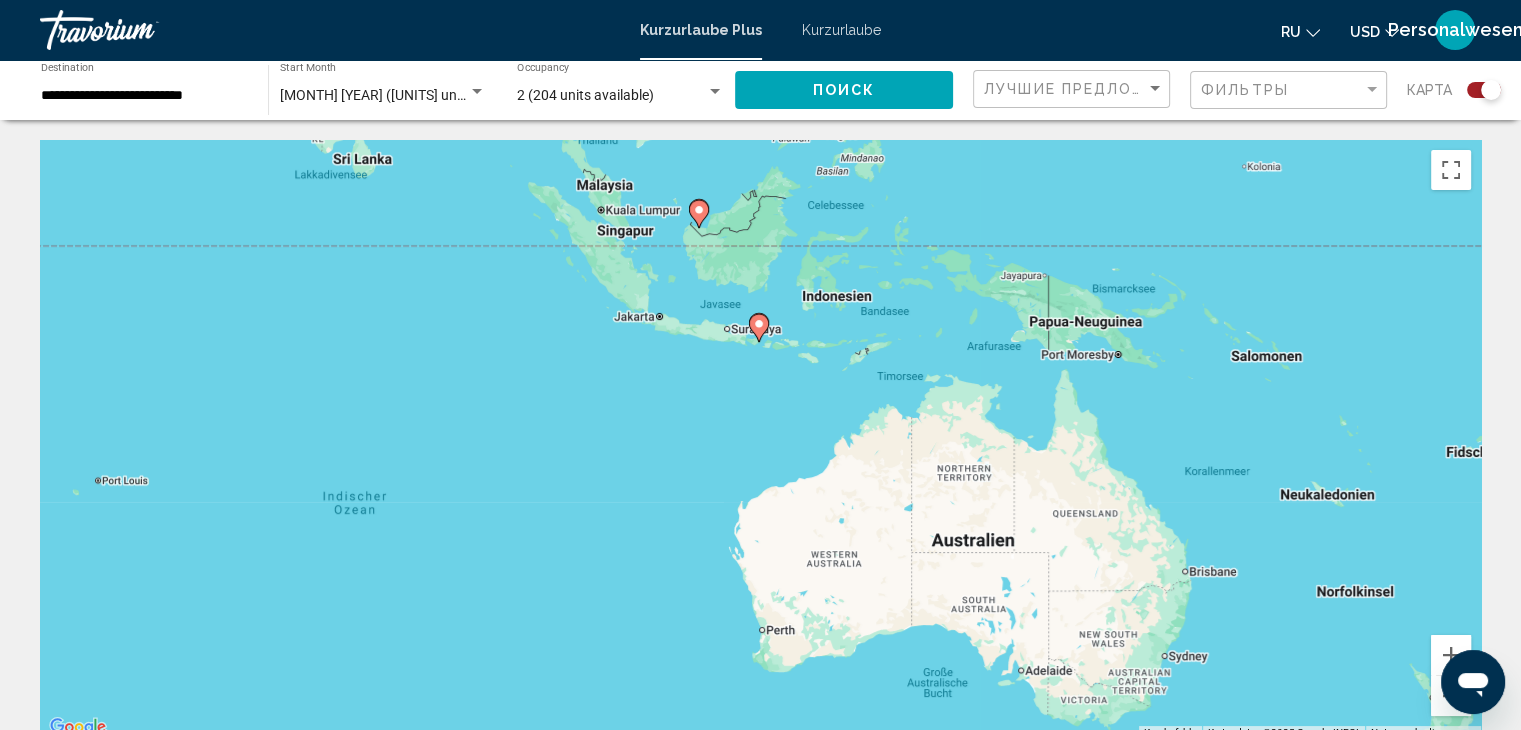 drag, startPoint x: 848, startPoint y: 417, endPoint x: 1490, endPoint y: 307, distance: 651.3555 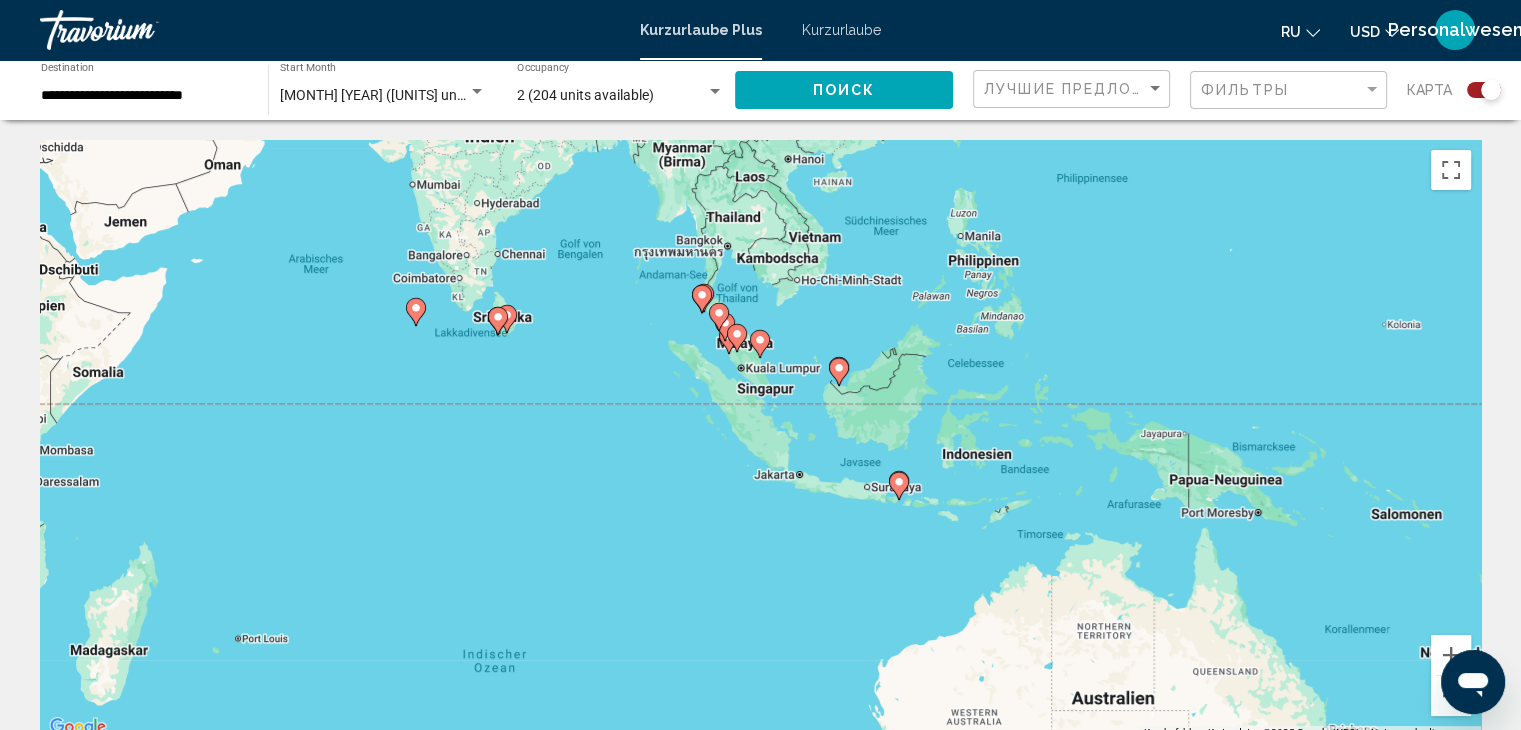 drag, startPoint x: 838, startPoint y: 255, endPoint x: 964, endPoint y: 420, distance: 207.6078 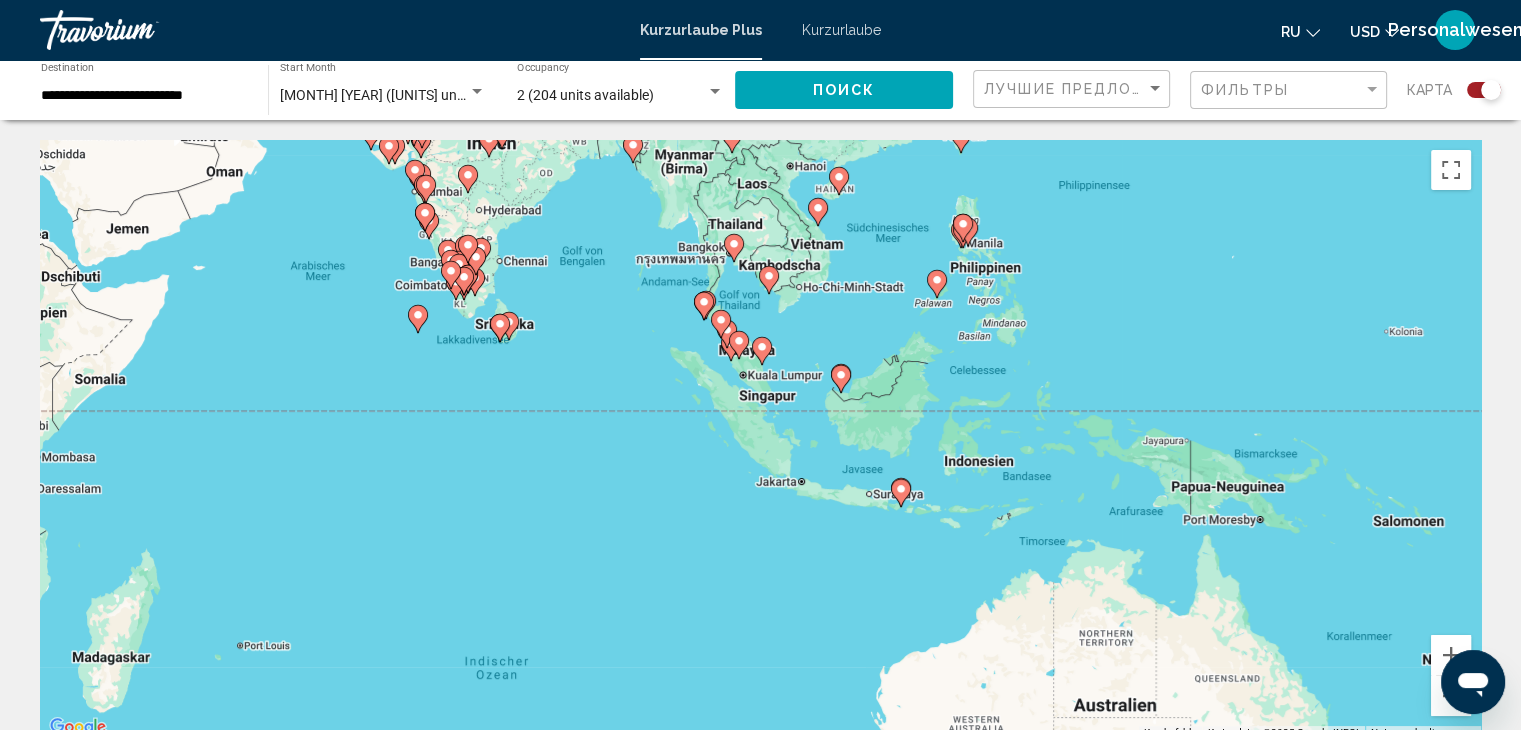 click 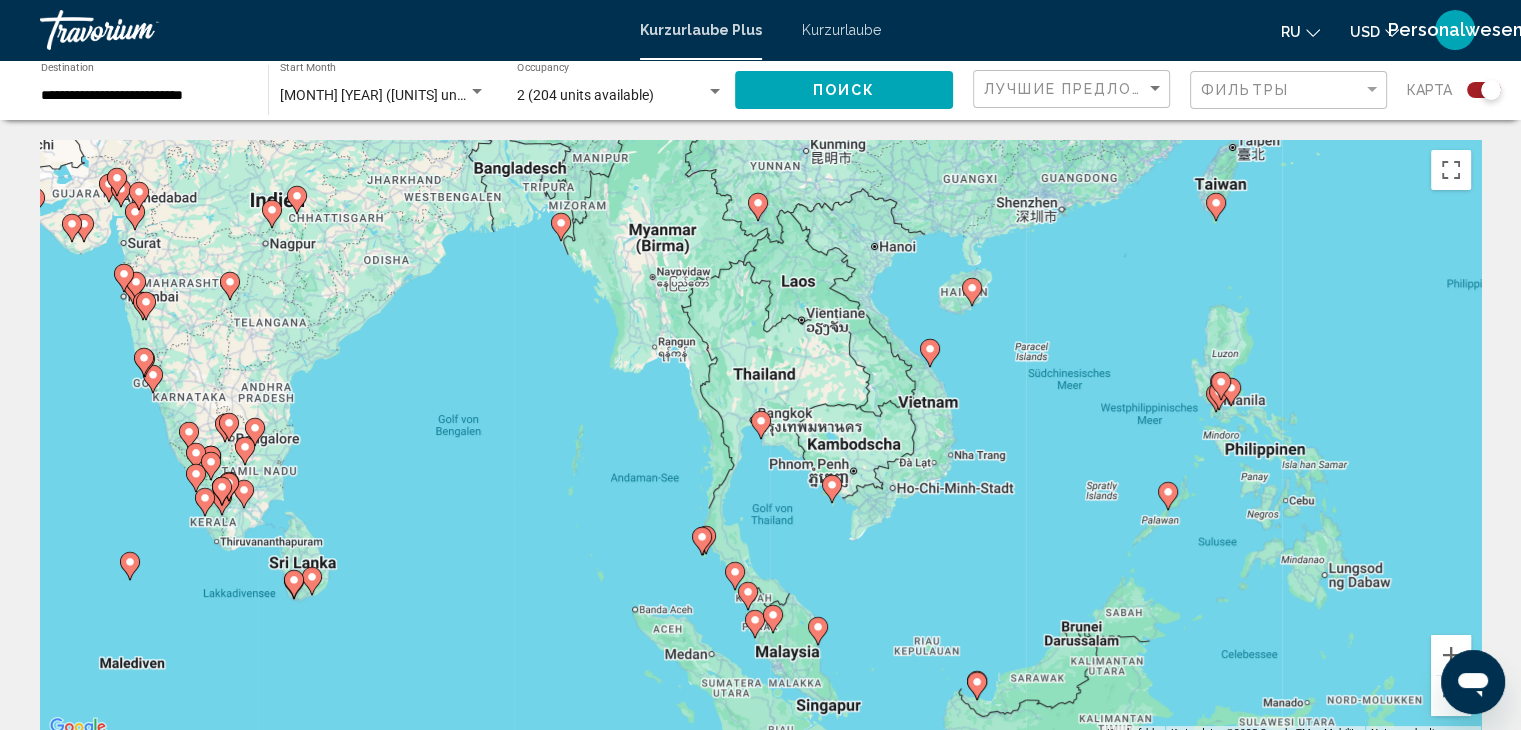 click 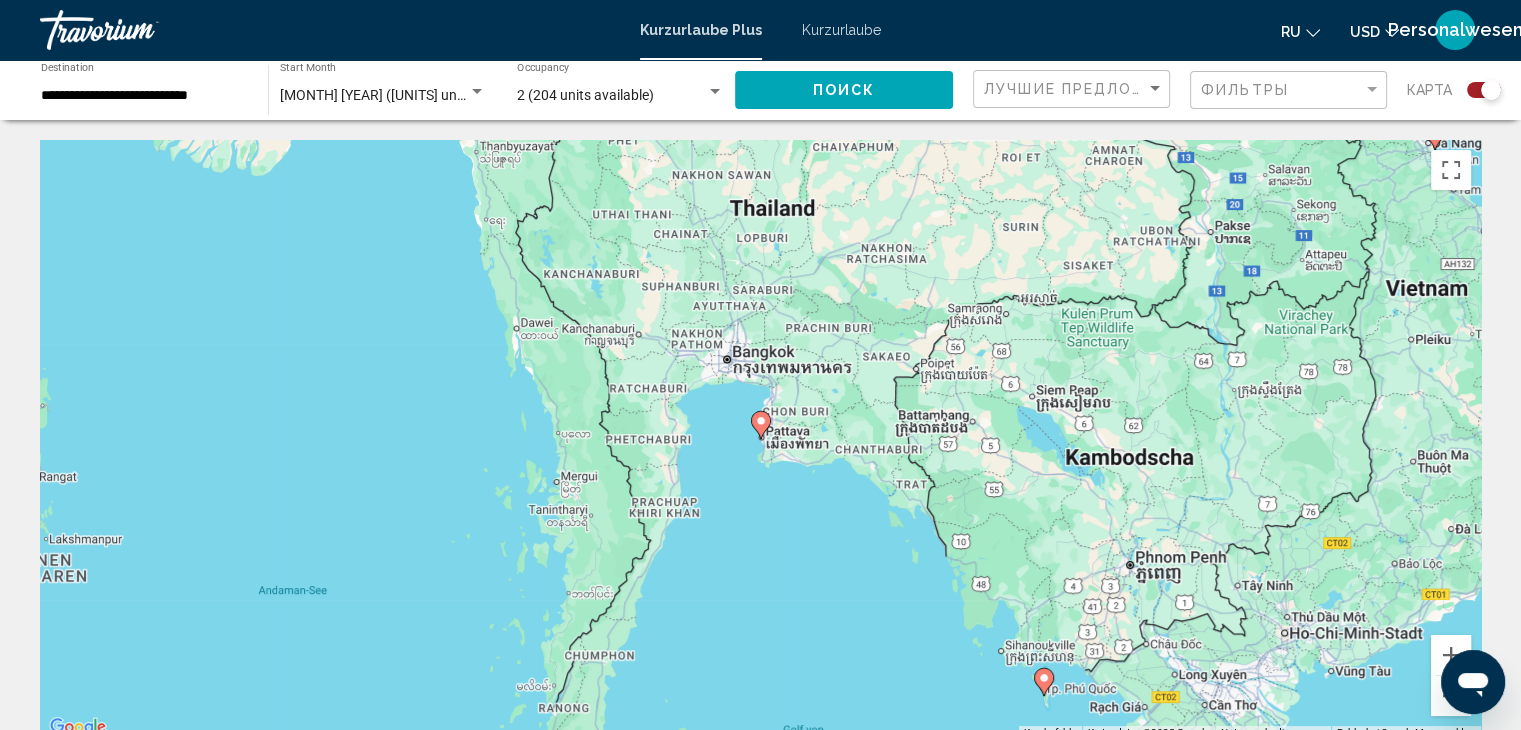 click 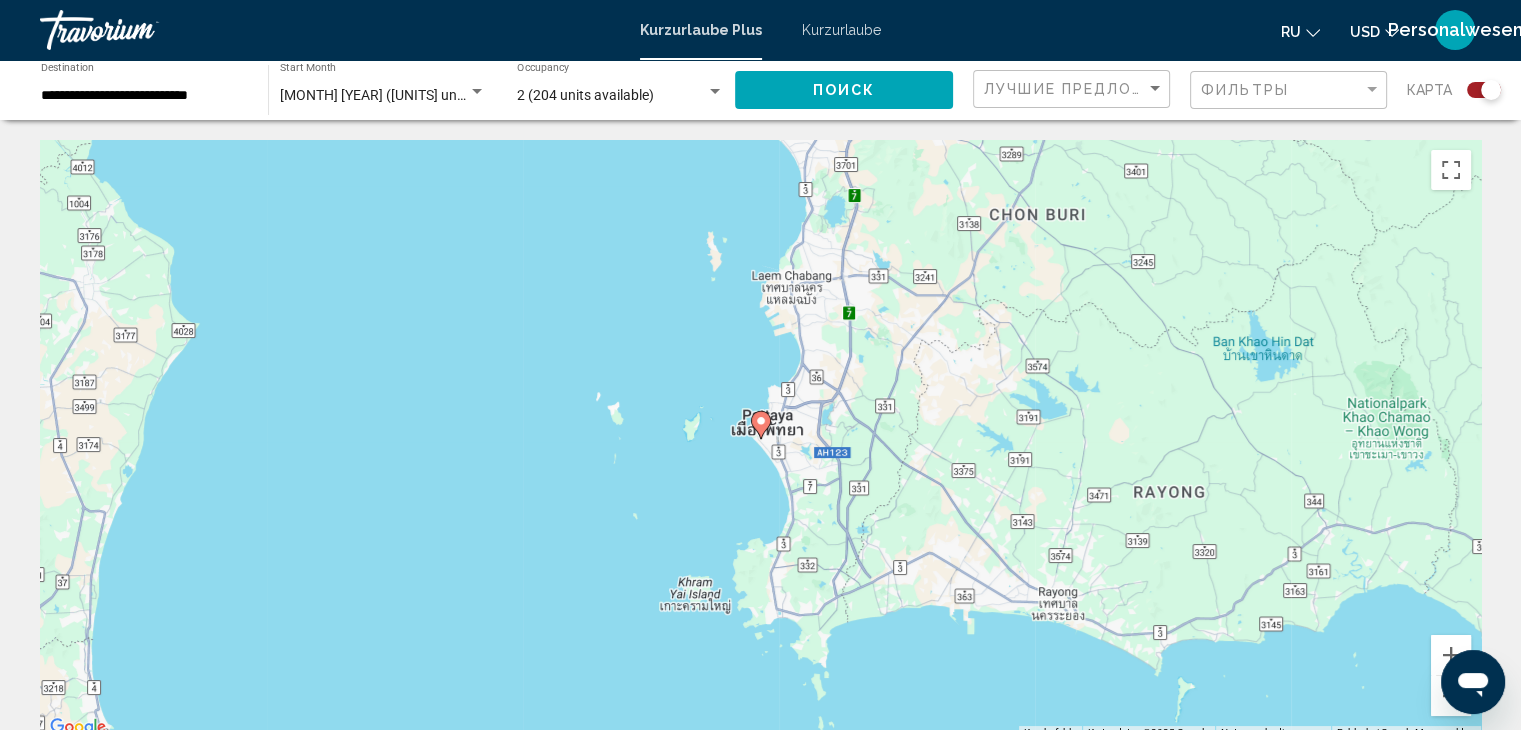 click 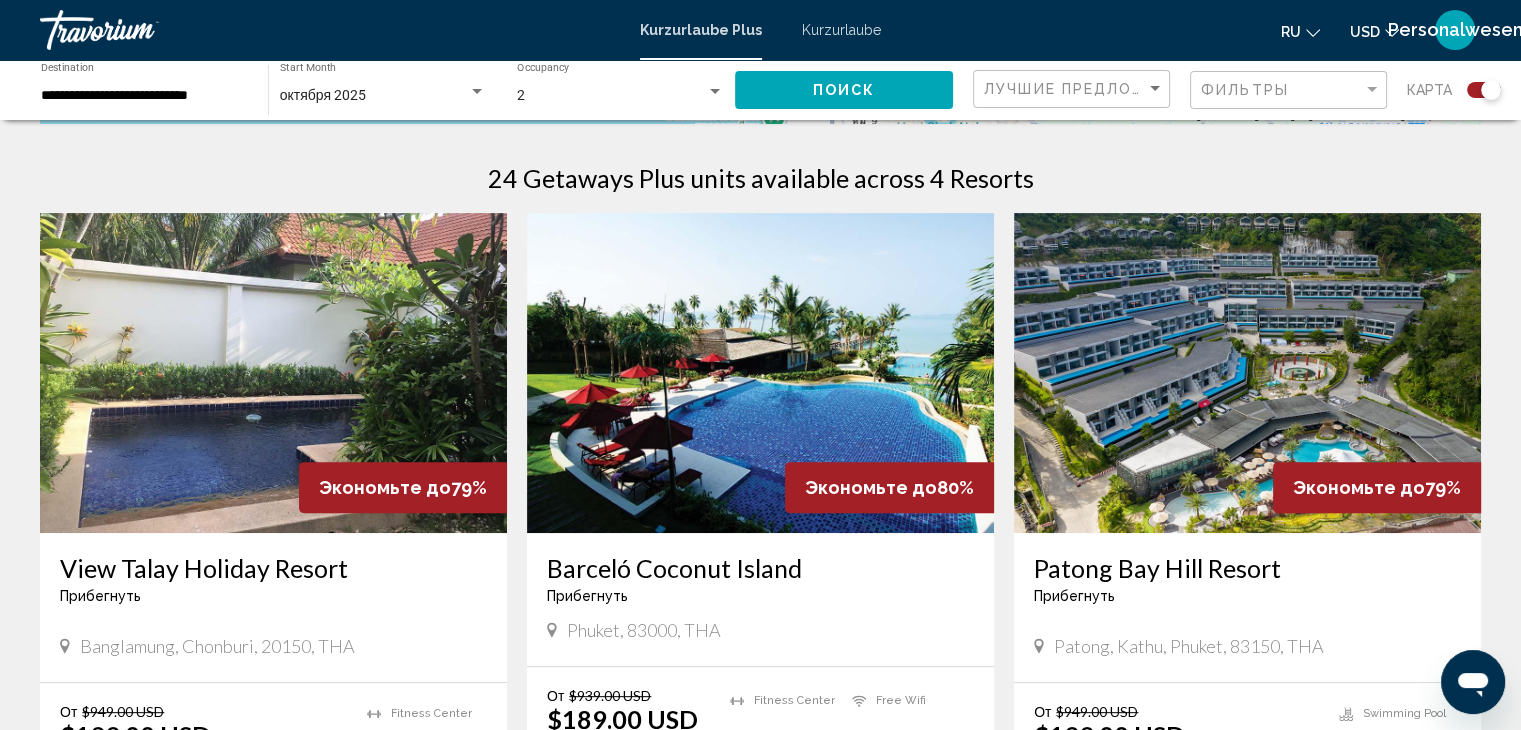scroll, scrollTop: 600, scrollLeft: 0, axis: vertical 